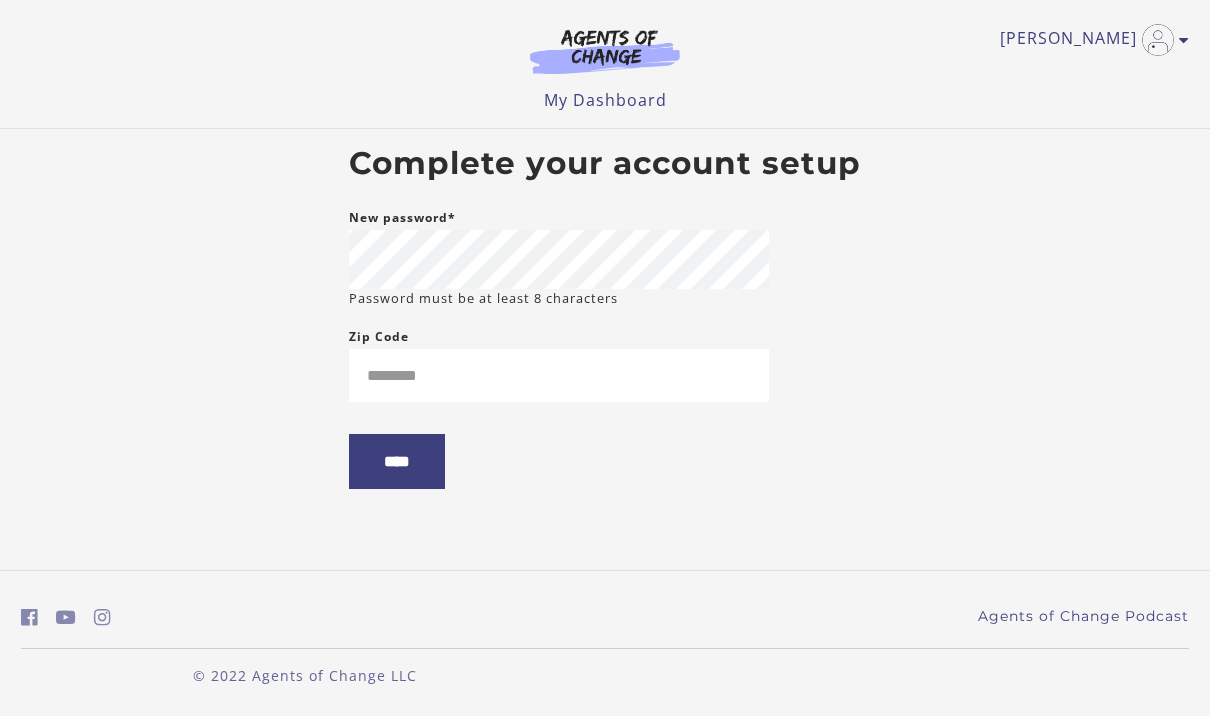 scroll, scrollTop: 0, scrollLeft: 0, axis: both 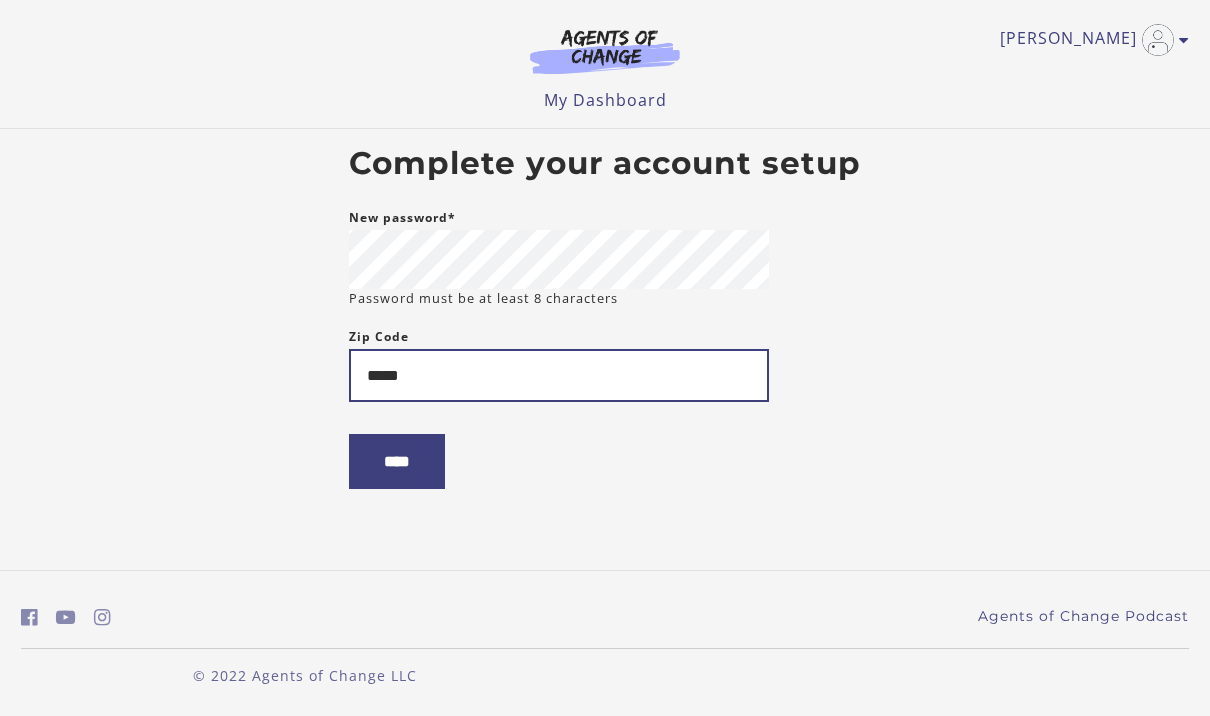 type on "*****" 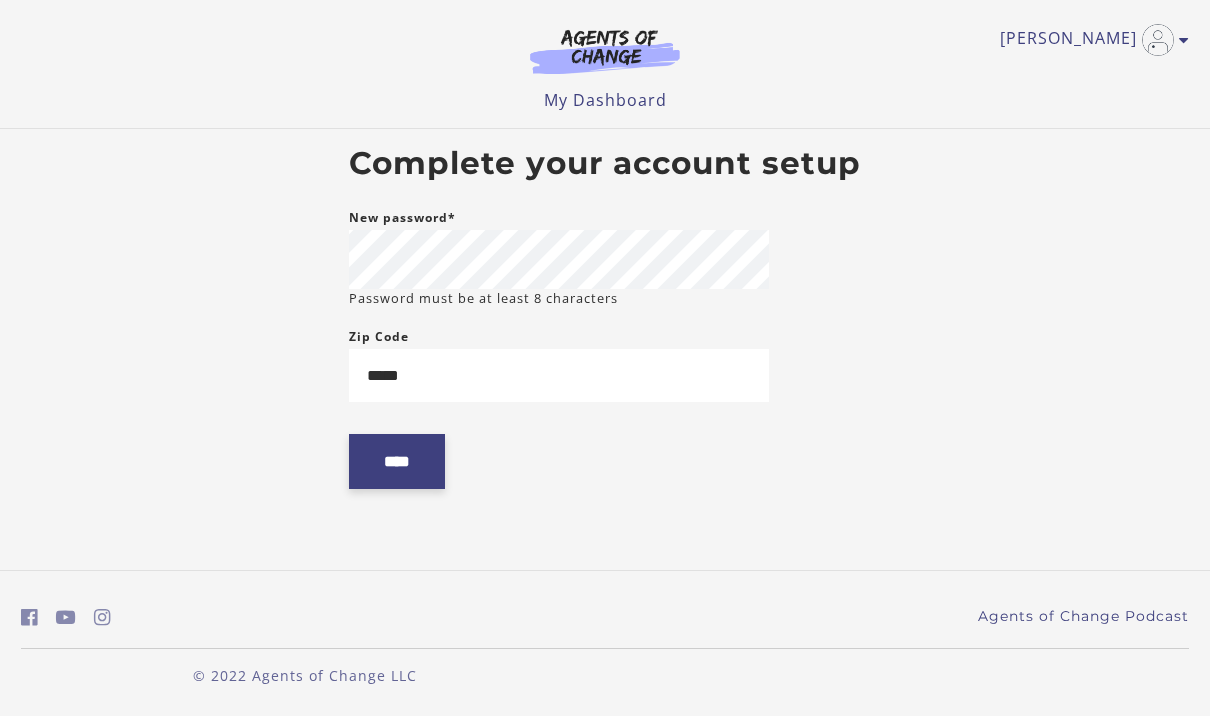 click on "****" at bounding box center [397, 461] 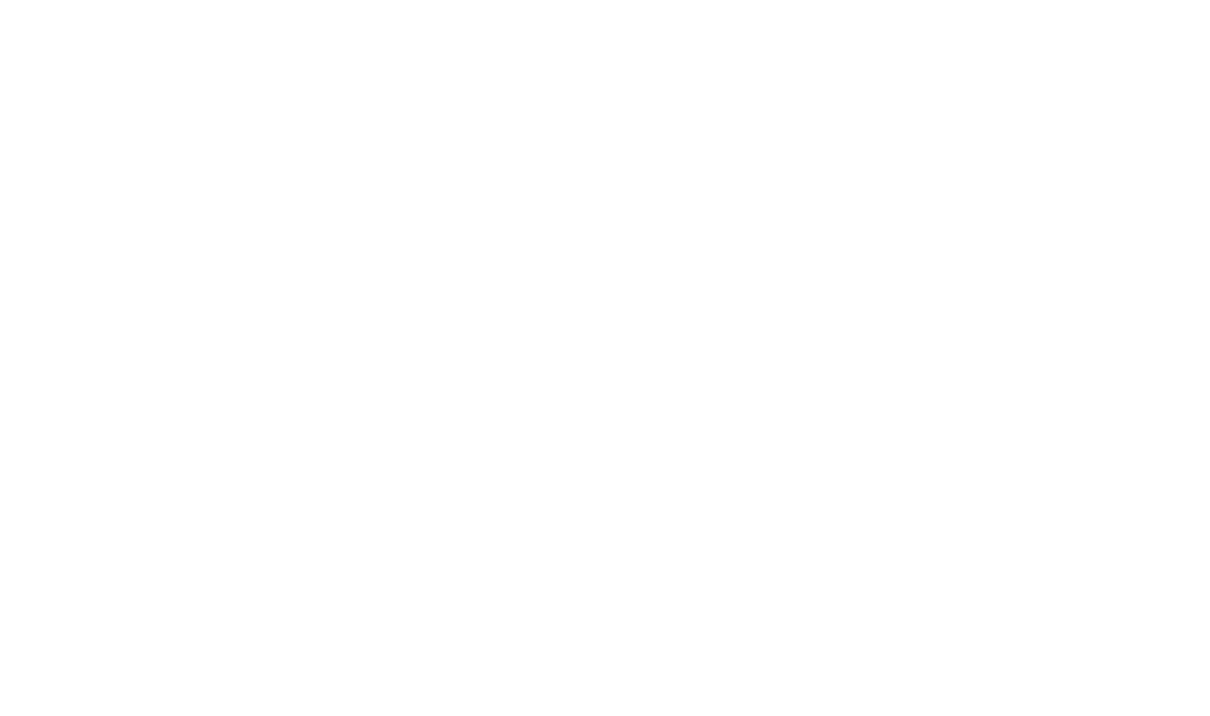 scroll, scrollTop: 0, scrollLeft: 0, axis: both 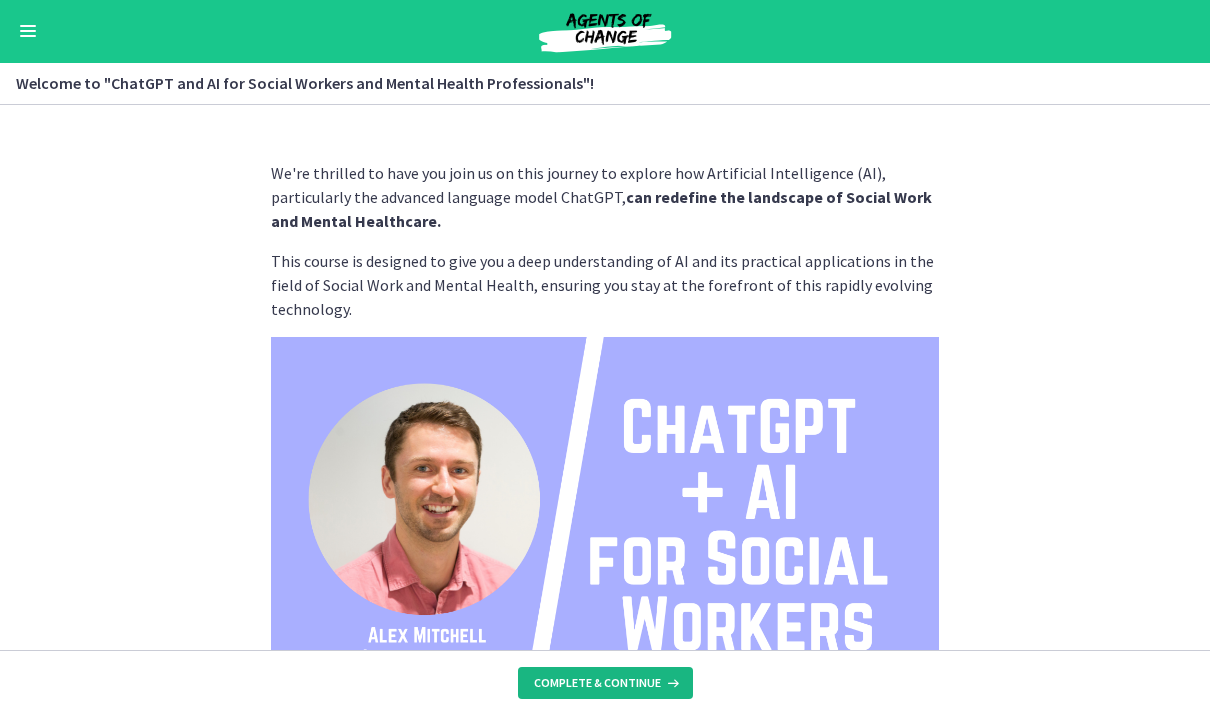 click on "Complete & continue" at bounding box center (605, 684) 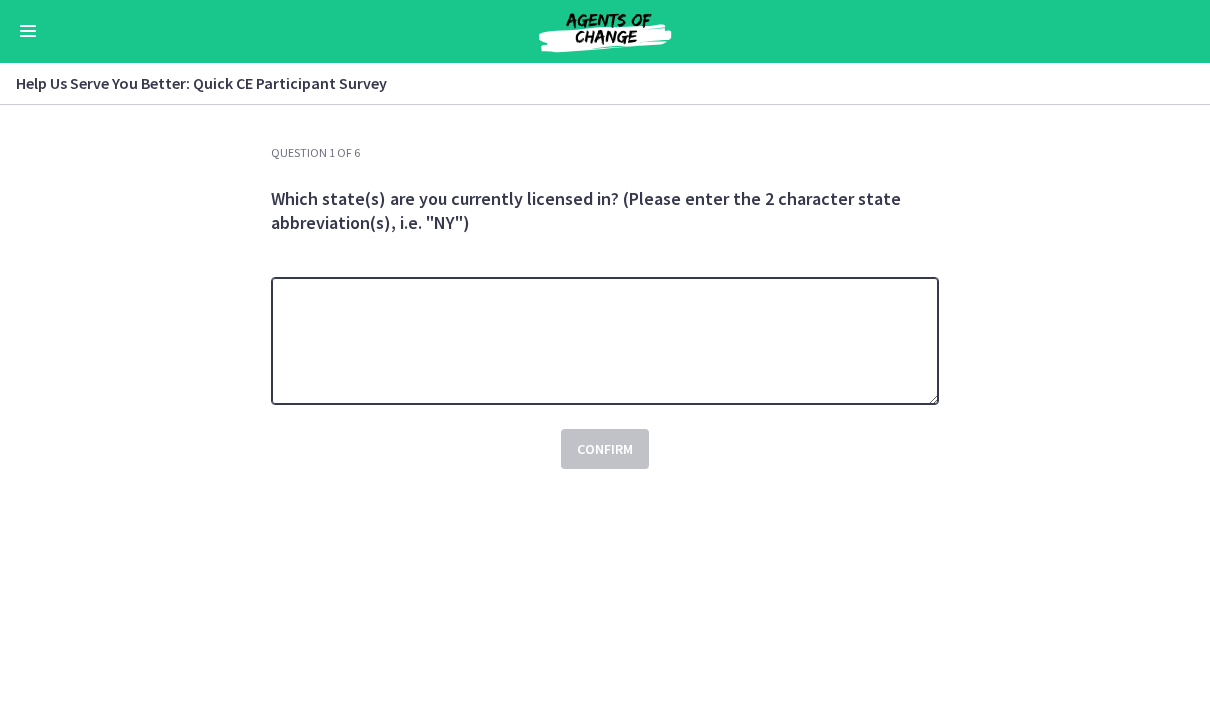 click at bounding box center (605, 342) 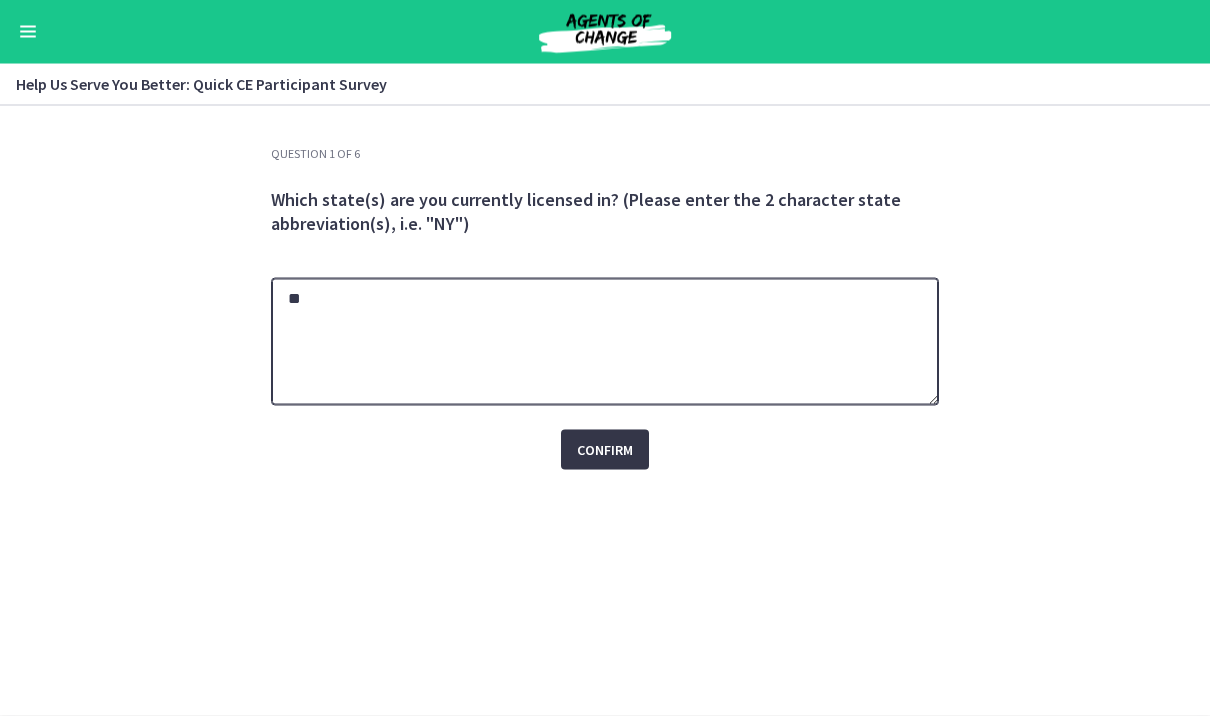type on "**" 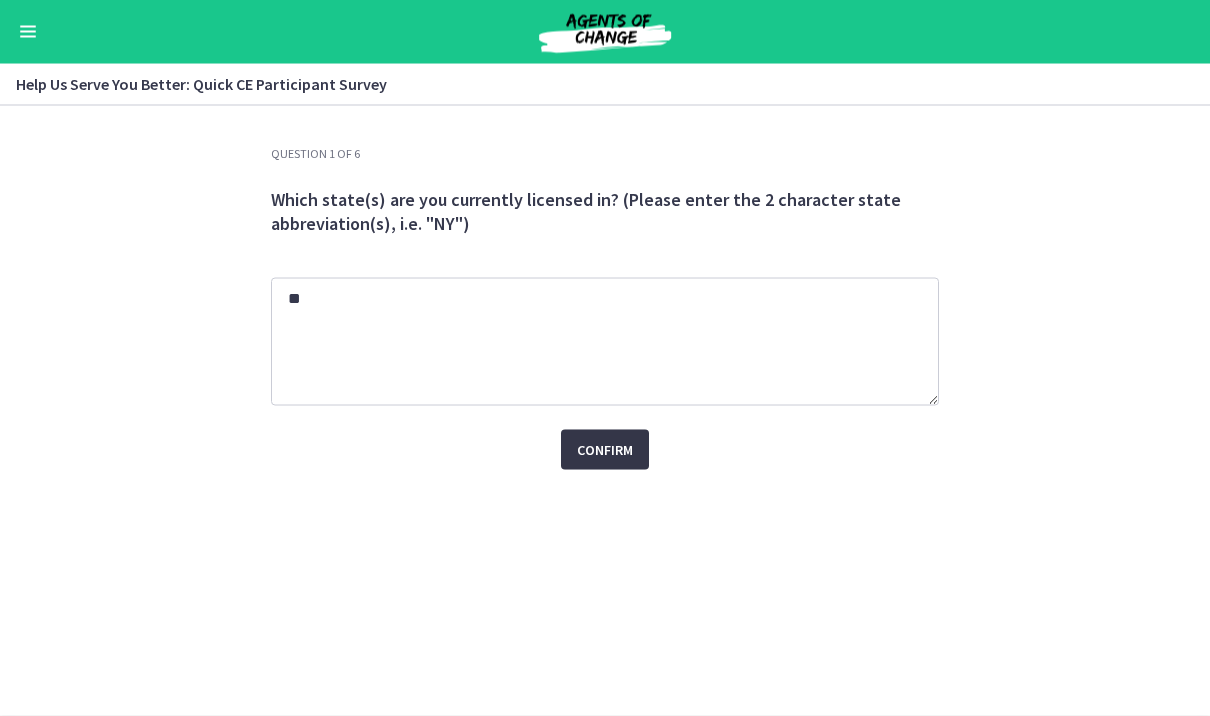 click on "Confirm" at bounding box center (605, 450) 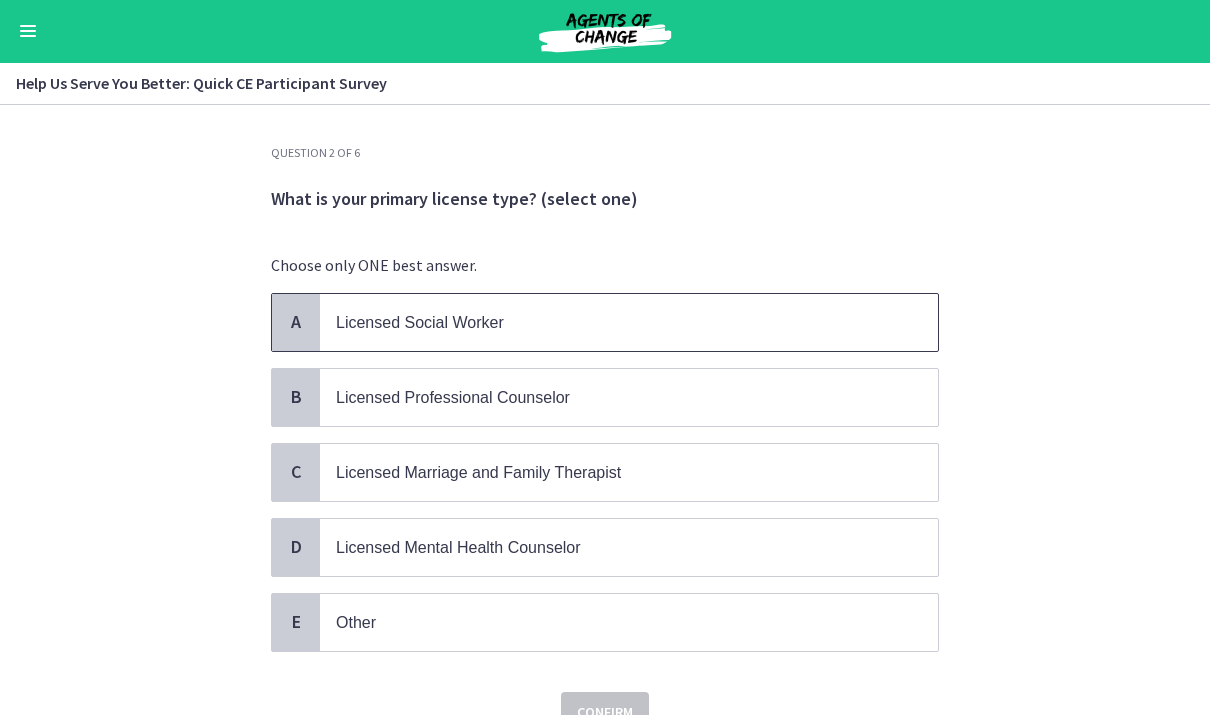 click on "Licensed Social Worker" at bounding box center (609, 323) 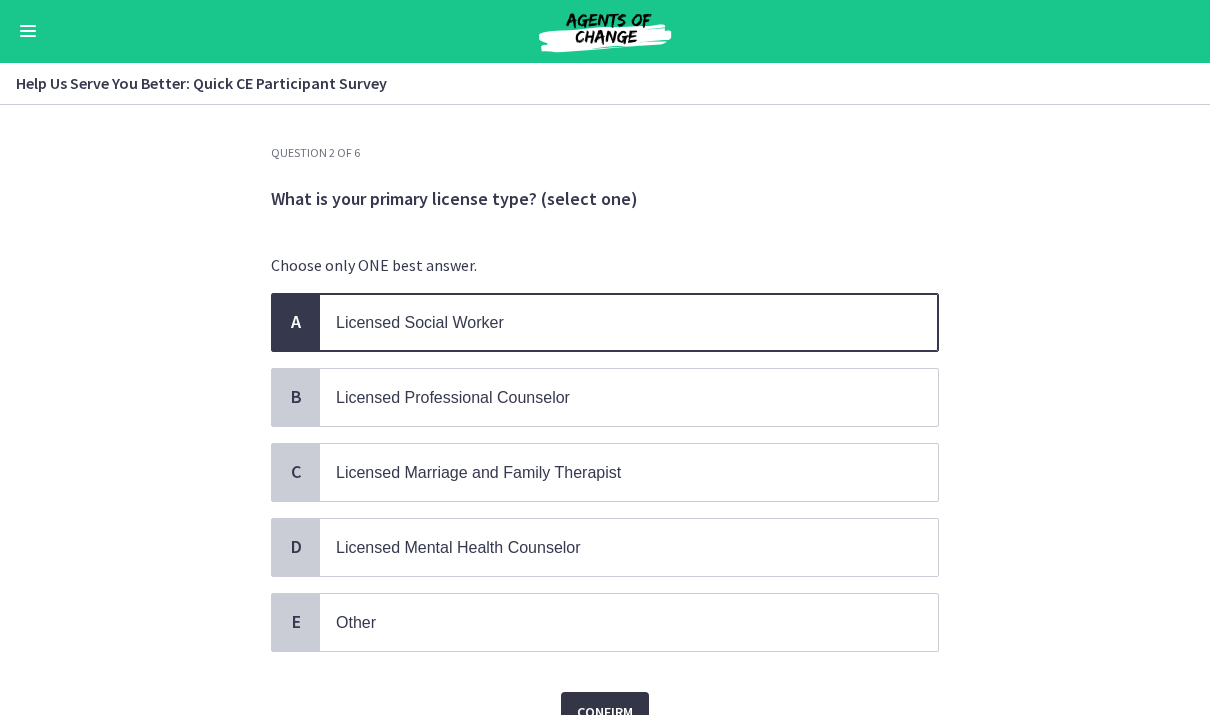 click on "Confirm" at bounding box center [605, 713] 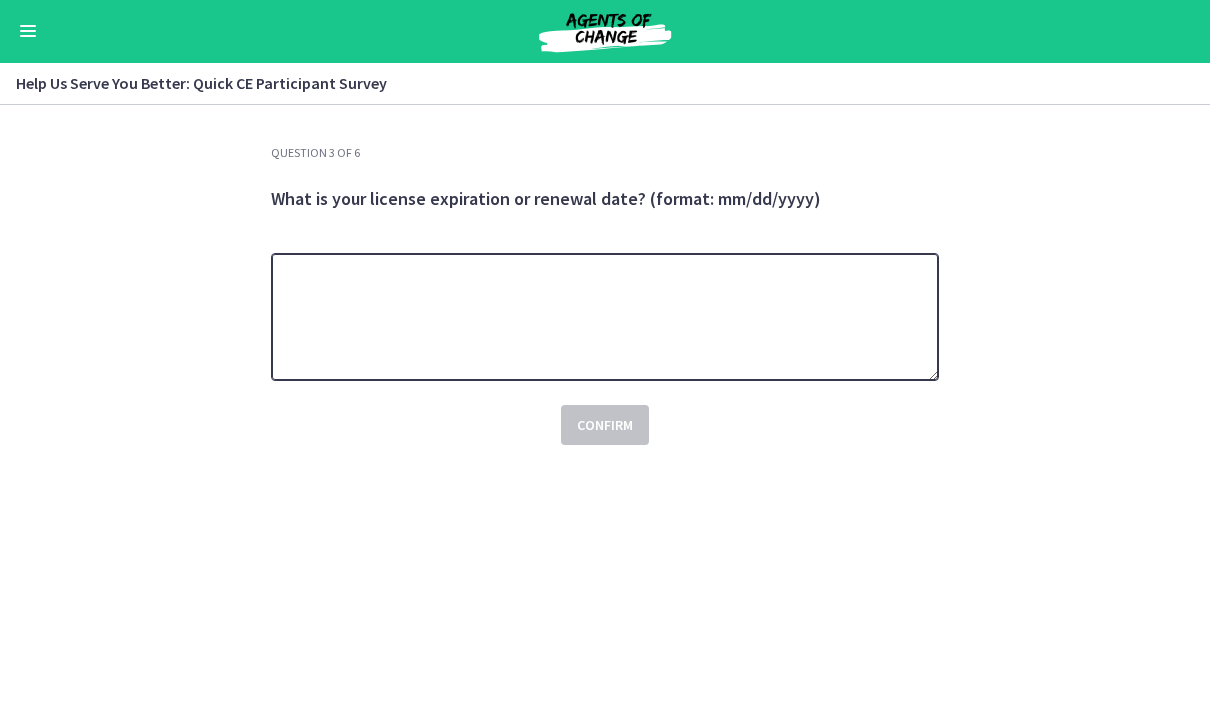click at bounding box center (605, 318) 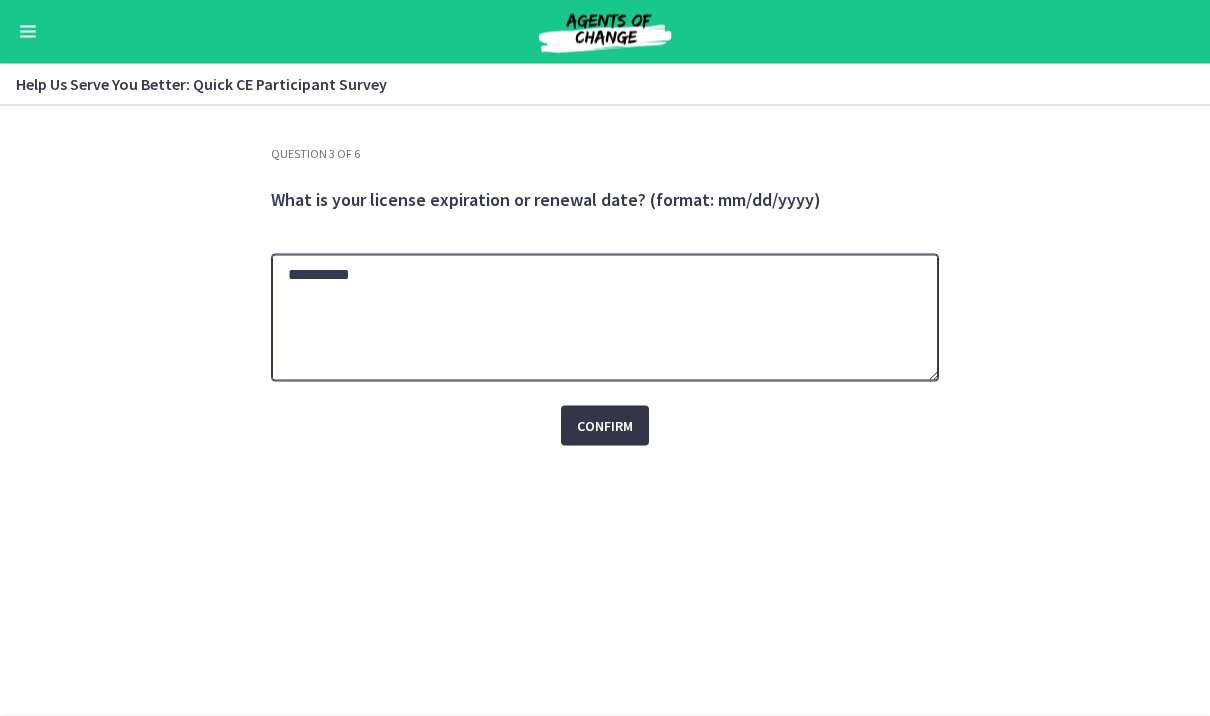 type on "**********" 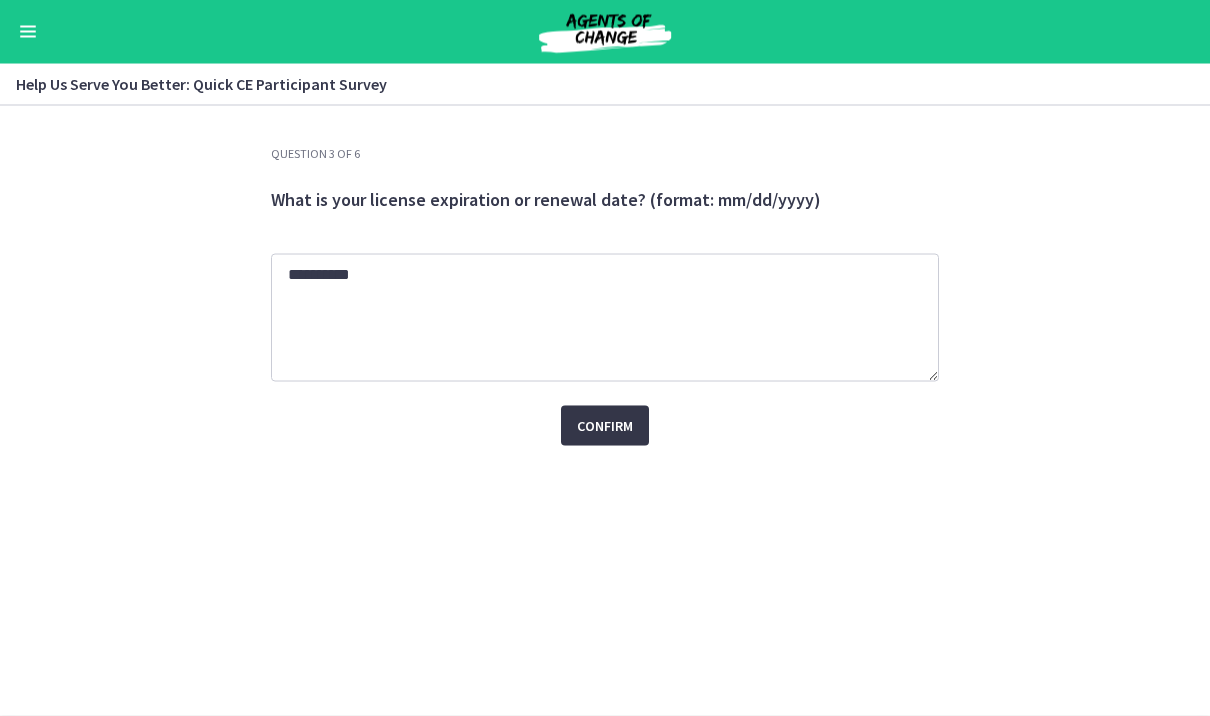click on "Confirm" at bounding box center (605, 426) 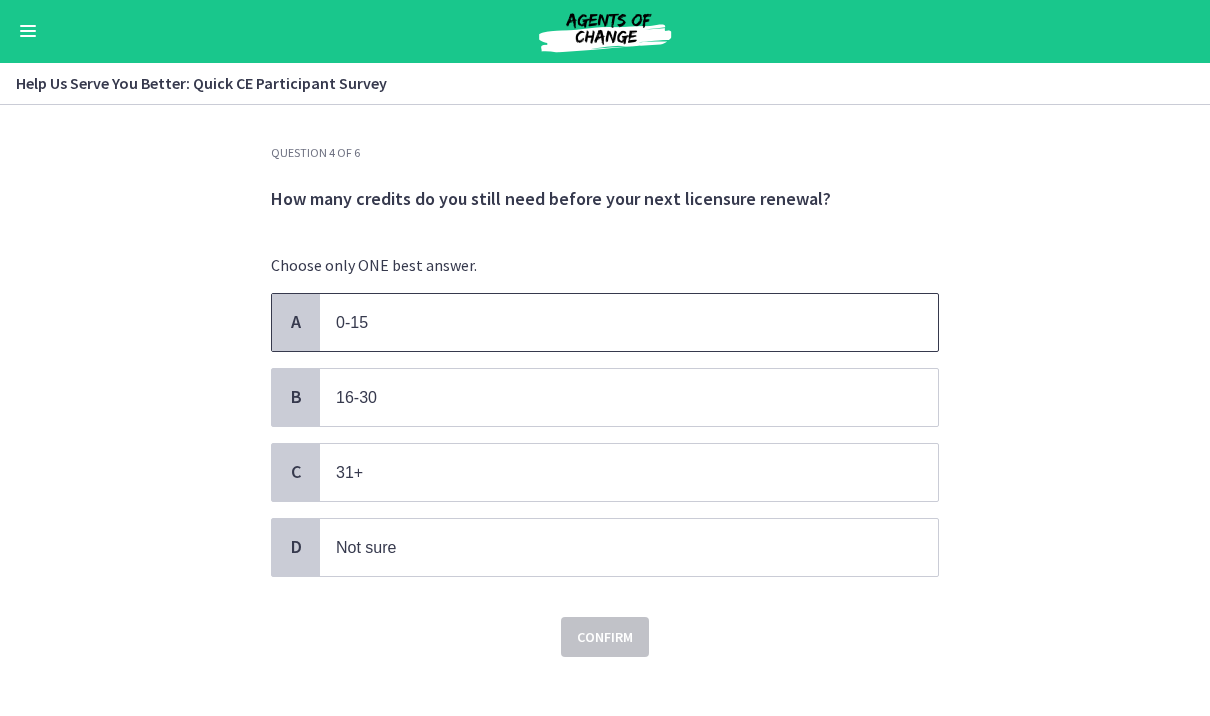 click on "0-15" at bounding box center (629, 323) 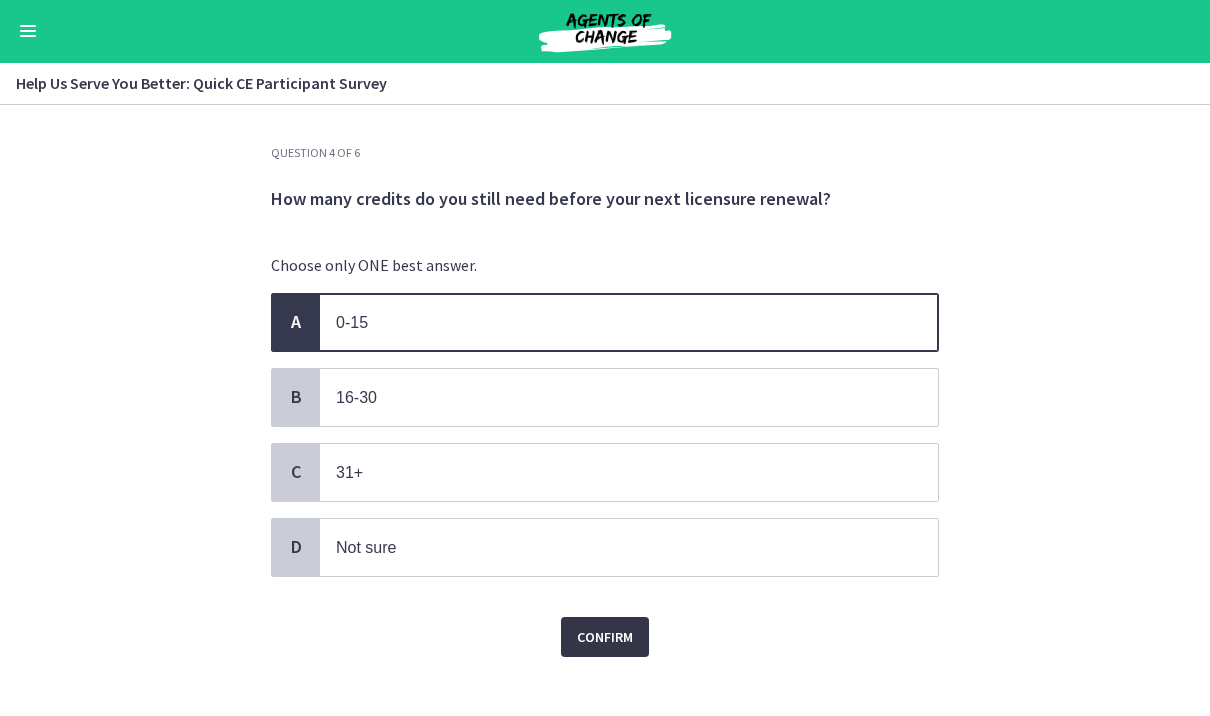 click on "Confirm" at bounding box center [605, 638] 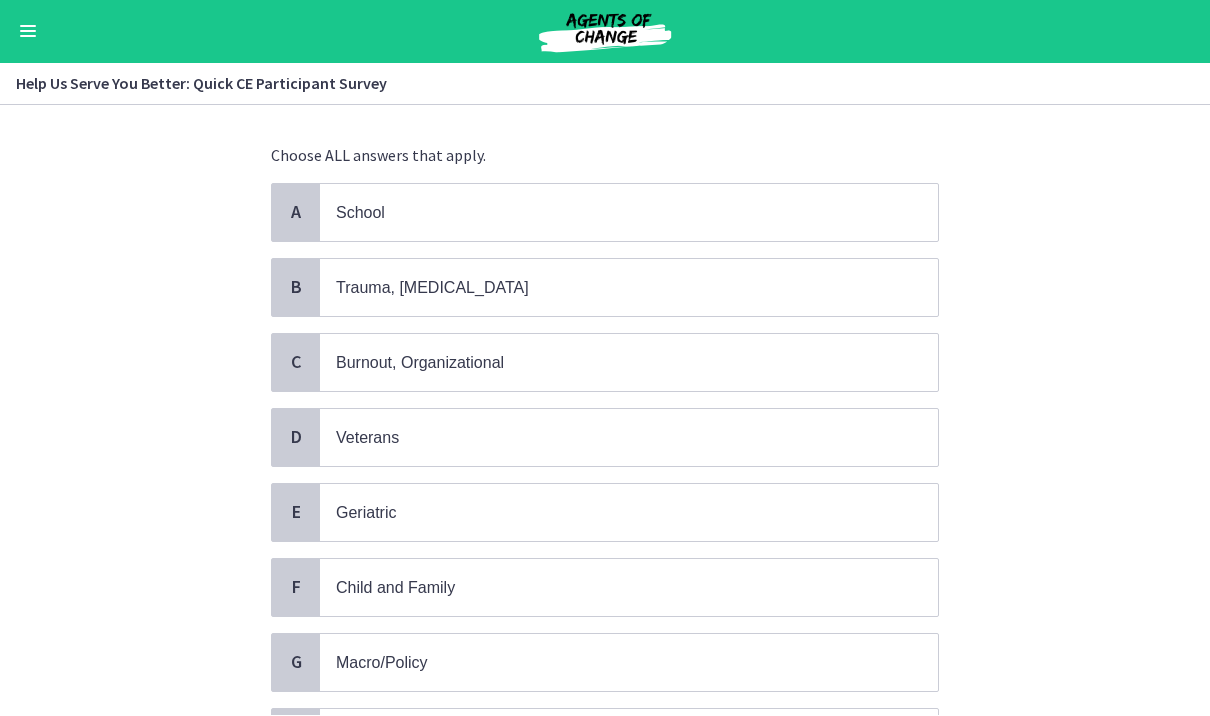 scroll, scrollTop: 130, scrollLeft: 0, axis: vertical 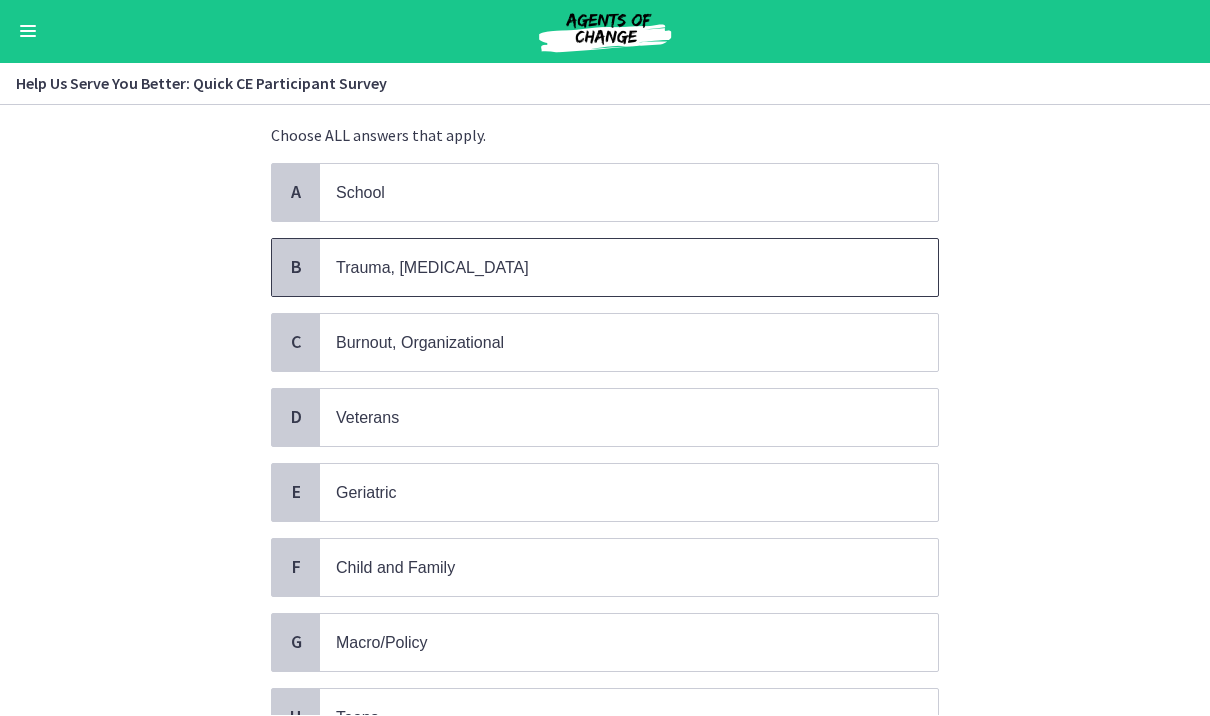 click on "Trauma, PTSD" at bounding box center (609, 268) 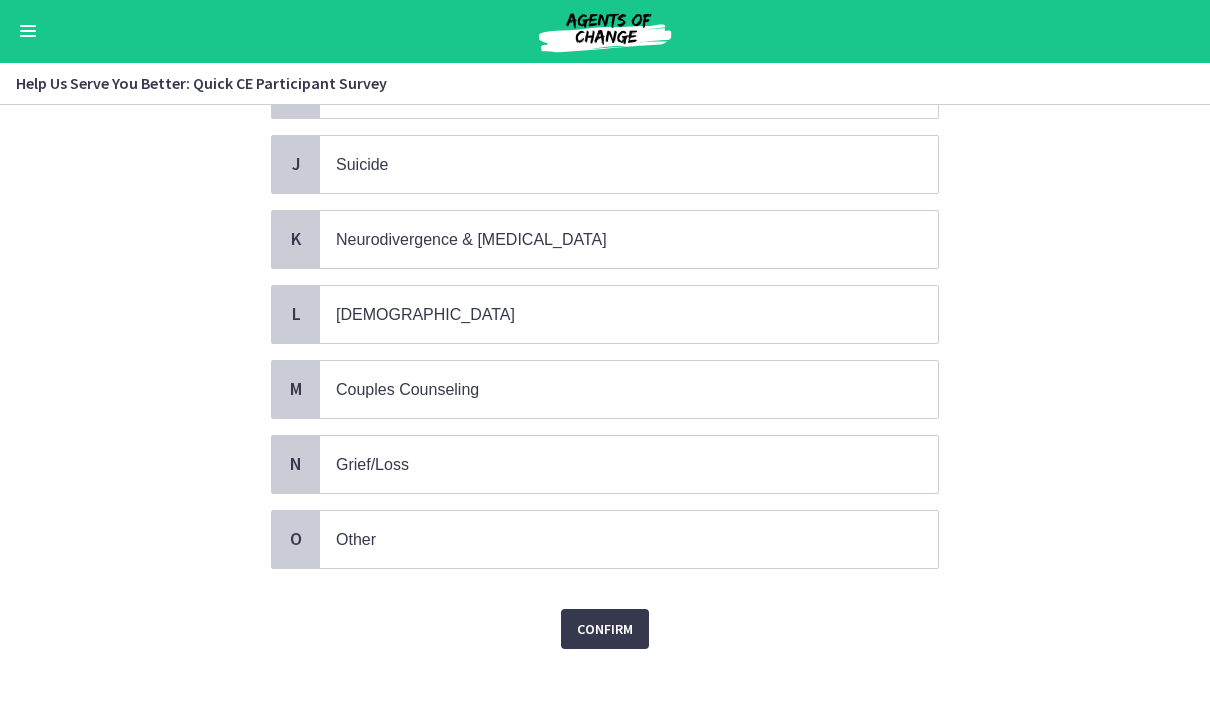 scroll, scrollTop: 832, scrollLeft: 0, axis: vertical 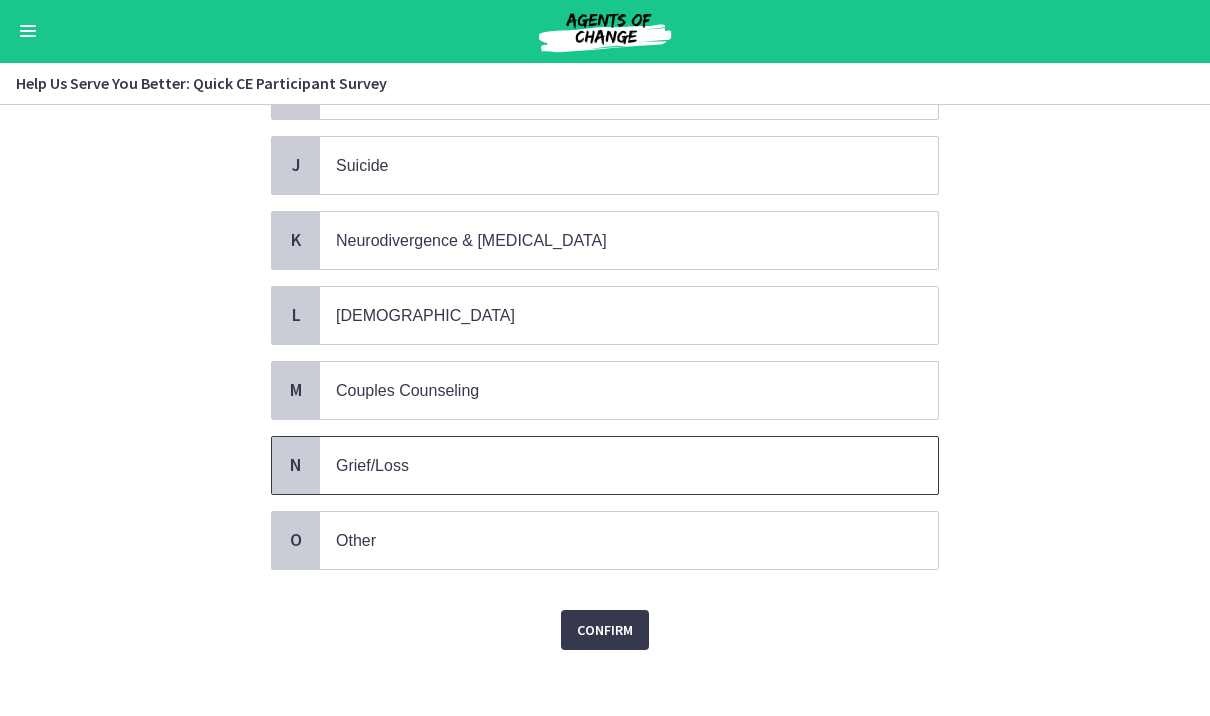 click on "Grief/Loss" at bounding box center [629, 466] 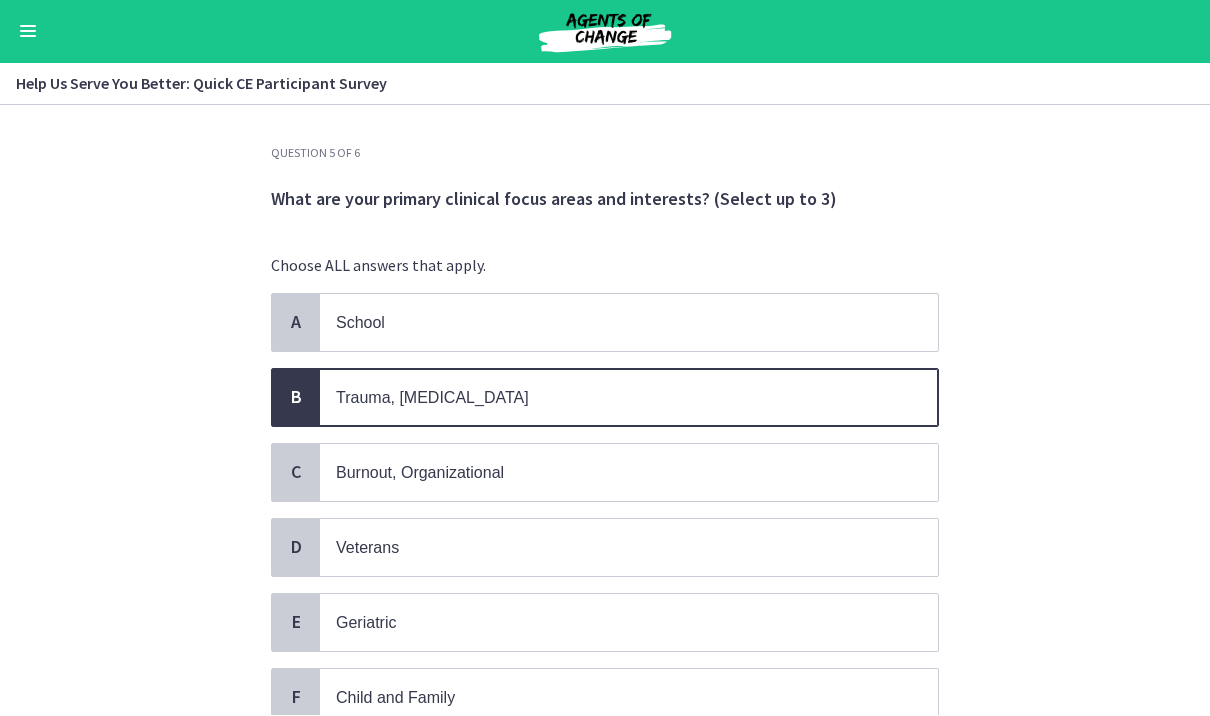 scroll, scrollTop: 0, scrollLeft: 0, axis: both 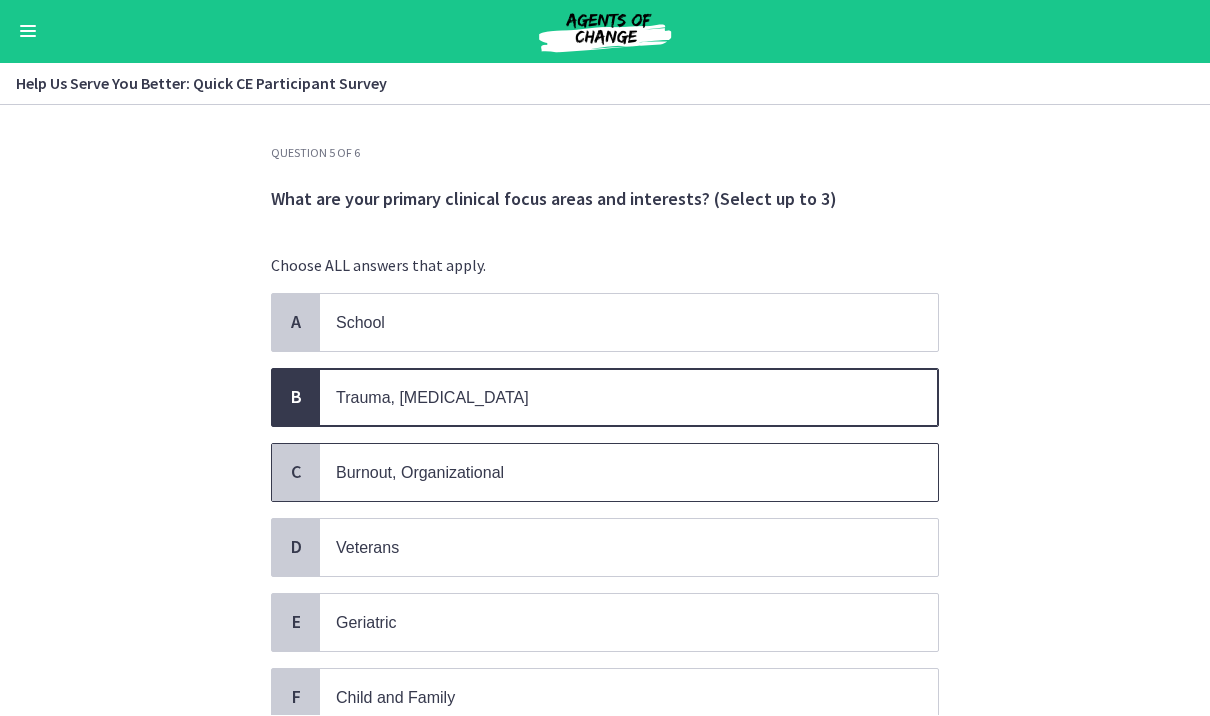 click on "Burnout, Organizational" at bounding box center [609, 473] 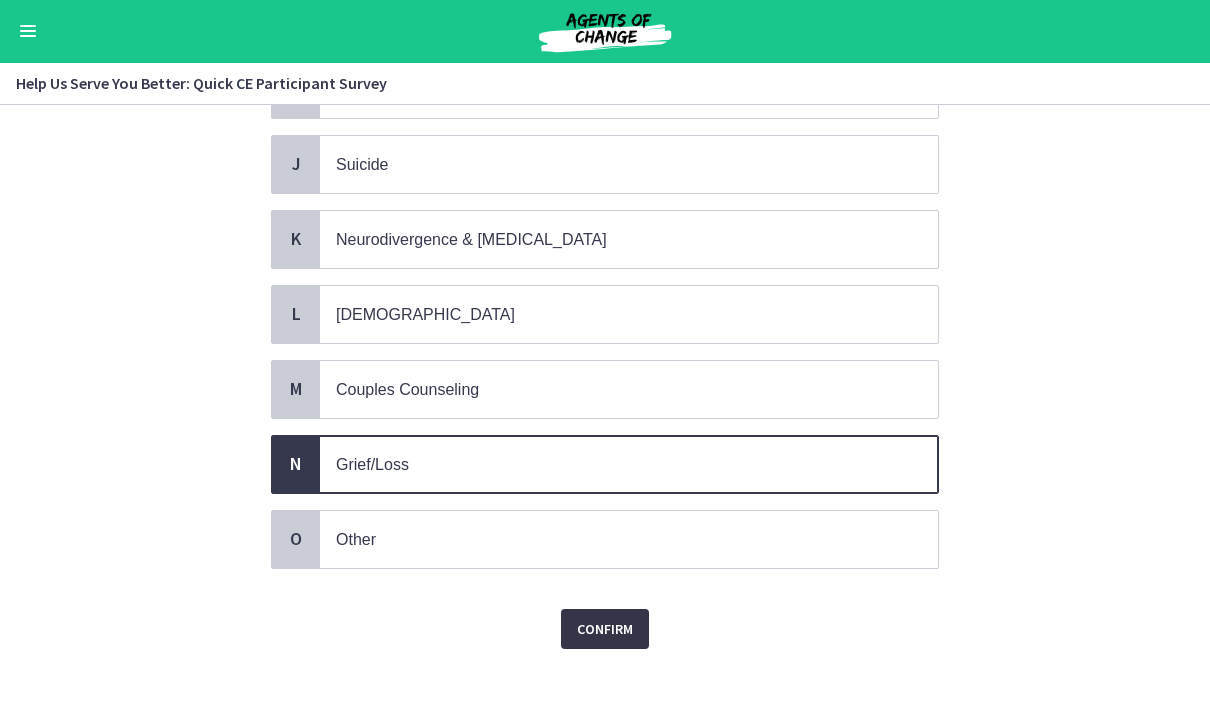 click on "Confirm" at bounding box center [605, 630] 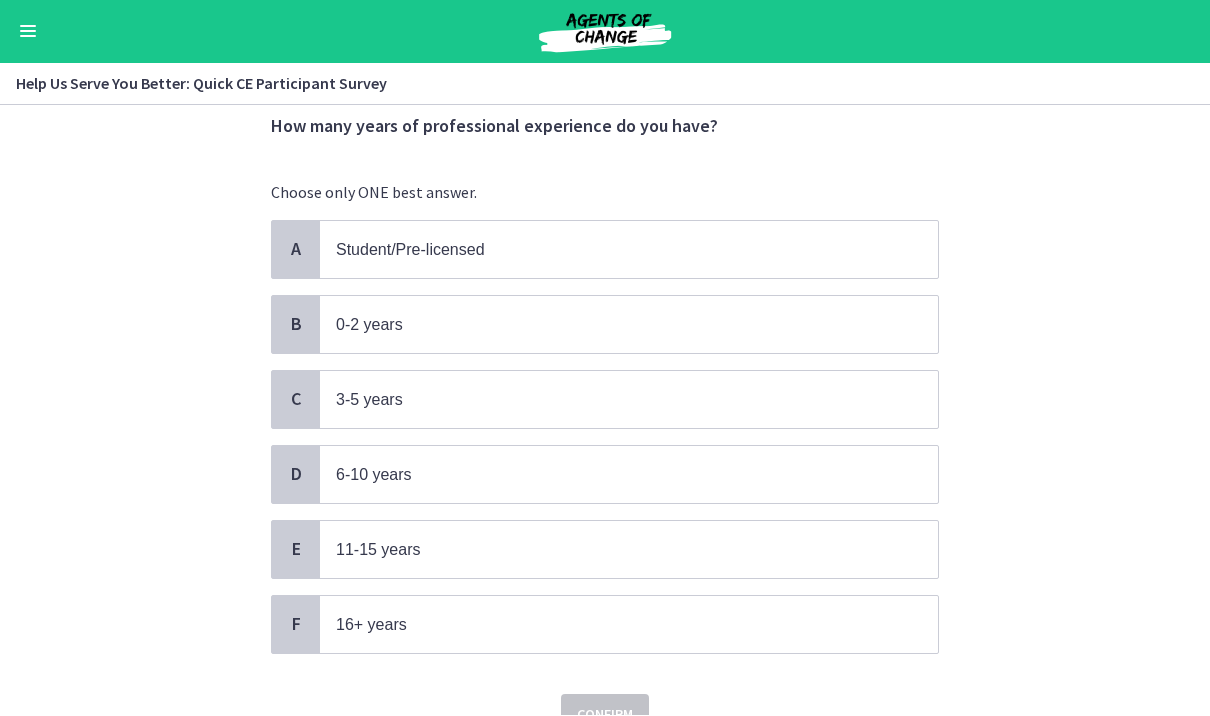 scroll, scrollTop: 132, scrollLeft: 0, axis: vertical 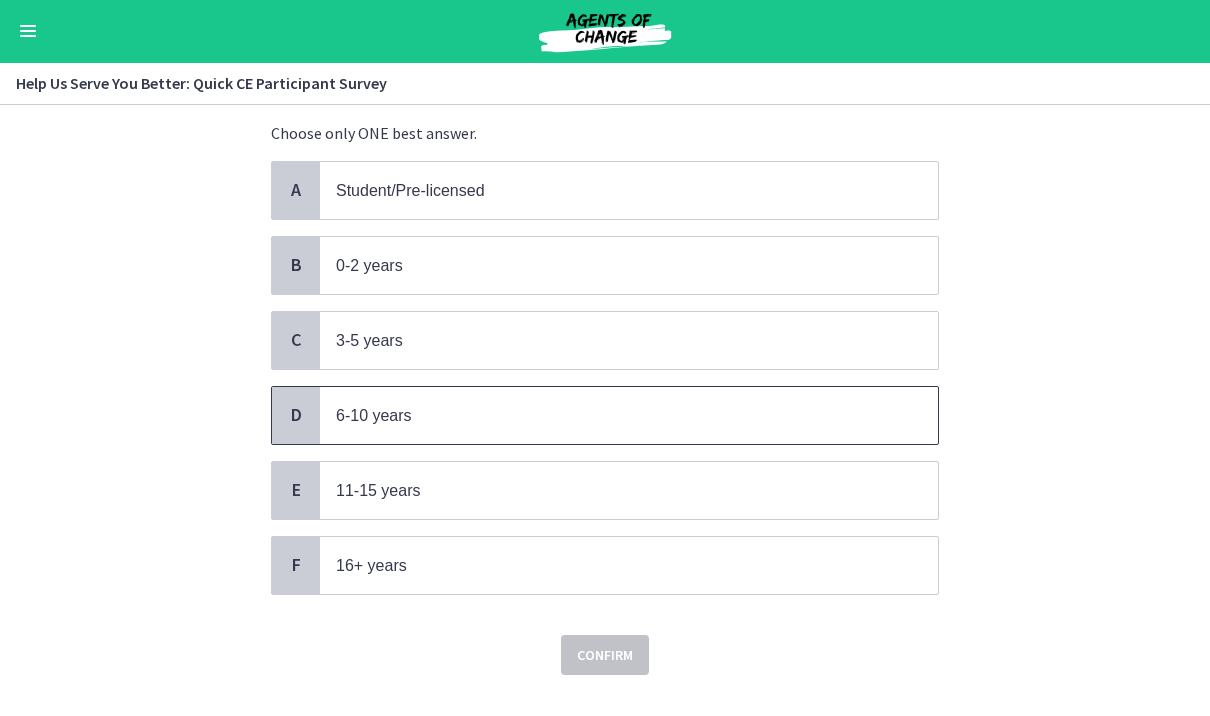 click on "6-10 years" at bounding box center (609, 416) 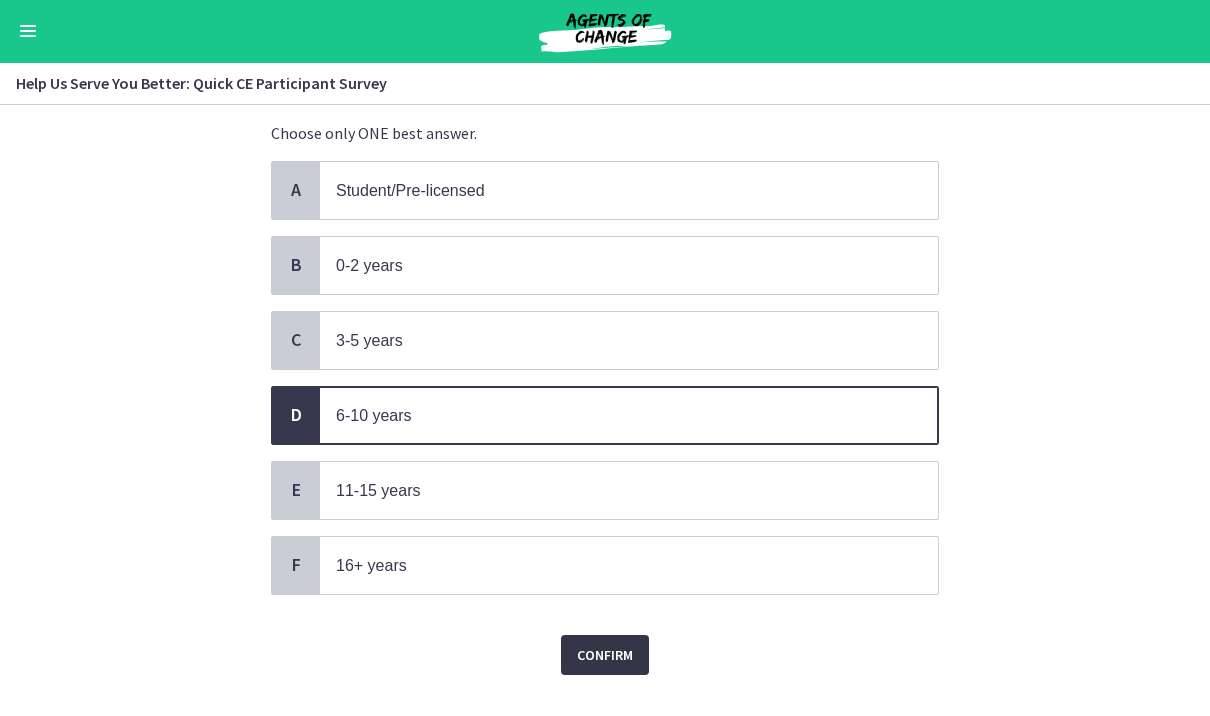 click on "Confirm" at bounding box center [605, 656] 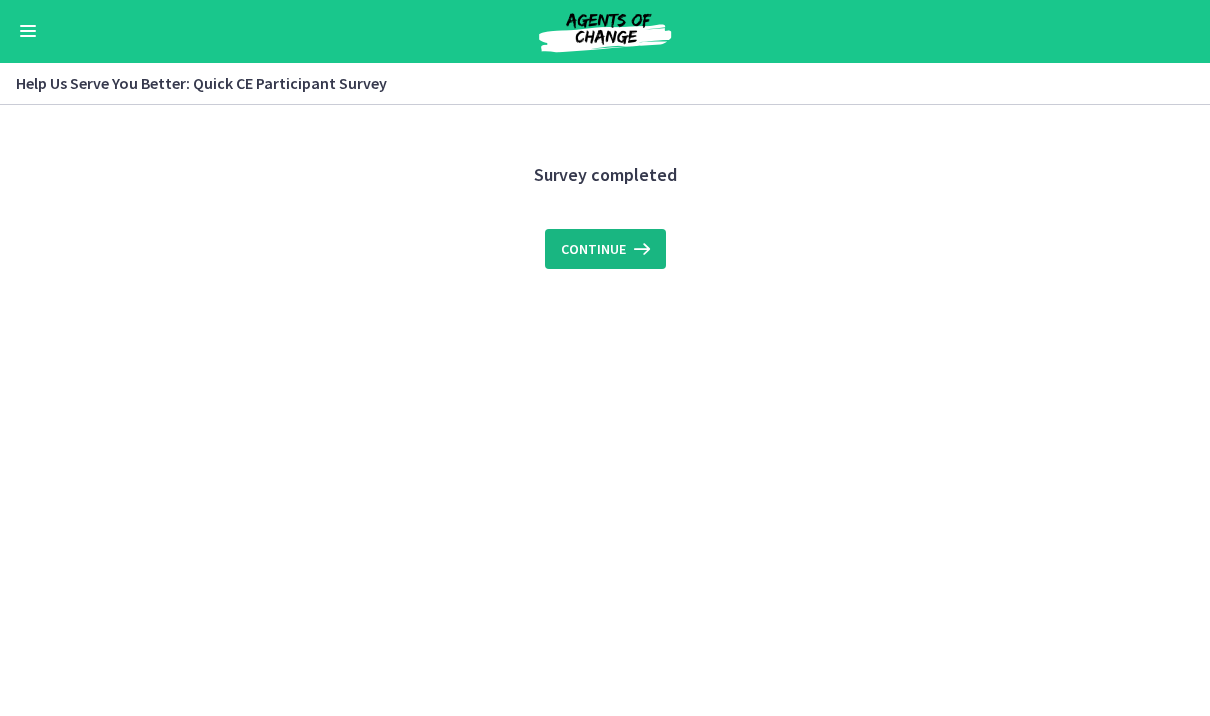 scroll, scrollTop: 0, scrollLeft: 0, axis: both 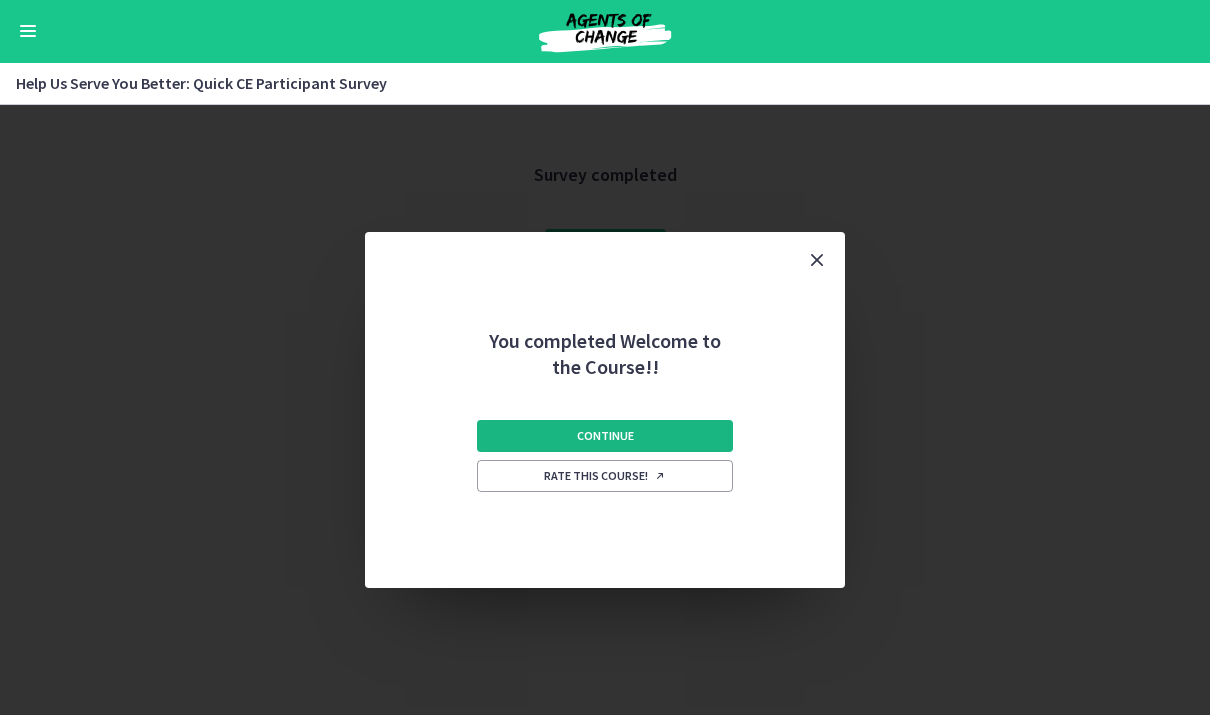 click on "Continue" at bounding box center (605, 437) 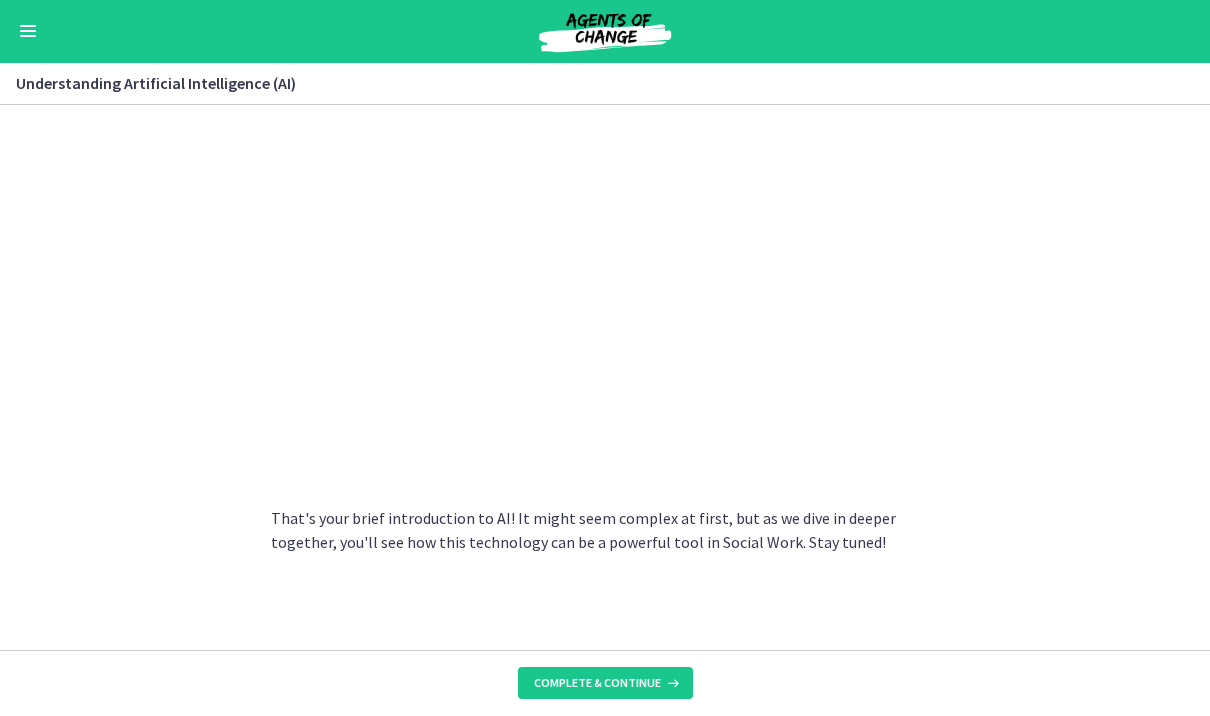 scroll, scrollTop: 926, scrollLeft: 0, axis: vertical 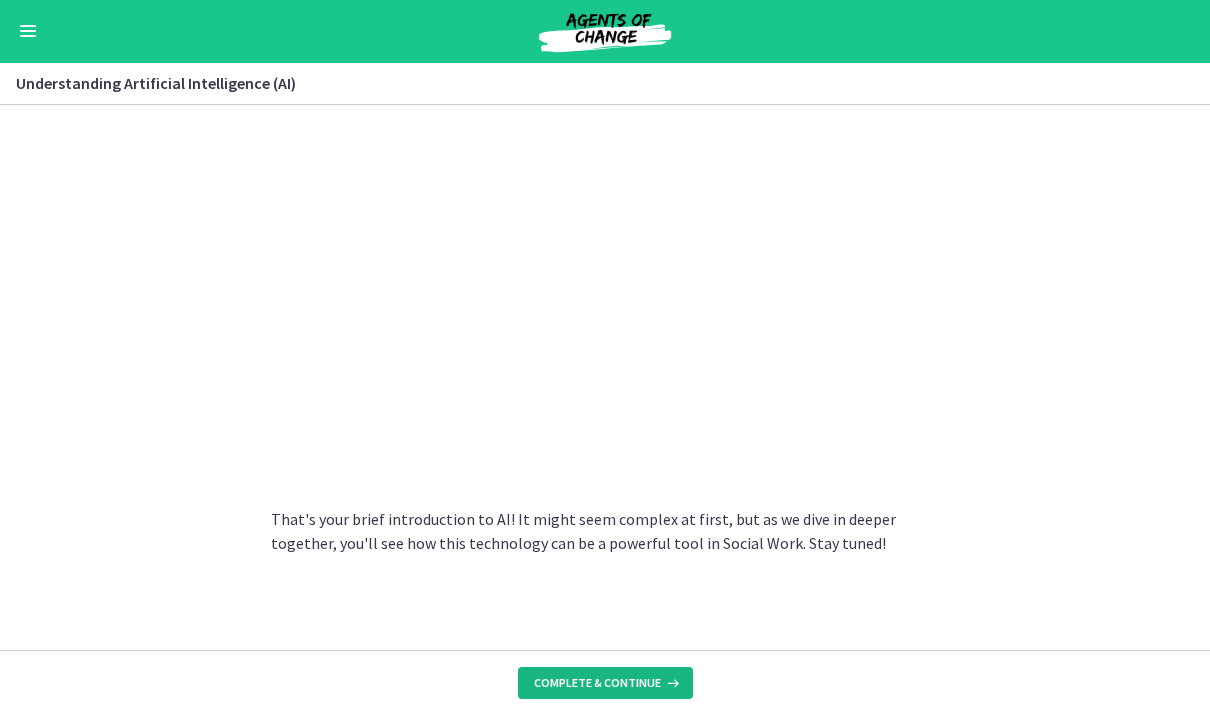 click on "Complete & continue" at bounding box center [597, 684] 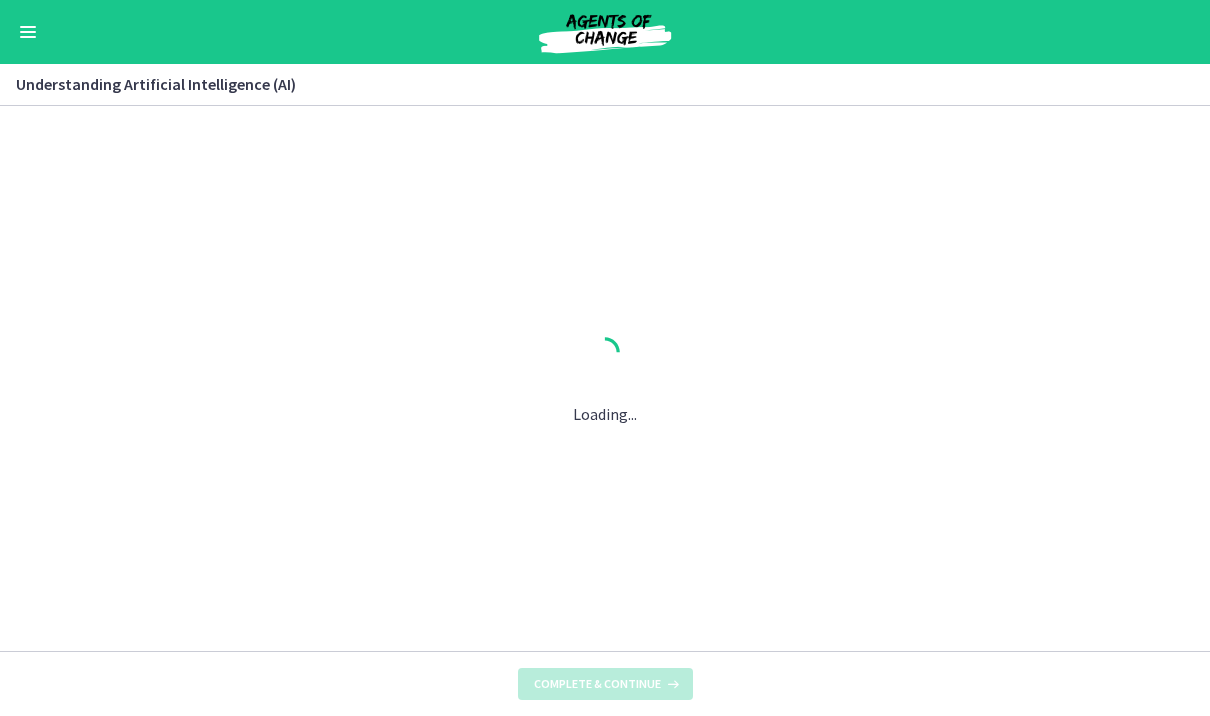 scroll, scrollTop: 0, scrollLeft: 0, axis: both 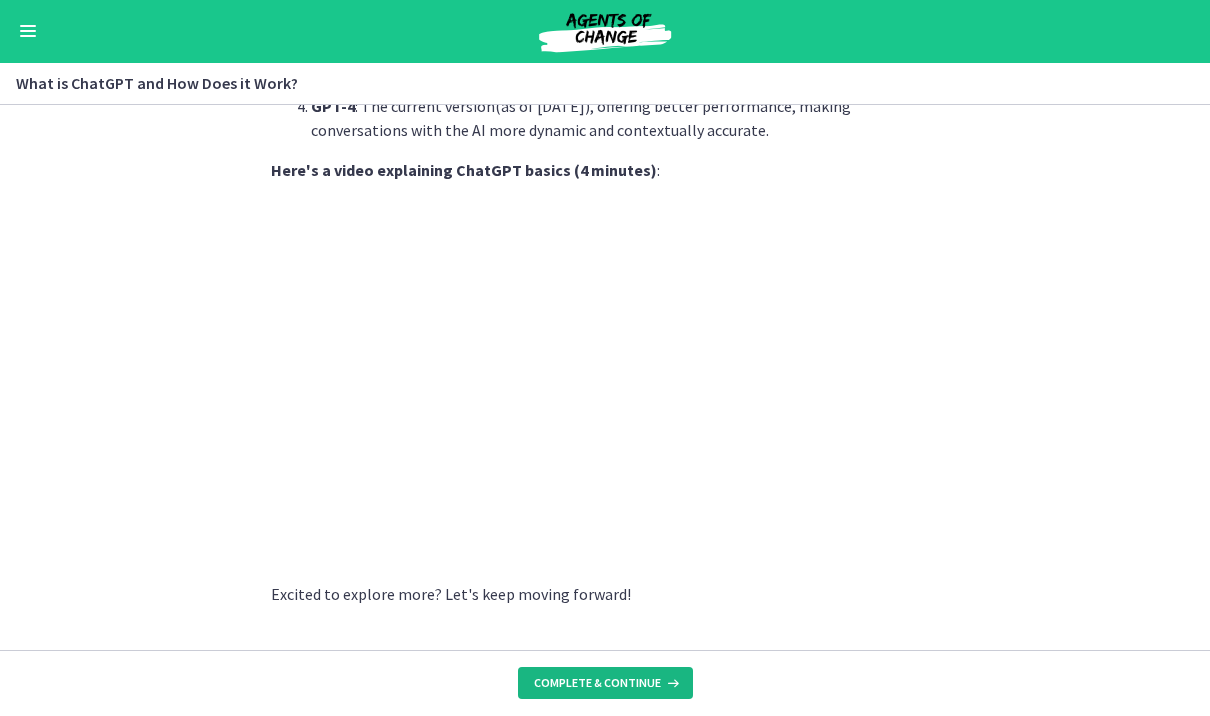 click on "Complete & continue" at bounding box center (597, 684) 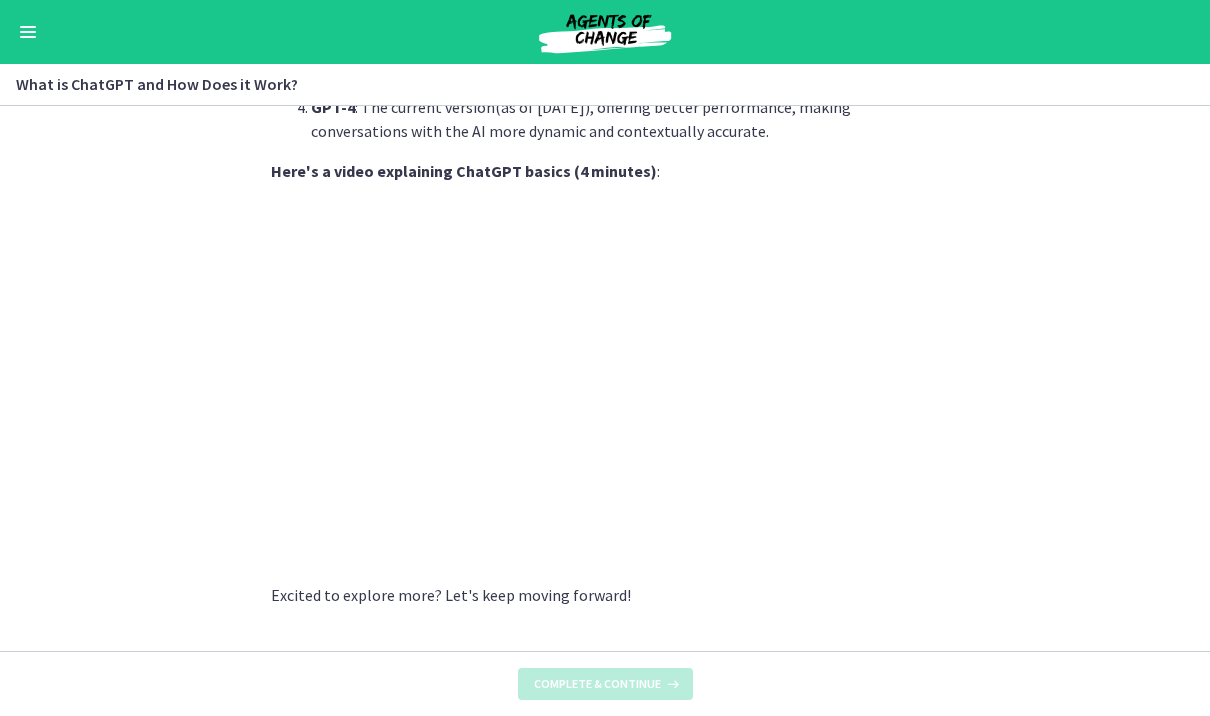 scroll, scrollTop: 0, scrollLeft: 0, axis: both 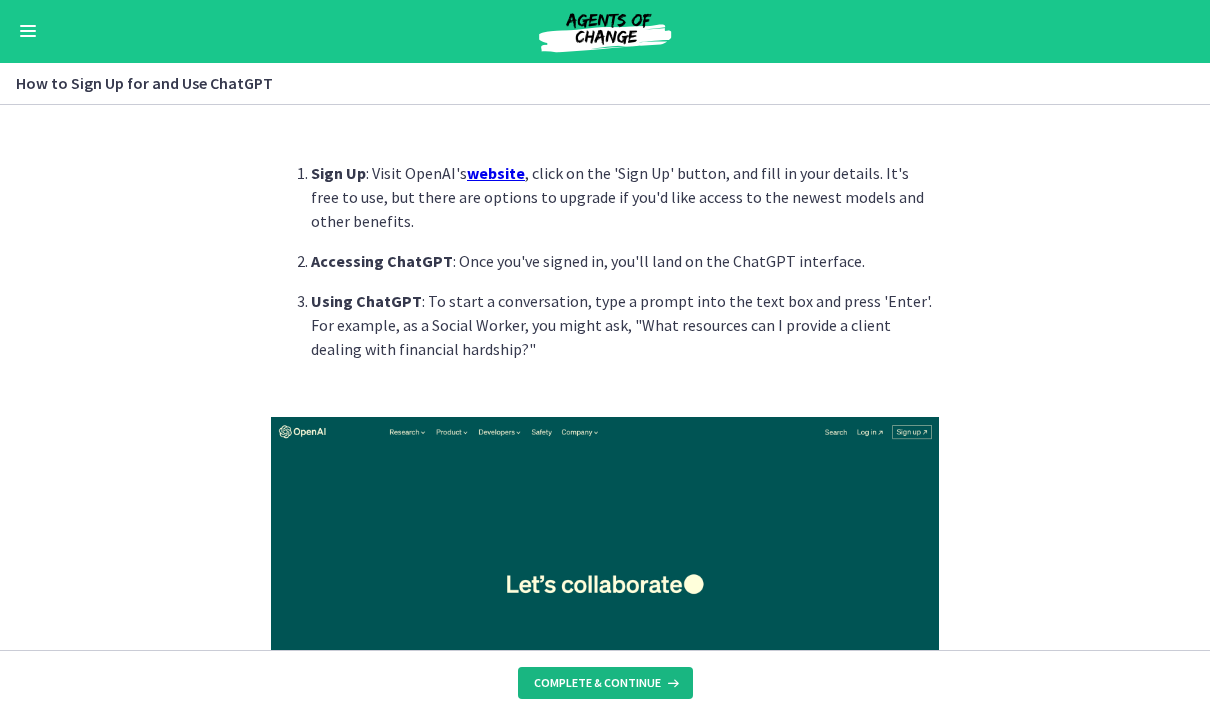 click on "Complete & continue" at bounding box center (597, 684) 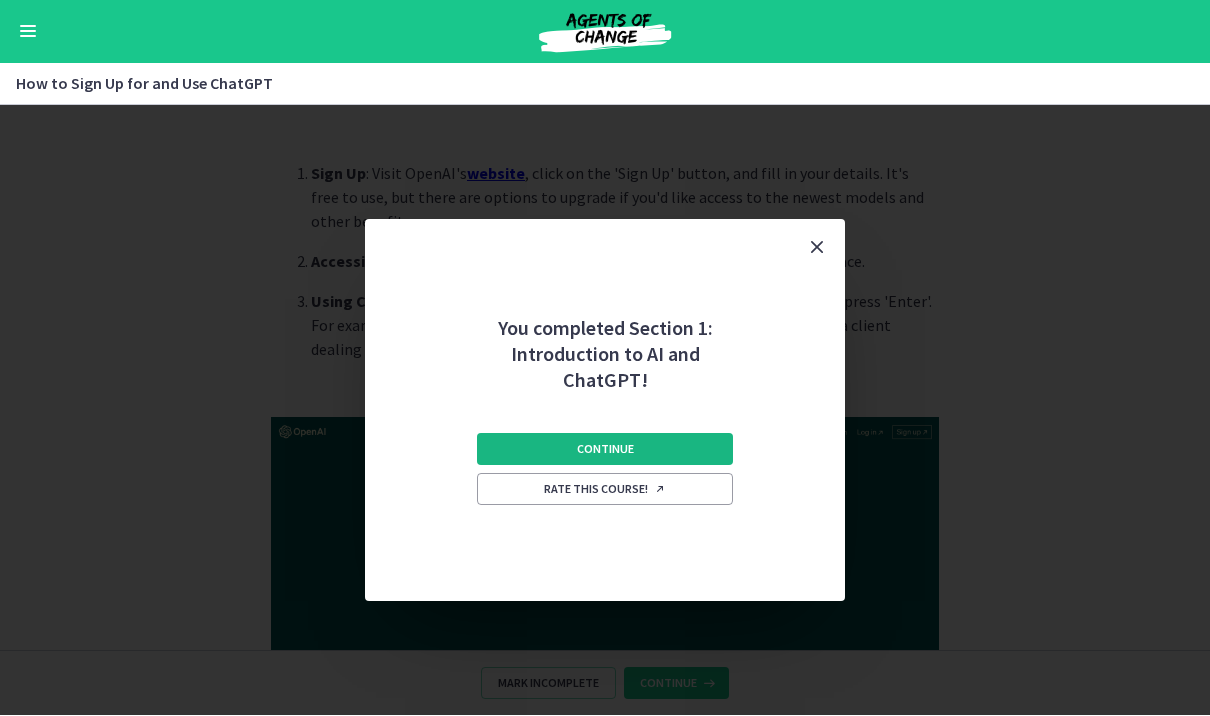 click on "Continue" at bounding box center [605, 450] 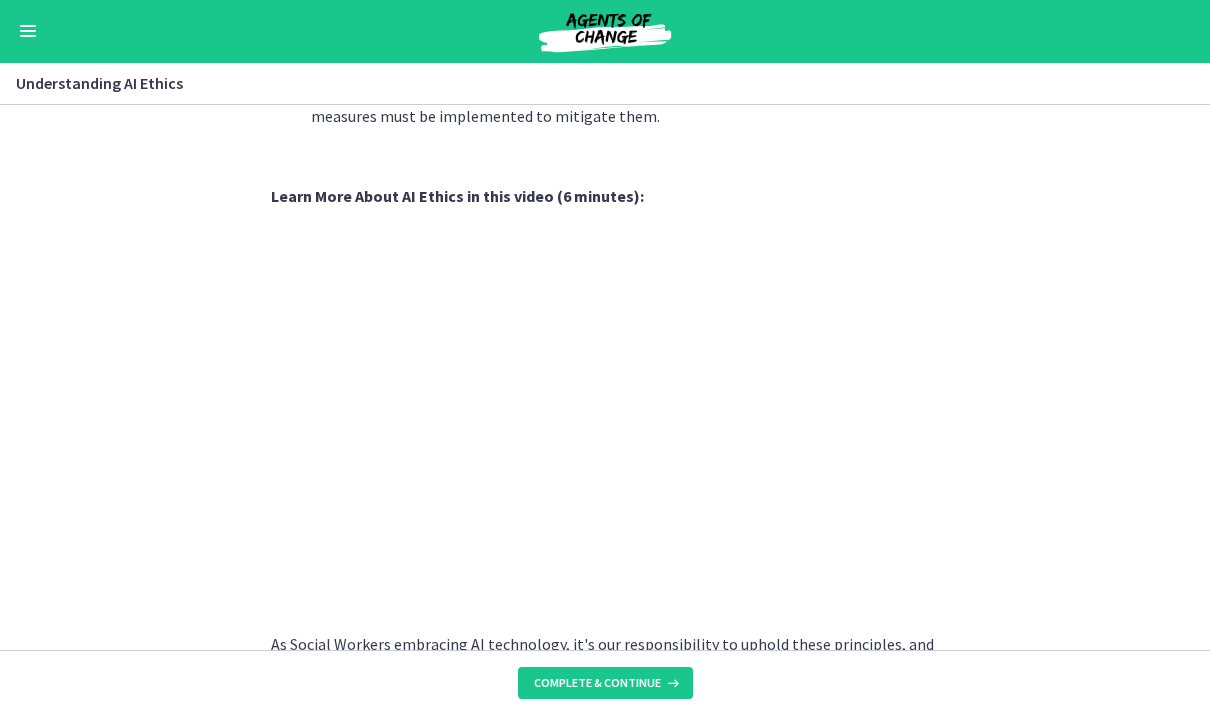 scroll, scrollTop: 903, scrollLeft: 0, axis: vertical 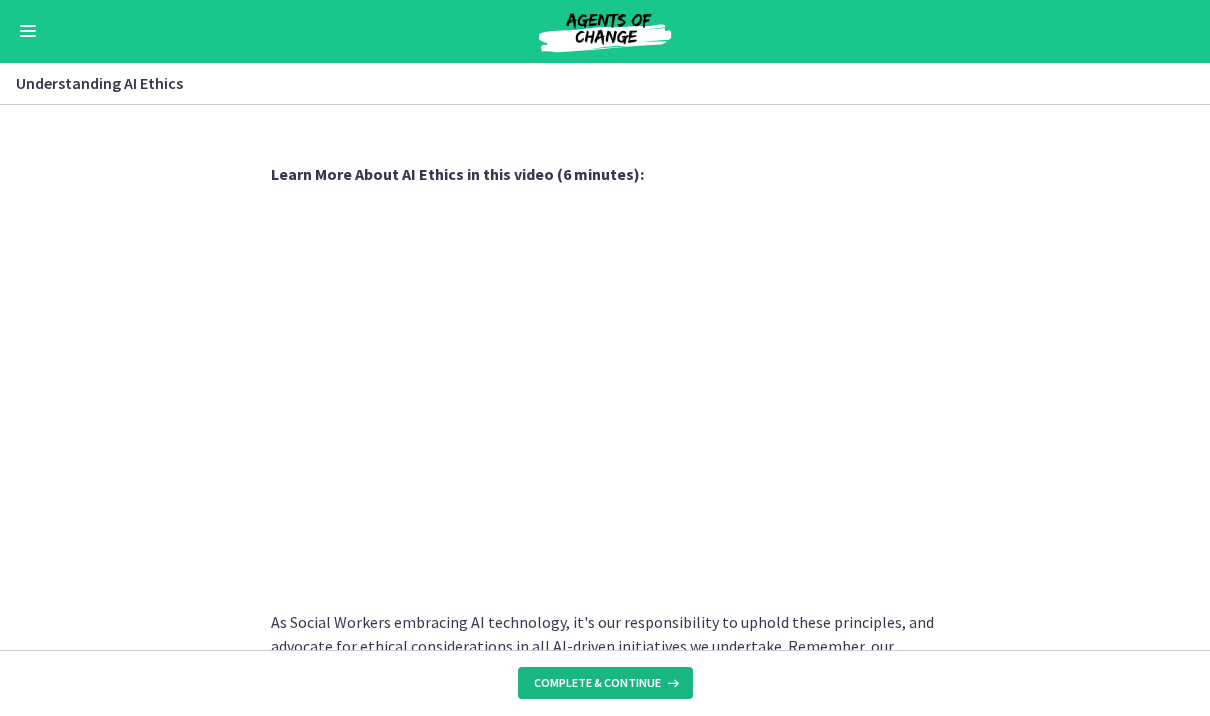 click on "Complete & continue" at bounding box center [605, 684] 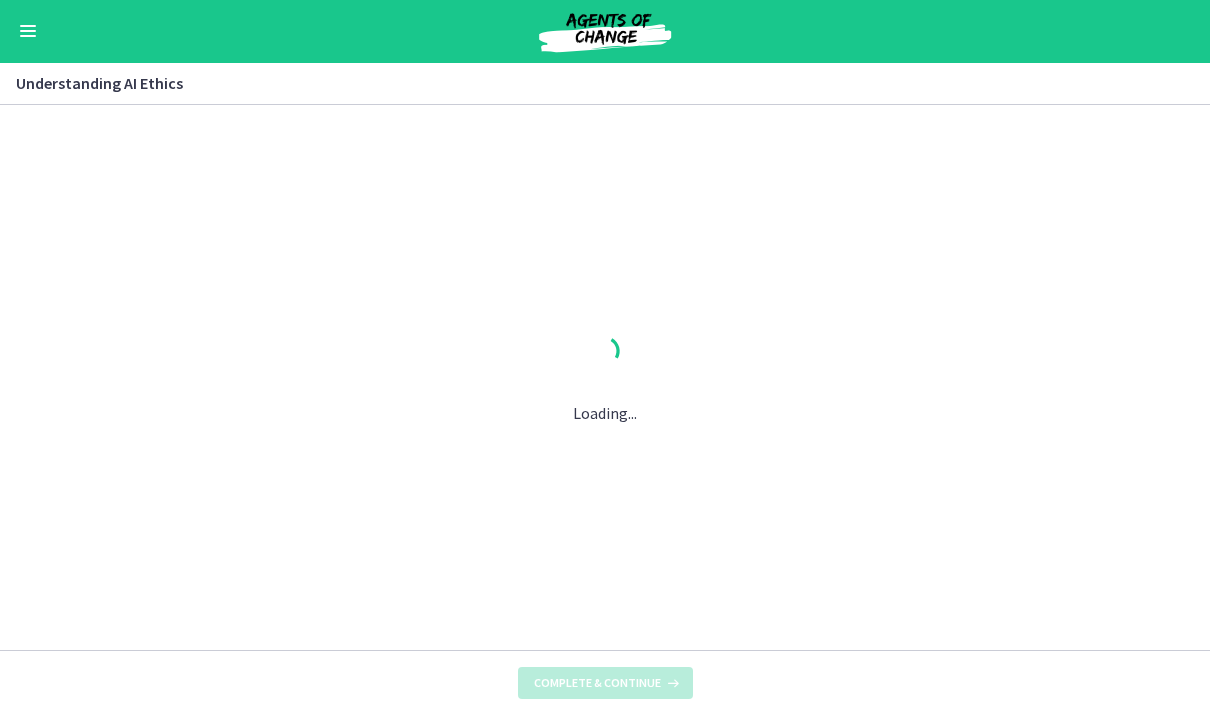 scroll, scrollTop: 0, scrollLeft: 0, axis: both 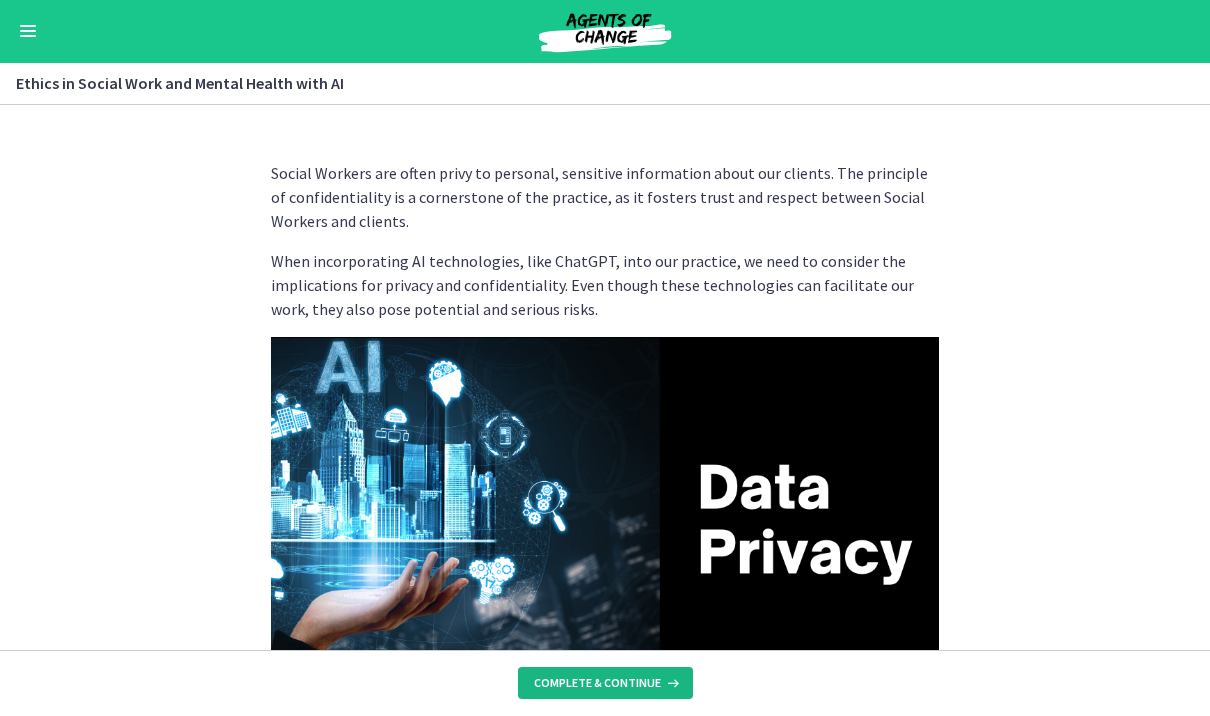 click on "Complete & continue" at bounding box center [597, 684] 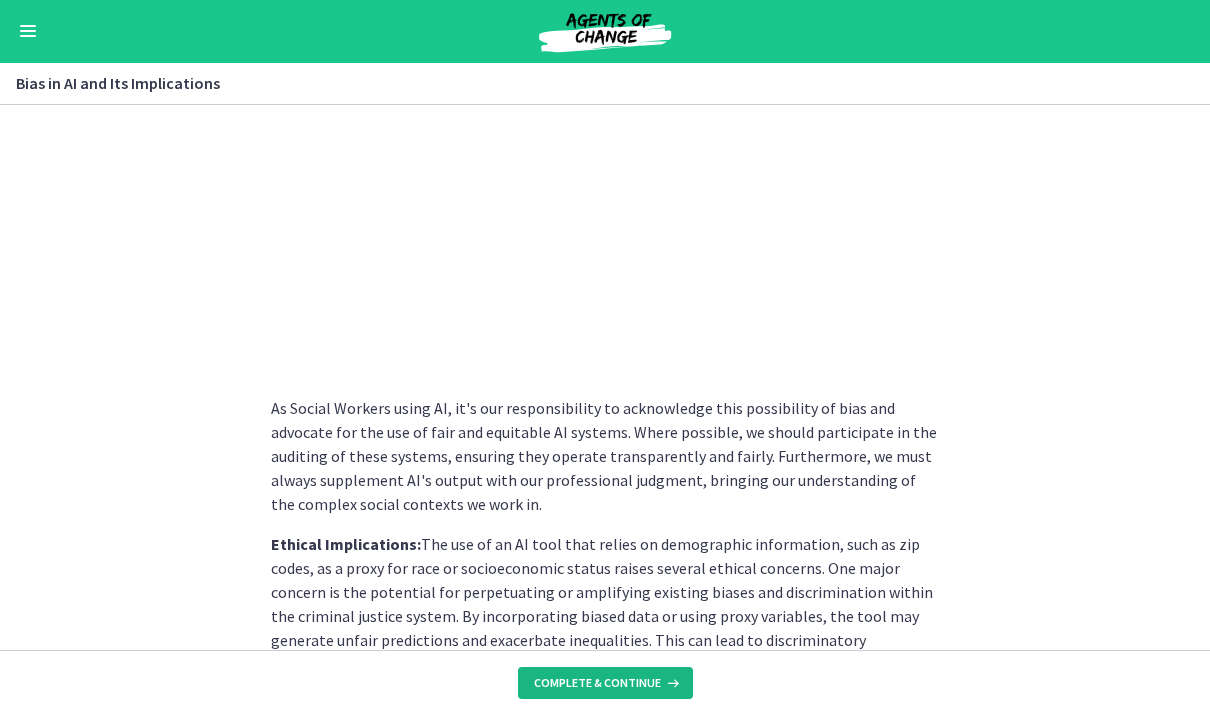 click on "Complete & continue" at bounding box center (597, 684) 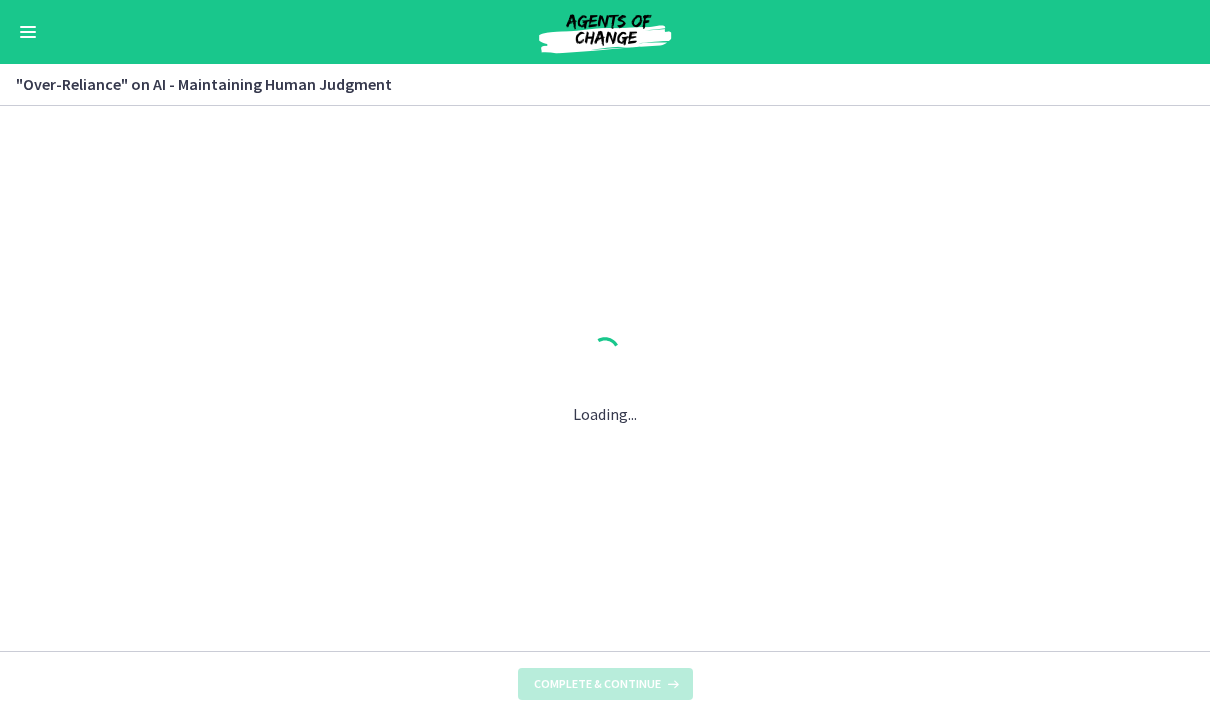 scroll, scrollTop: 0, scrollLeft: 0, axis: both 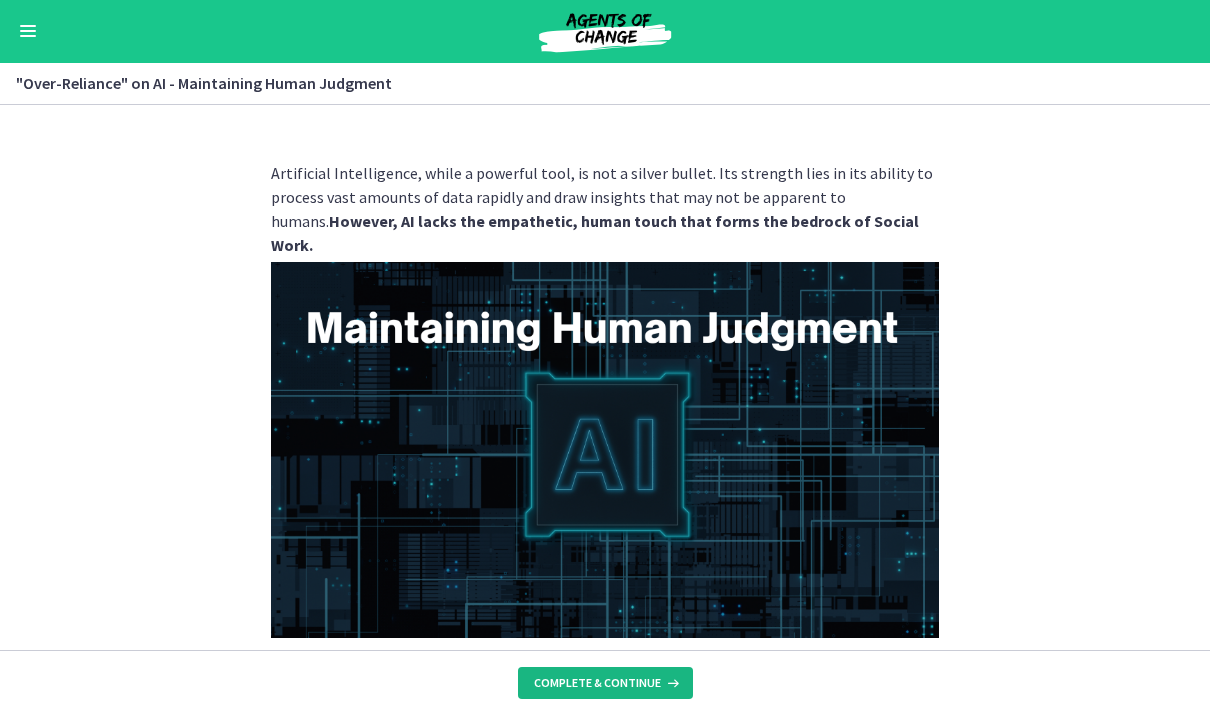 click on "Complete & continue" at bounding box center [597, 684] 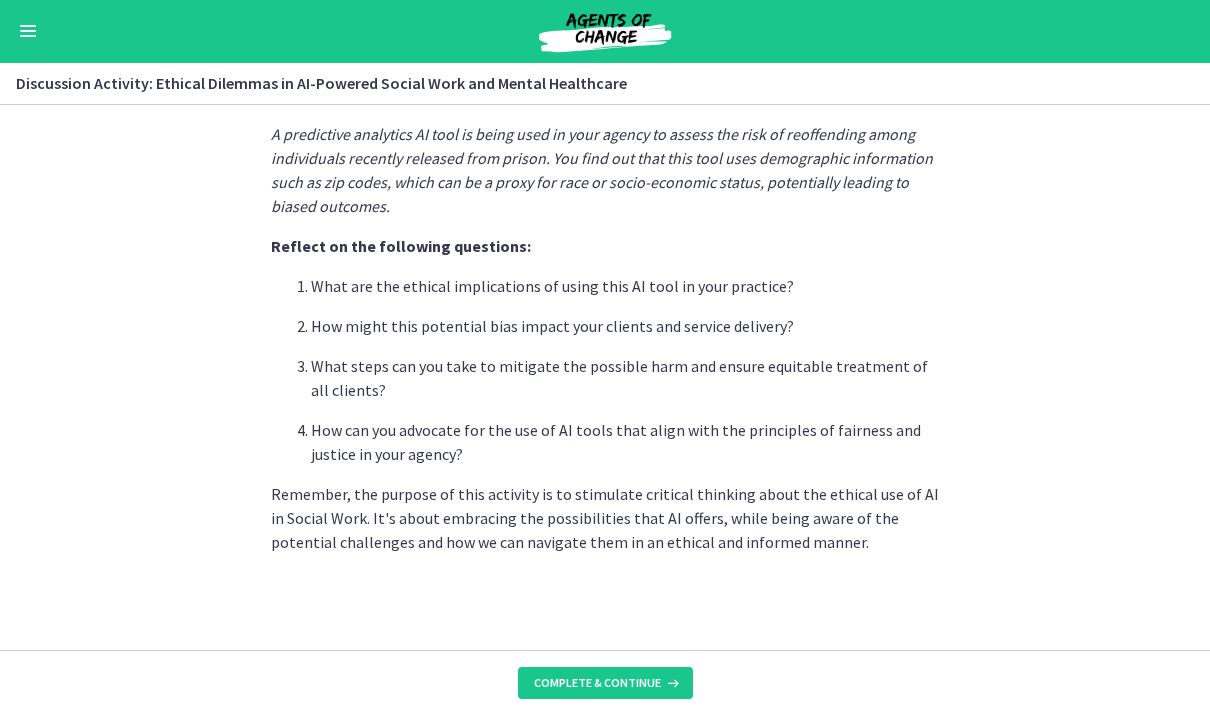 scroll, scrollTop: 559, scrollLeft: 0, axis: vertical 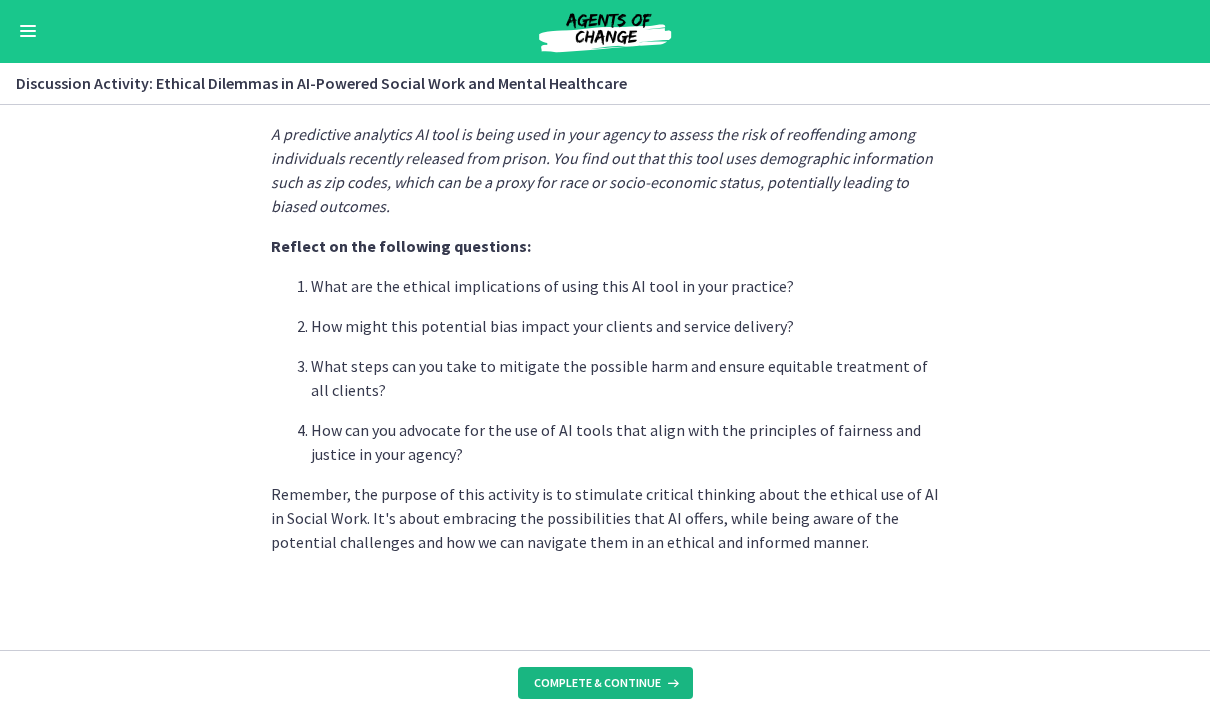 click on "Complete & continue" at bounding box center [597, 684] 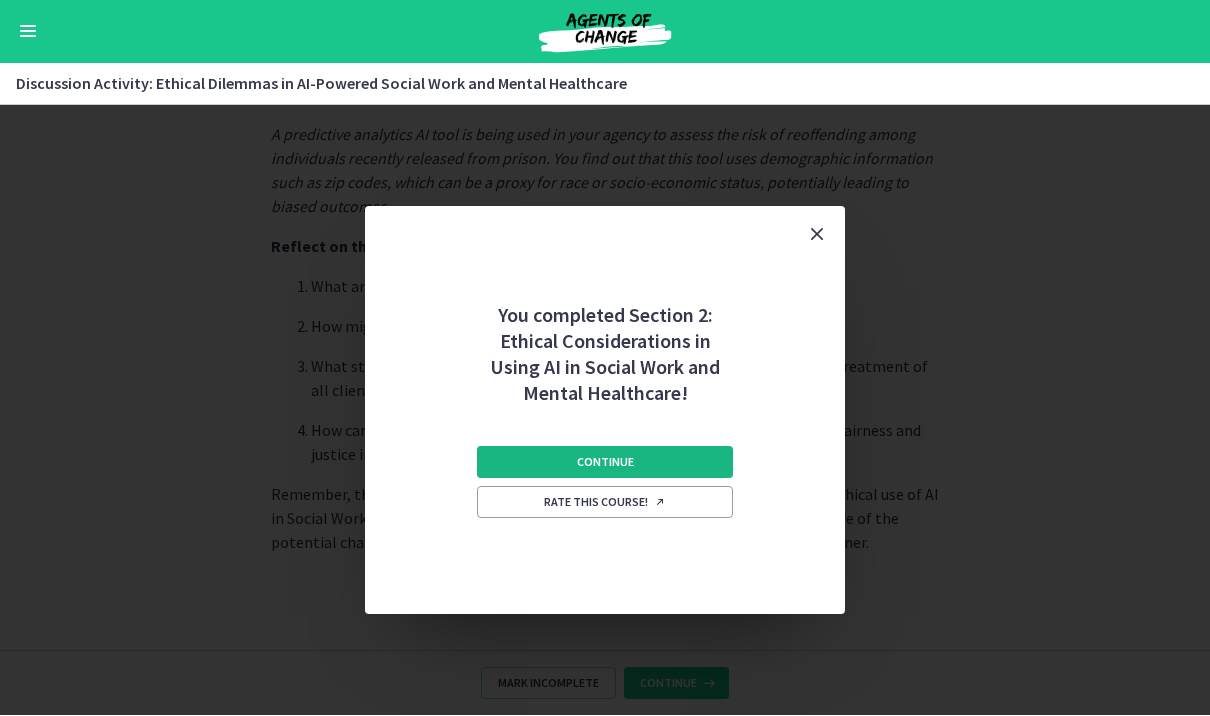 click on "Continue" at bounding box center (605, 463) 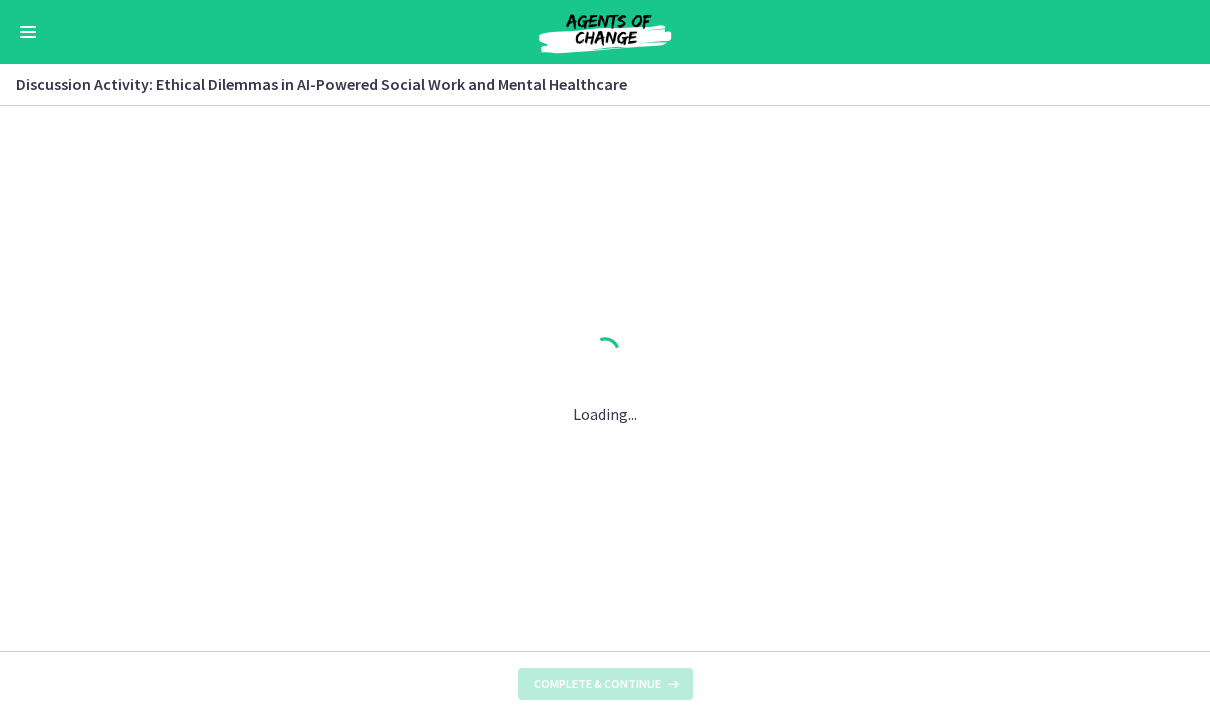 scroll, scrollTop: 0, scrollLeft: 0, axis: both 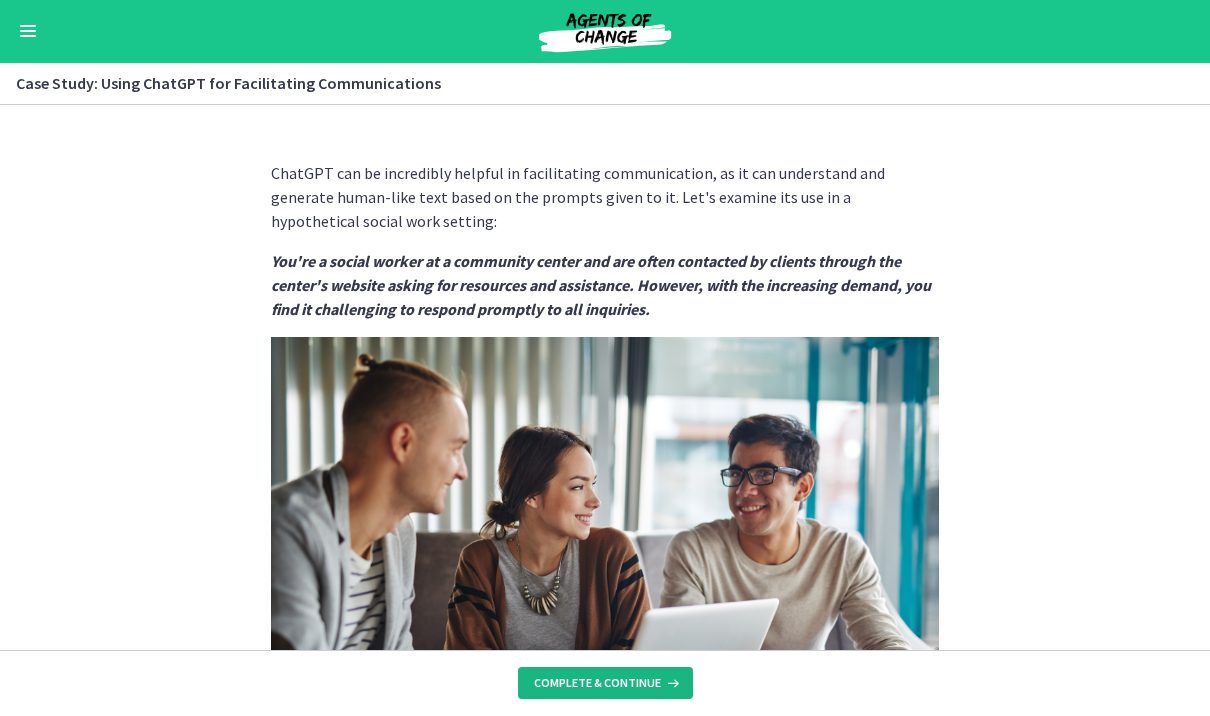 click on "Complete & continue" at bounding box center (597, 684) 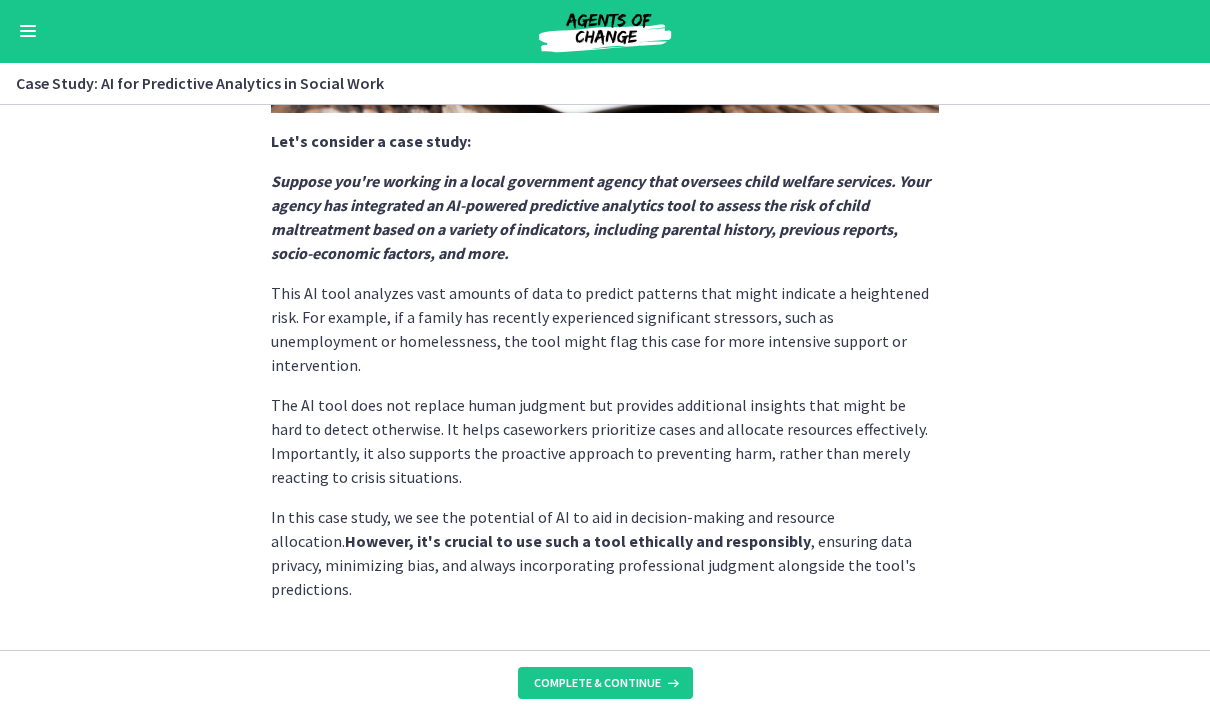 scroll, scrollTop: 511, scrollLeft: 0, axis: vertical 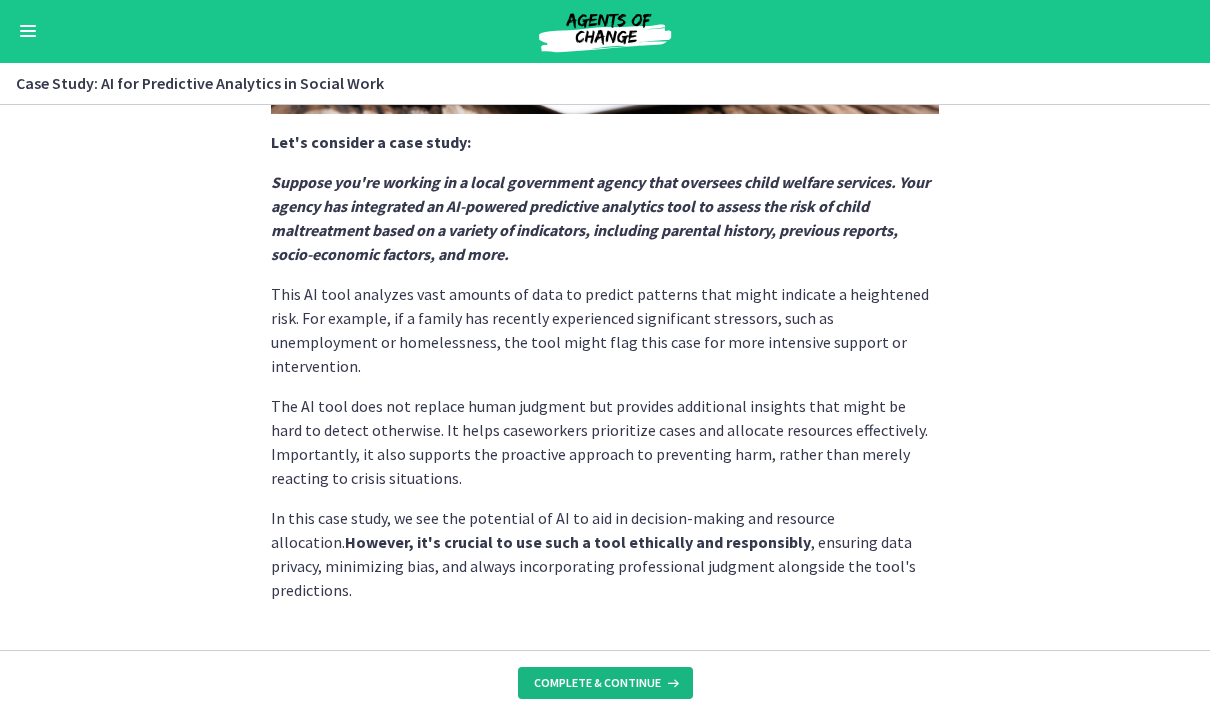 click on "Complete & continue" at bounding box center (597, 684) 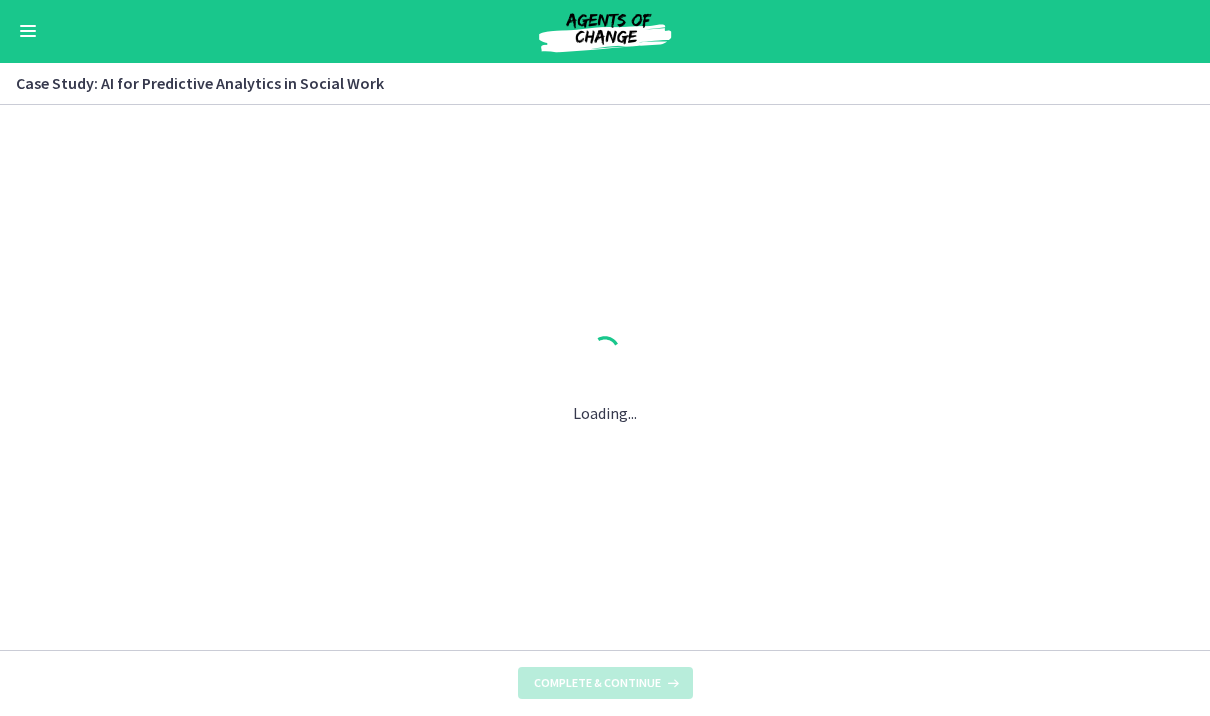 scroll, scrollTop: 0, scrollLeft: 0, axis: both 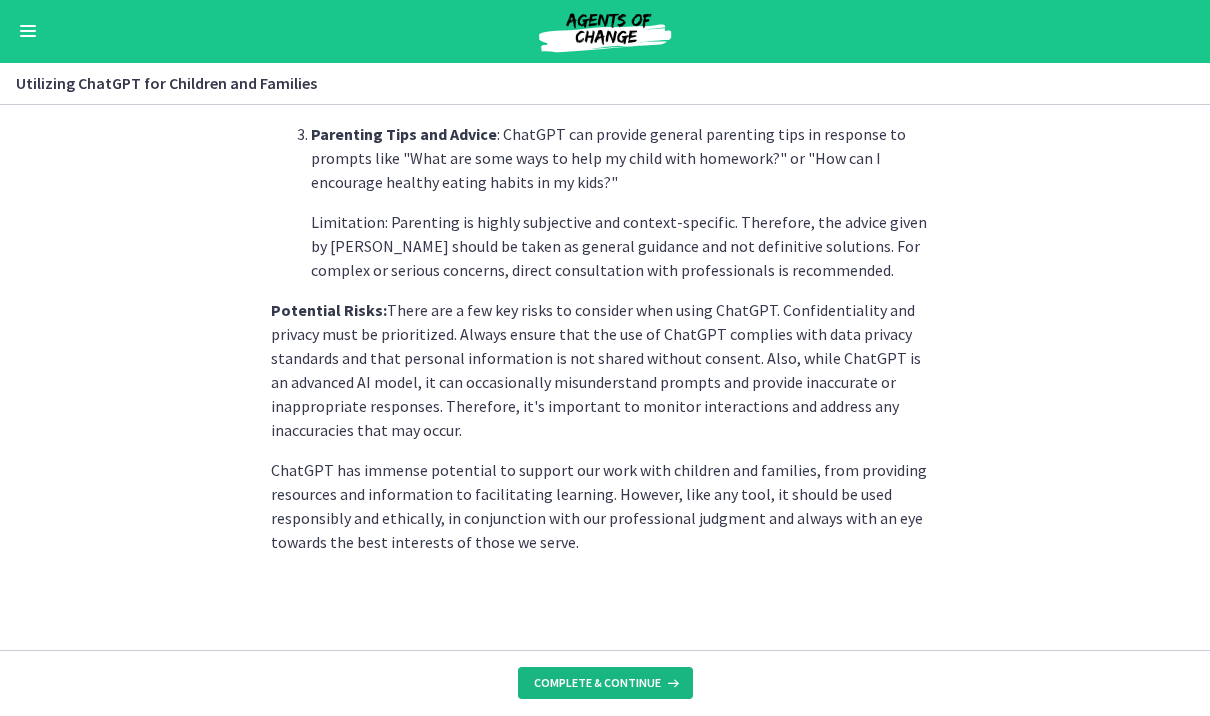 click on "Complete & continue" at bounding box center (597, 684) 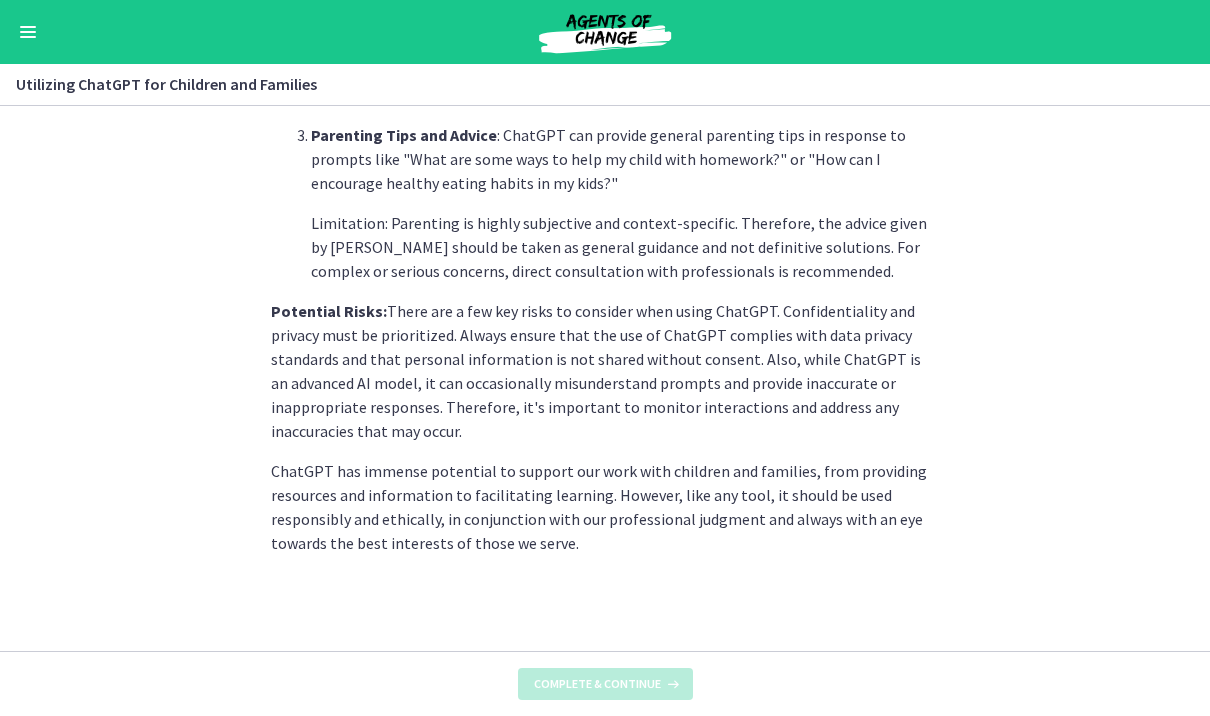 scroll, scrollTop: 0, scrollLeft: 0, axis: both 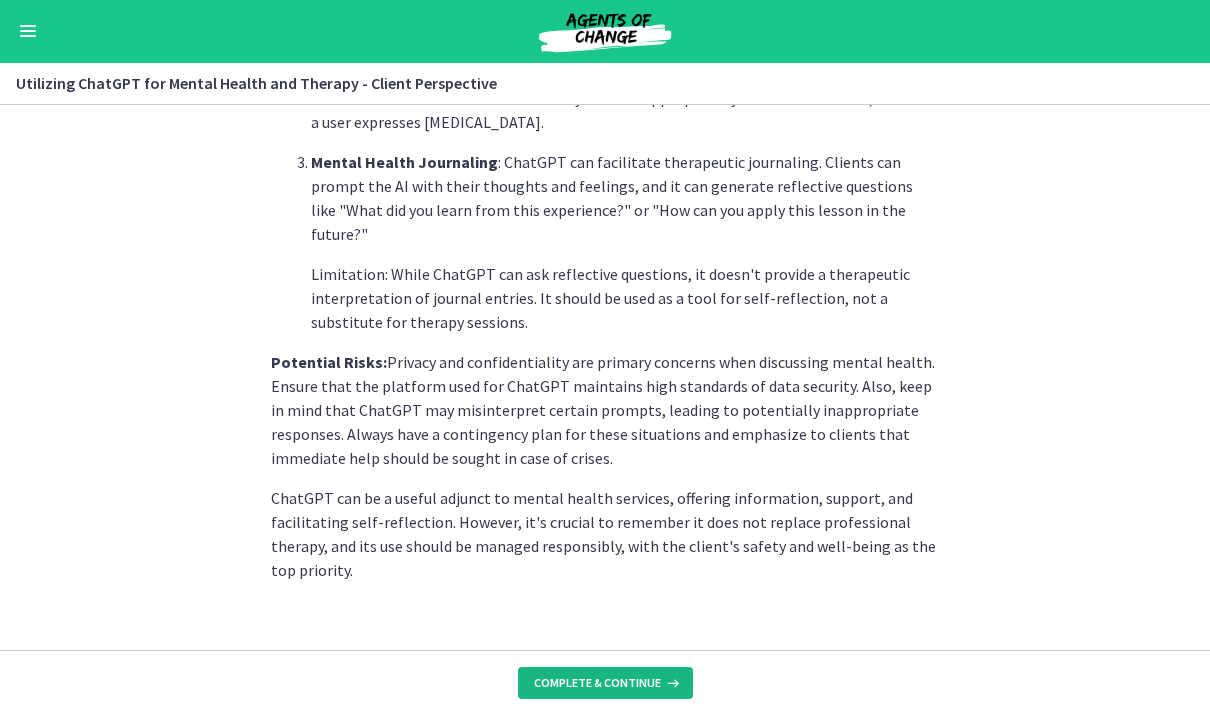 click on "Complete & continue" at bounding box center (597, 684) 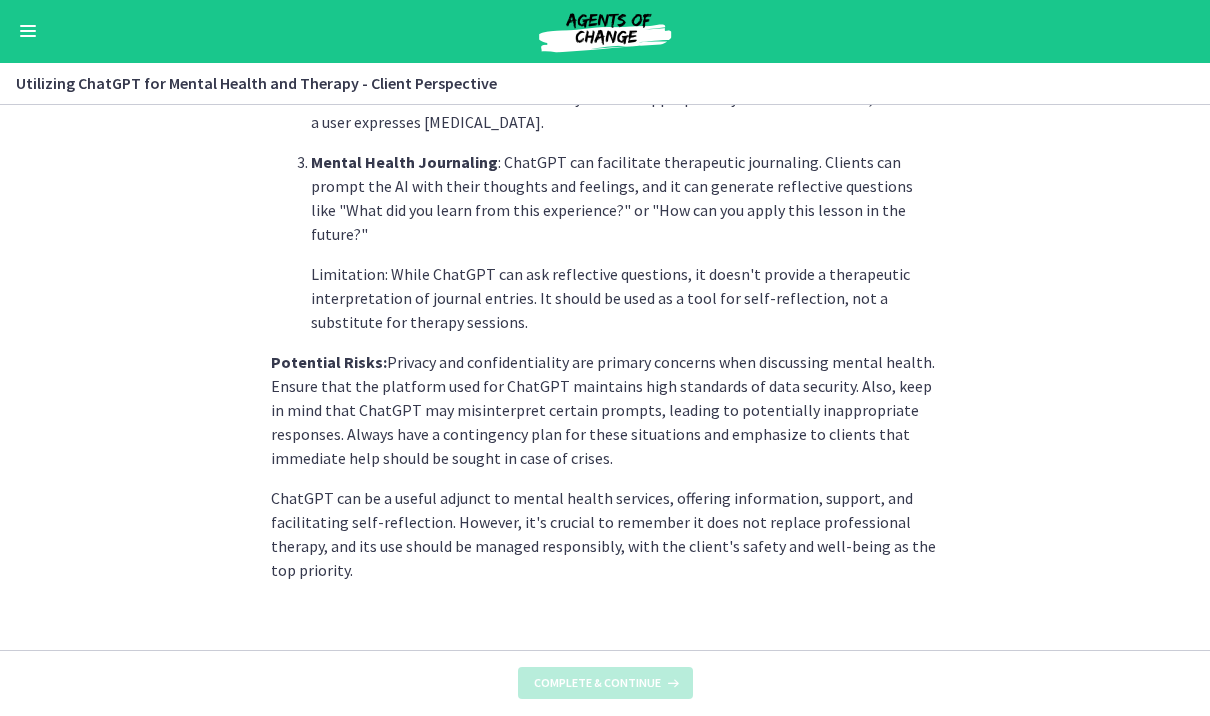 scroll, scrollTop: 0, scrollLeft: 0, axis: both 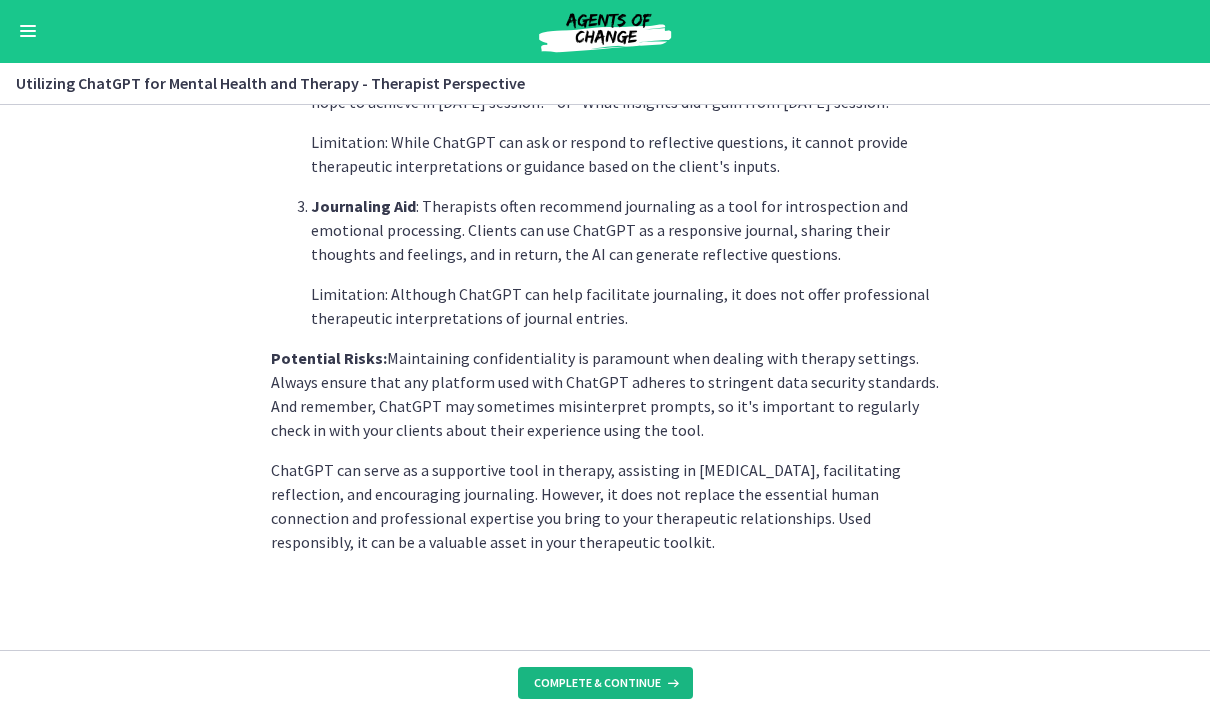 click on "Complete & continue" at bounding box center (597, 684) 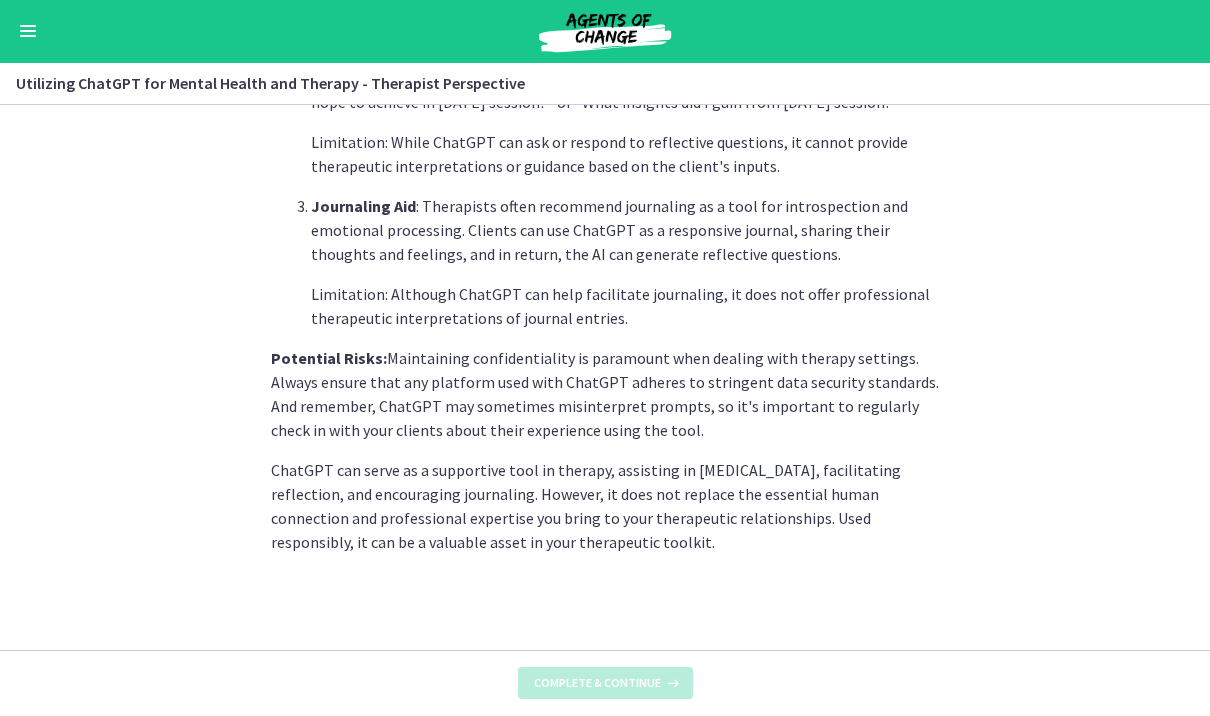 scroll, scrollTop: 0, scrollLeft: 0, axis: both 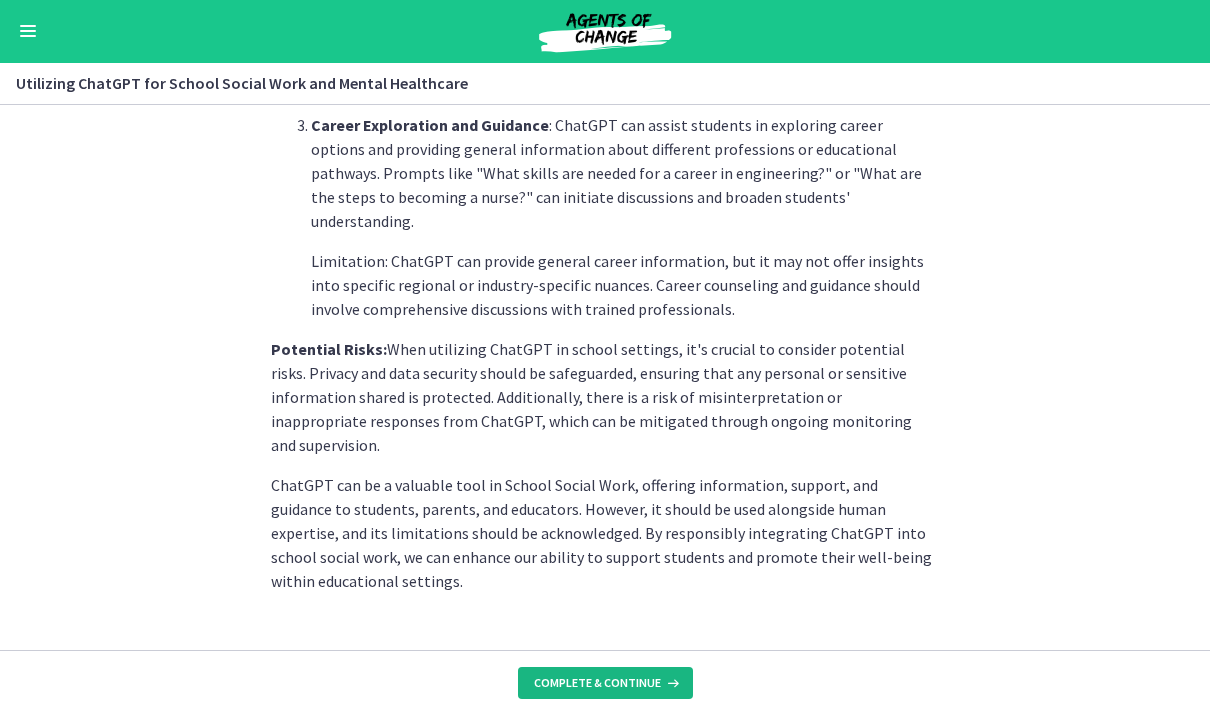 click on "Complete & continue" at bounding box center [597, 684] 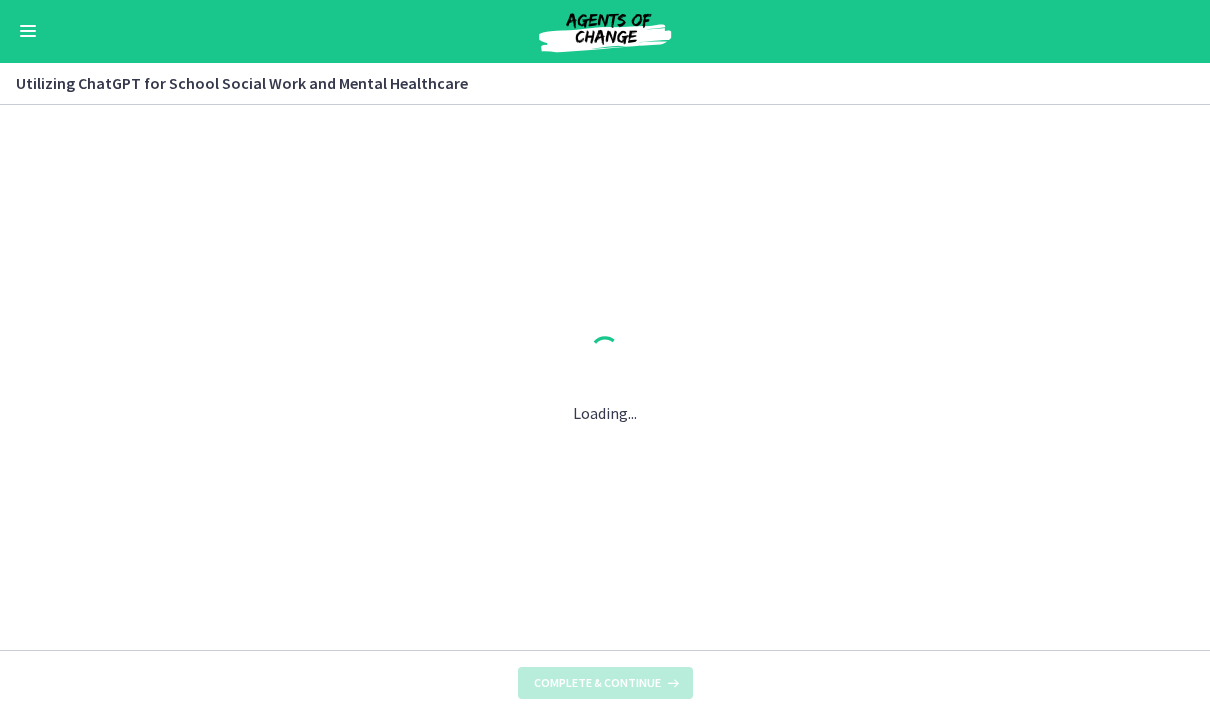 scroll, scrollTop: 0, scrollLeft: 0, axis: both 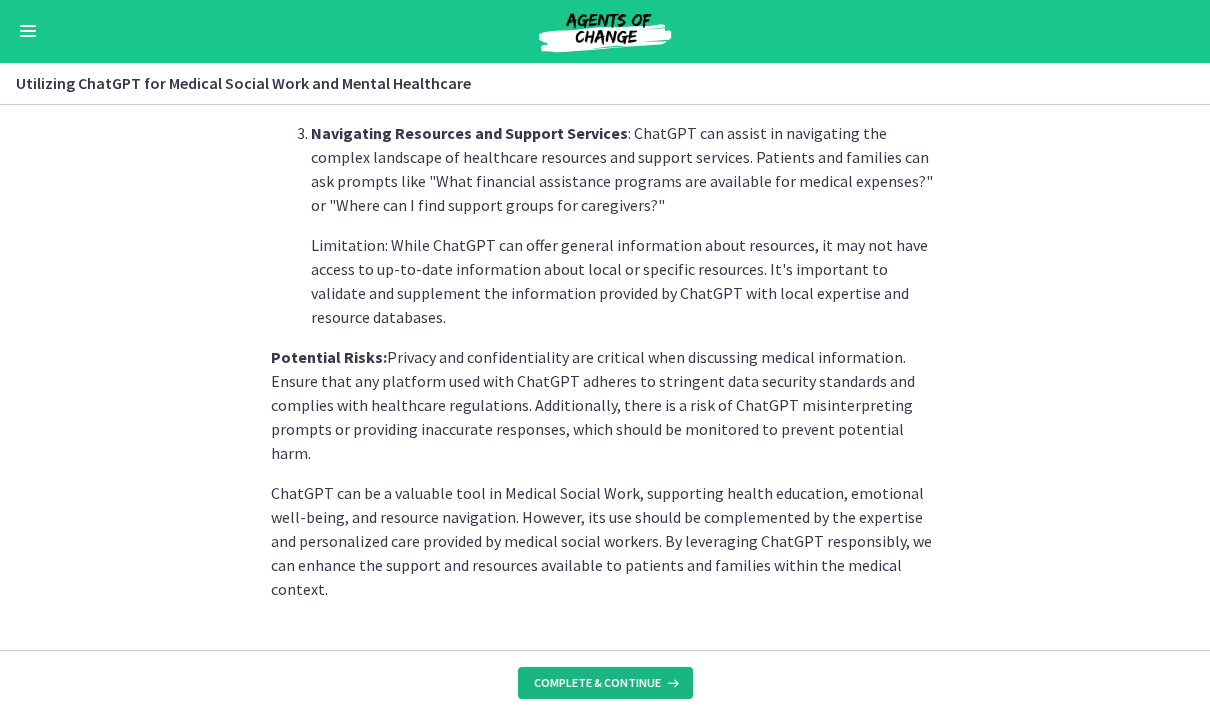 click on "Complete & continue" at bounding box center [597, 684] 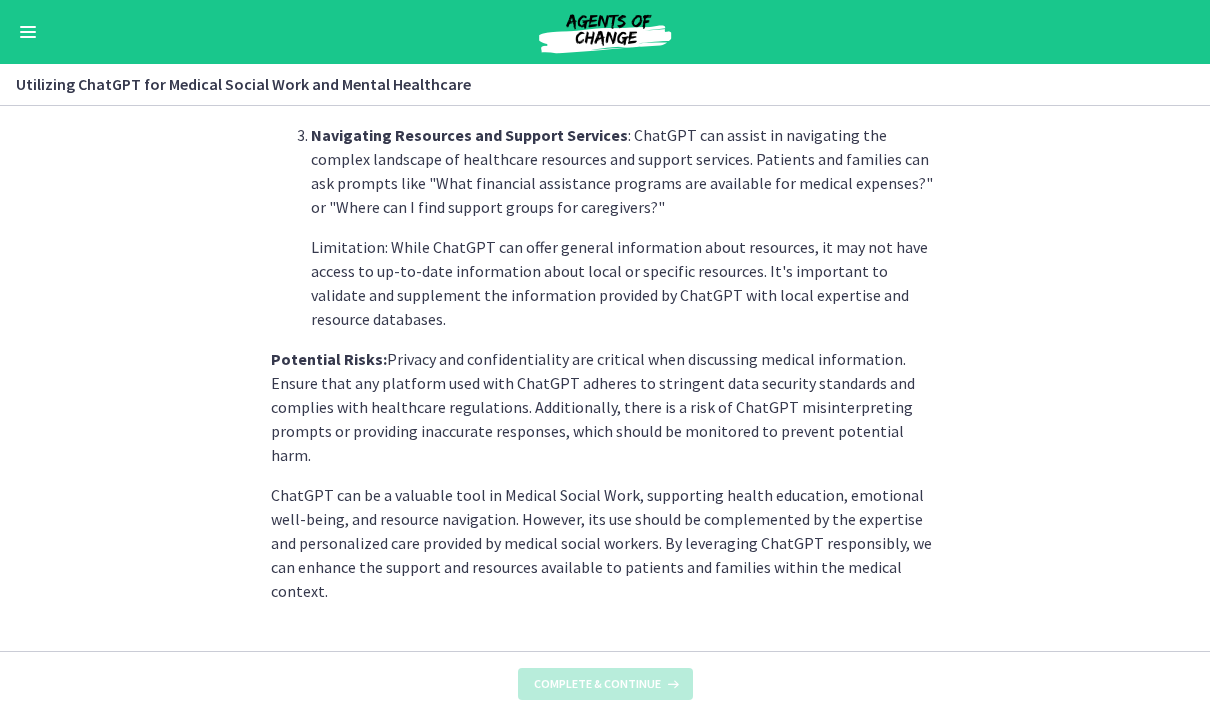 scroll, scrollTop: 0, scrollLeft: 0, axis: both 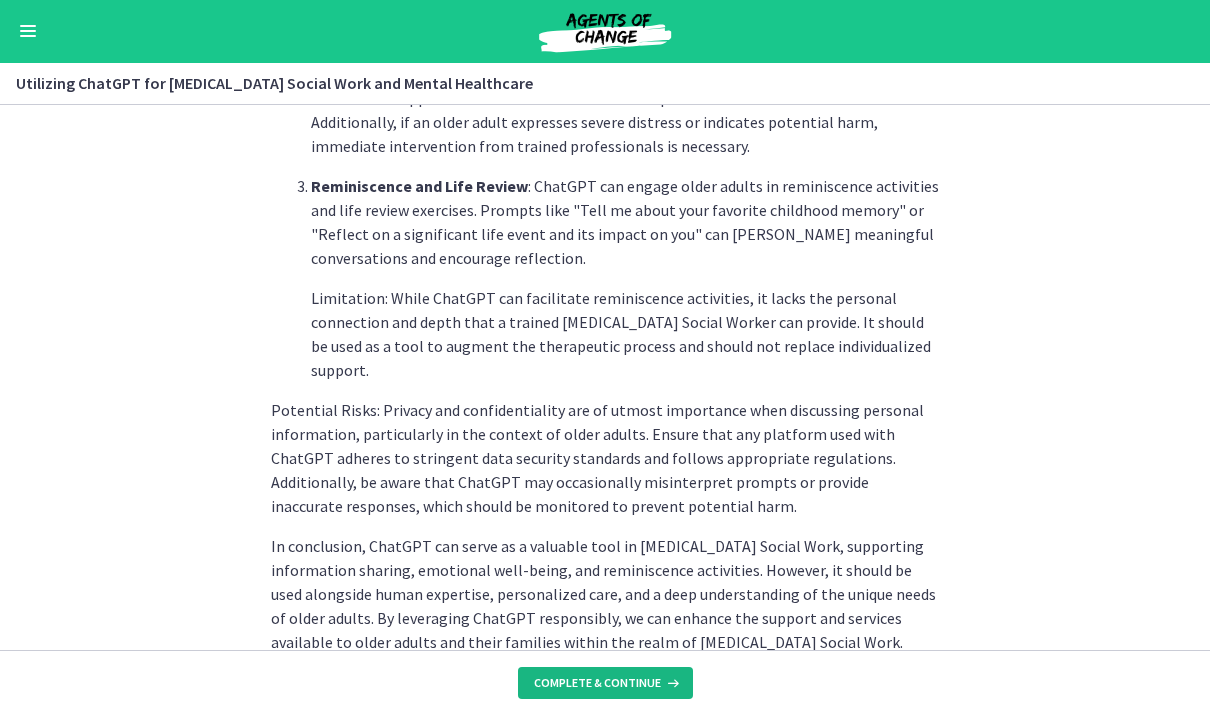 click on "Complete & continue" at bounding box center [597, 684] 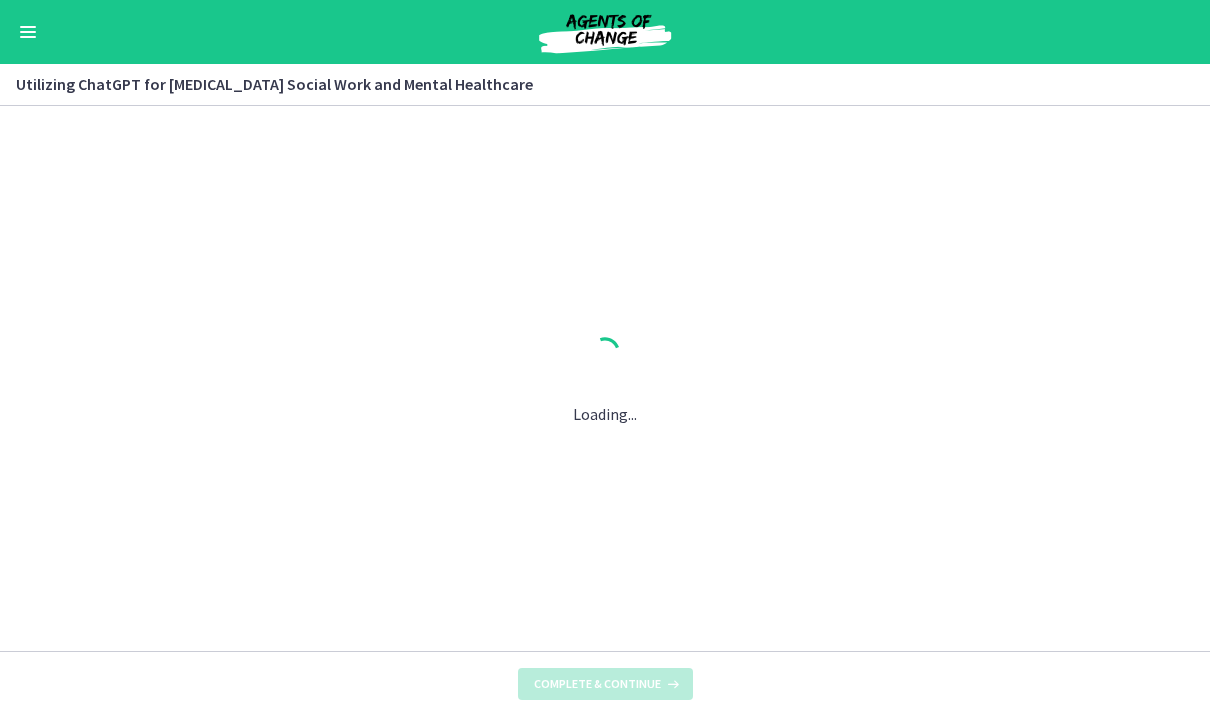 scroll, scrollTop: 0, scrollLeft: 0, axis: both 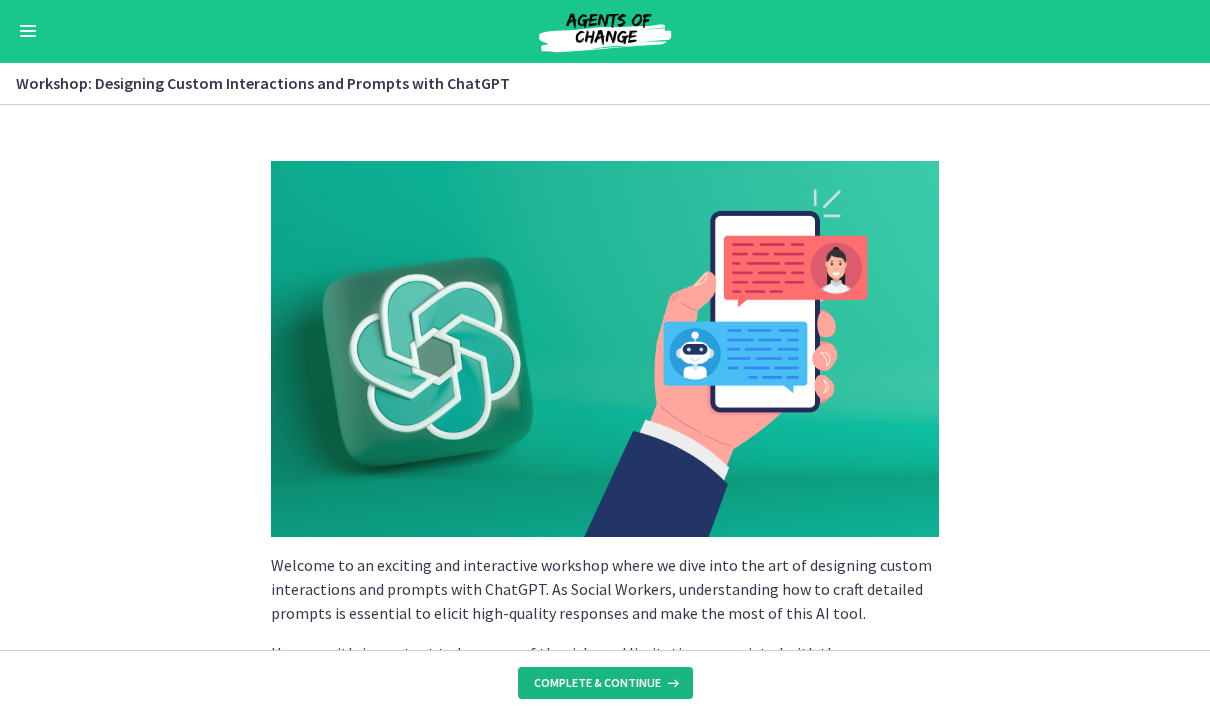 click on "Complete & continue" at bounding box center [597, 684] 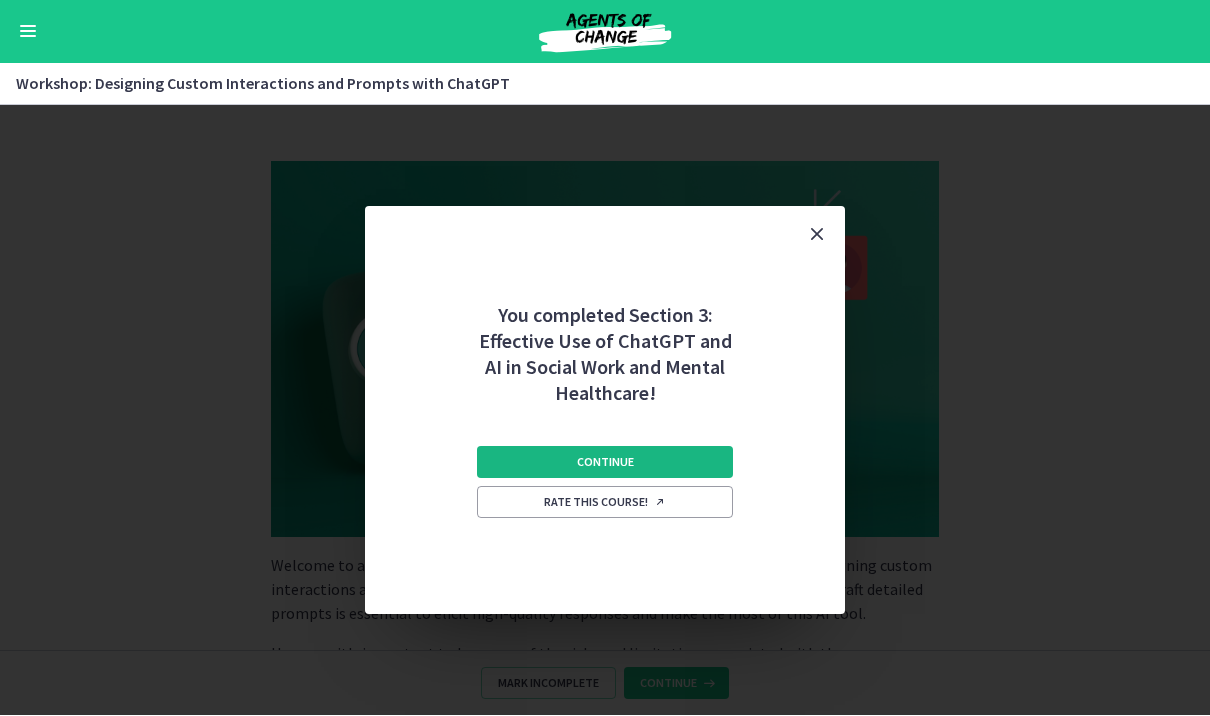 click on "Continue" at bounding box center [605, 463] 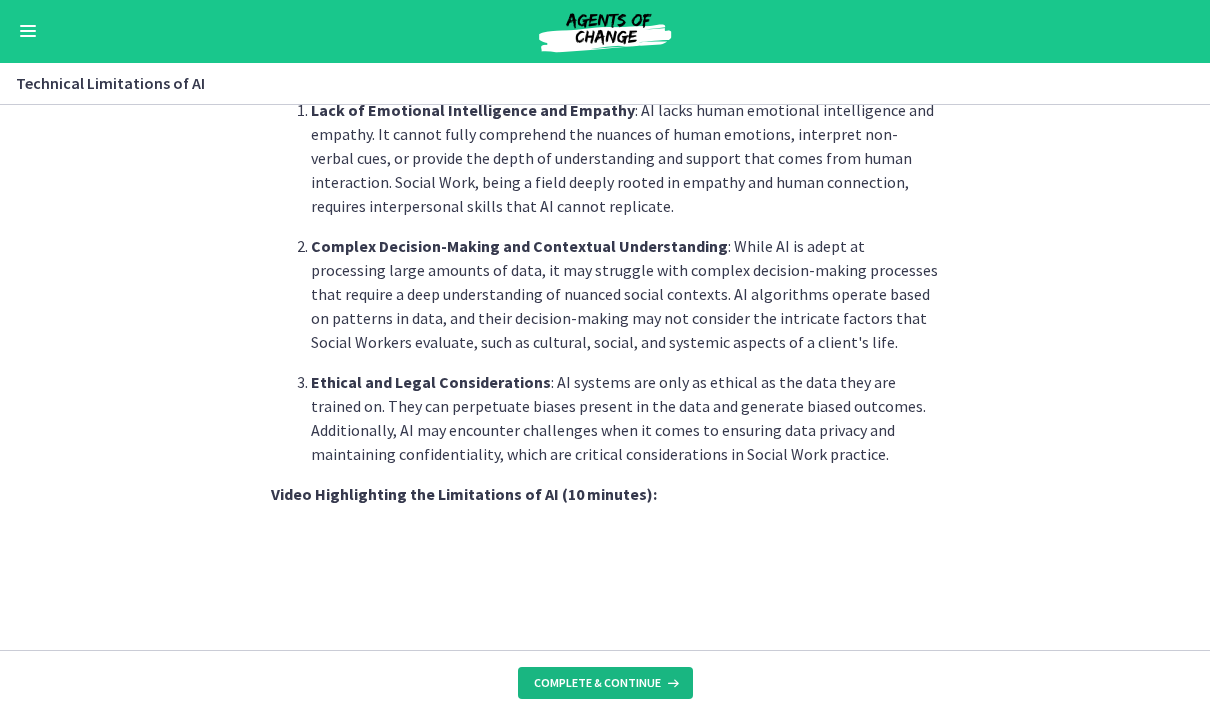 click on "Complete & continue" at bounding box center (605, 684) 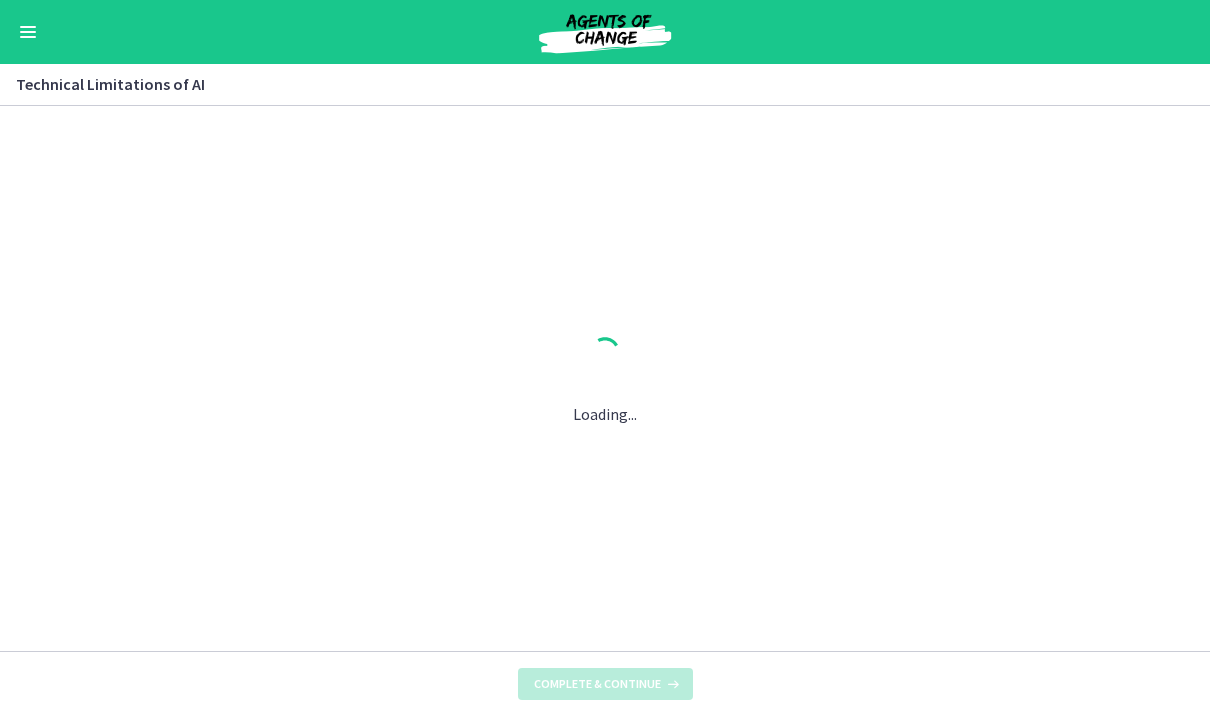 scroll, scrollTop: 0, scrollLeft: 0, axis: both 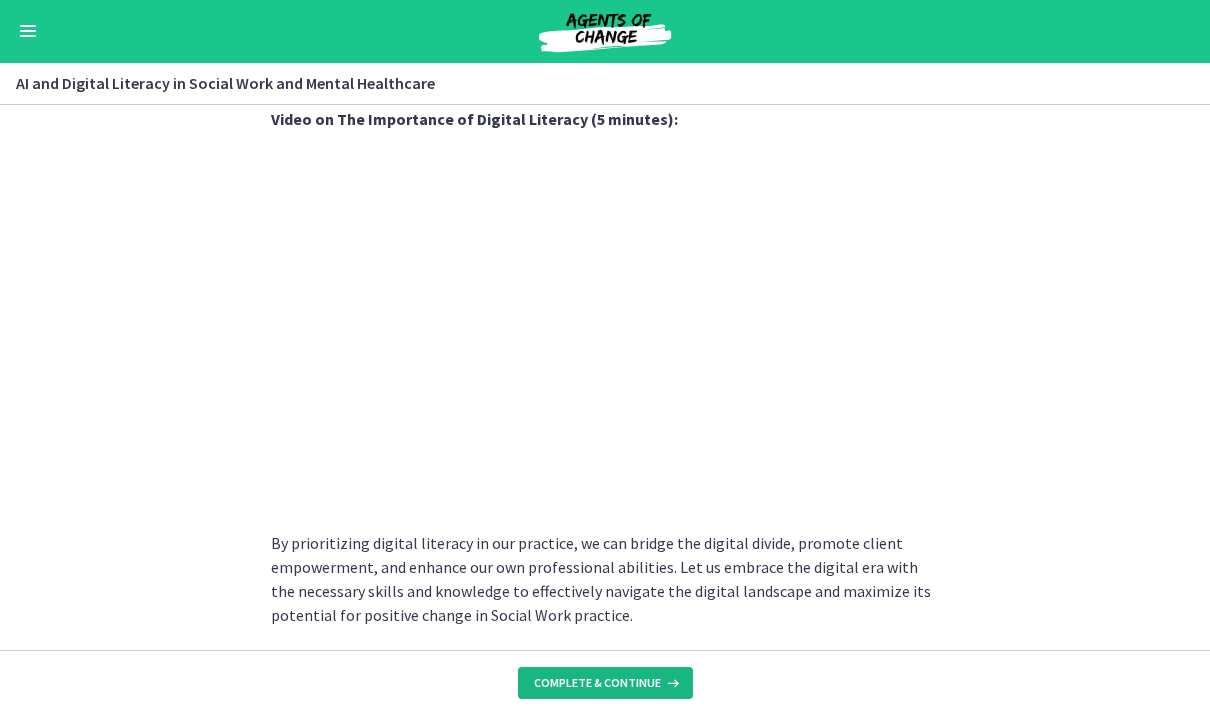 click on "Complete & continue" at bounding box center [597, 684] 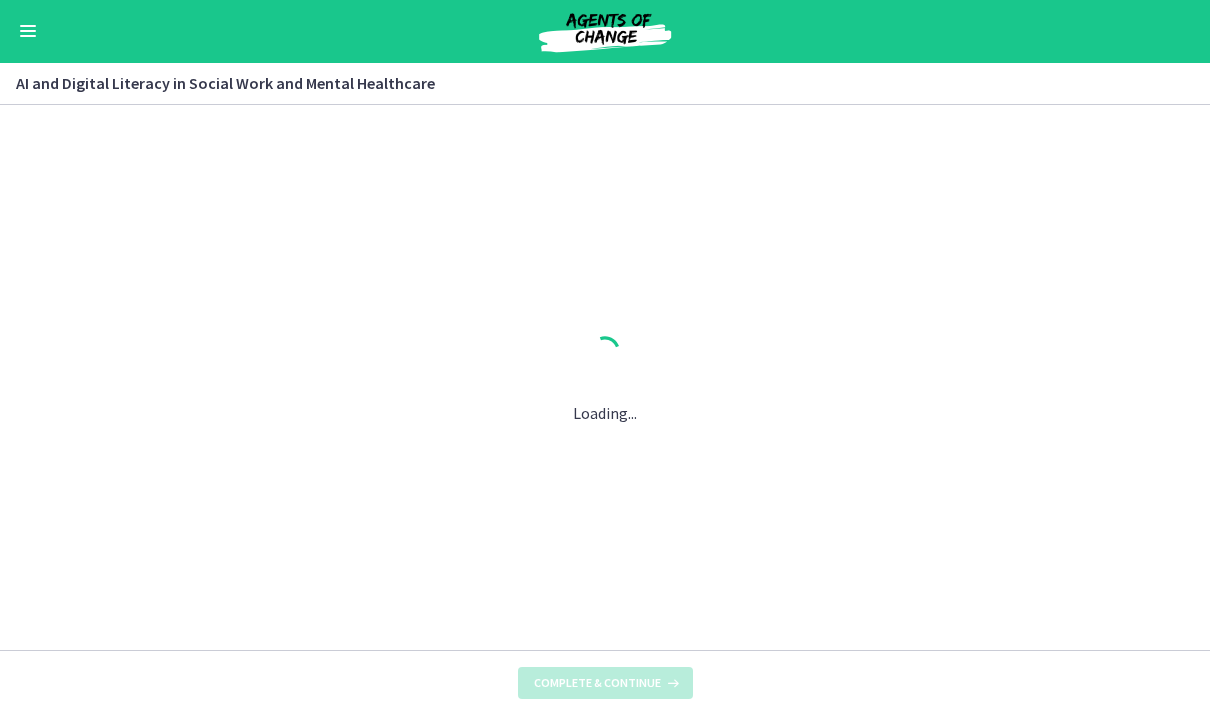 scroll, scrollTop: 0, scrollLeft: 0, axis: both 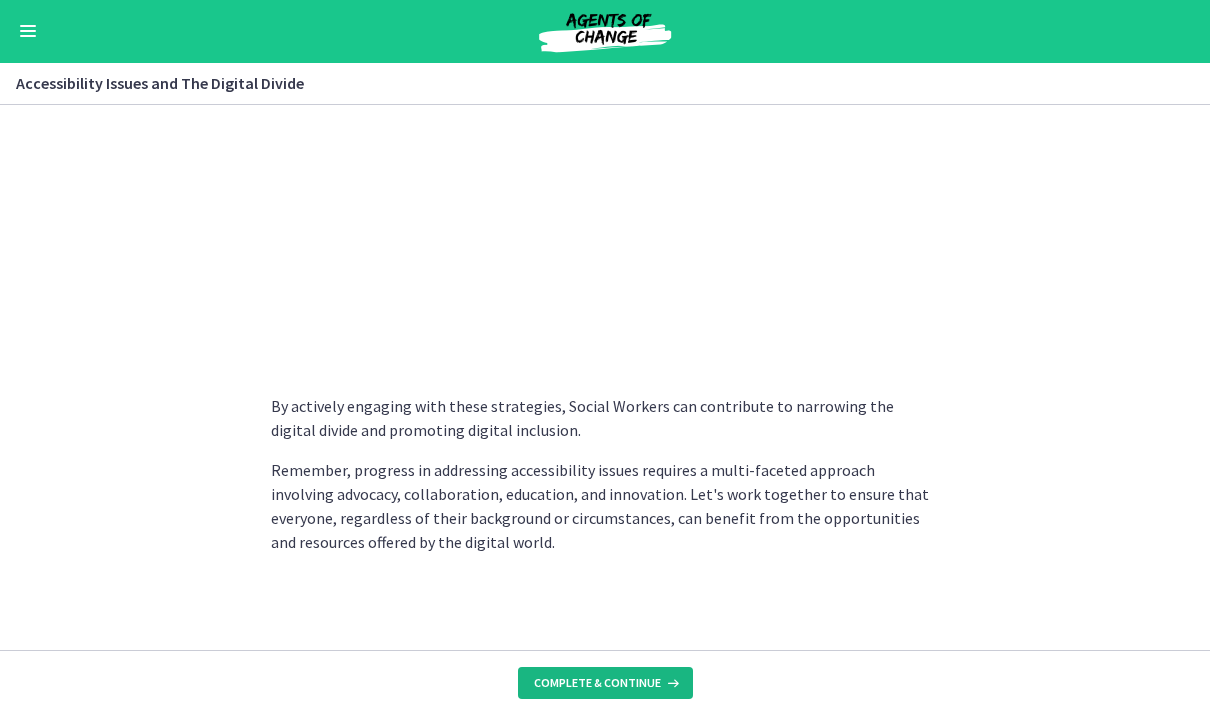 click on "Complete & continue" at bounding box center [597, 684] 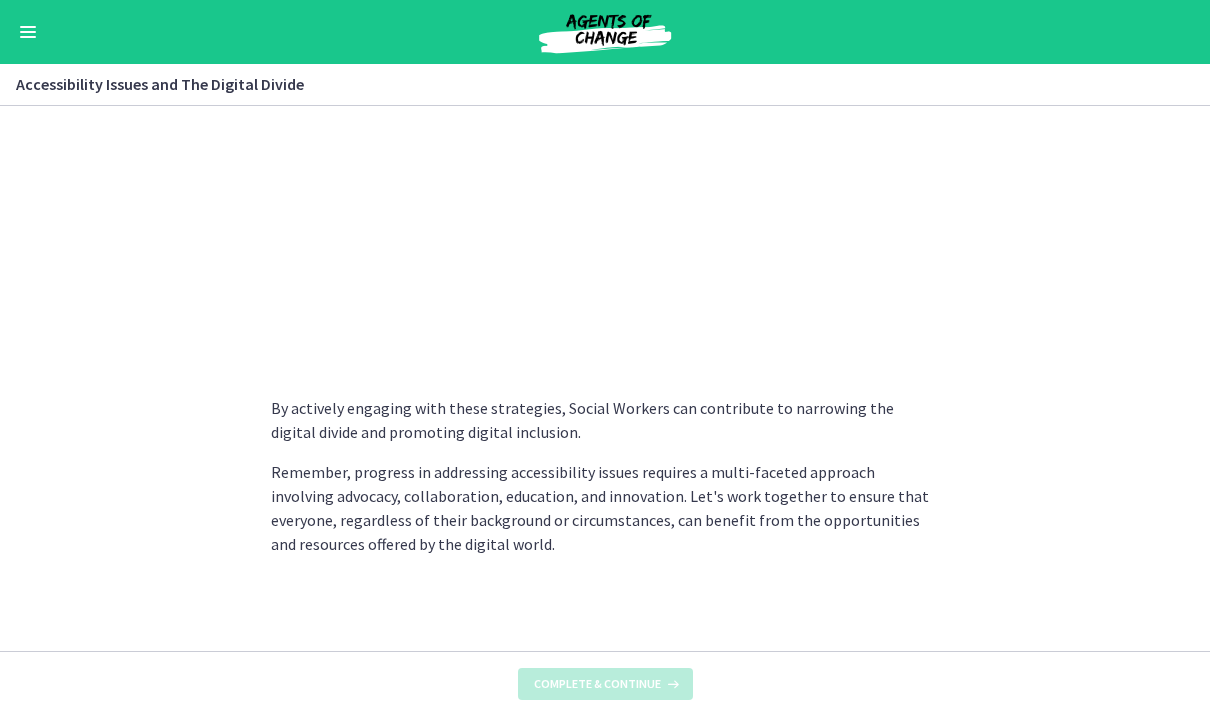 scroll, scrollTop: 0, scrollLeft: 0, axis: both 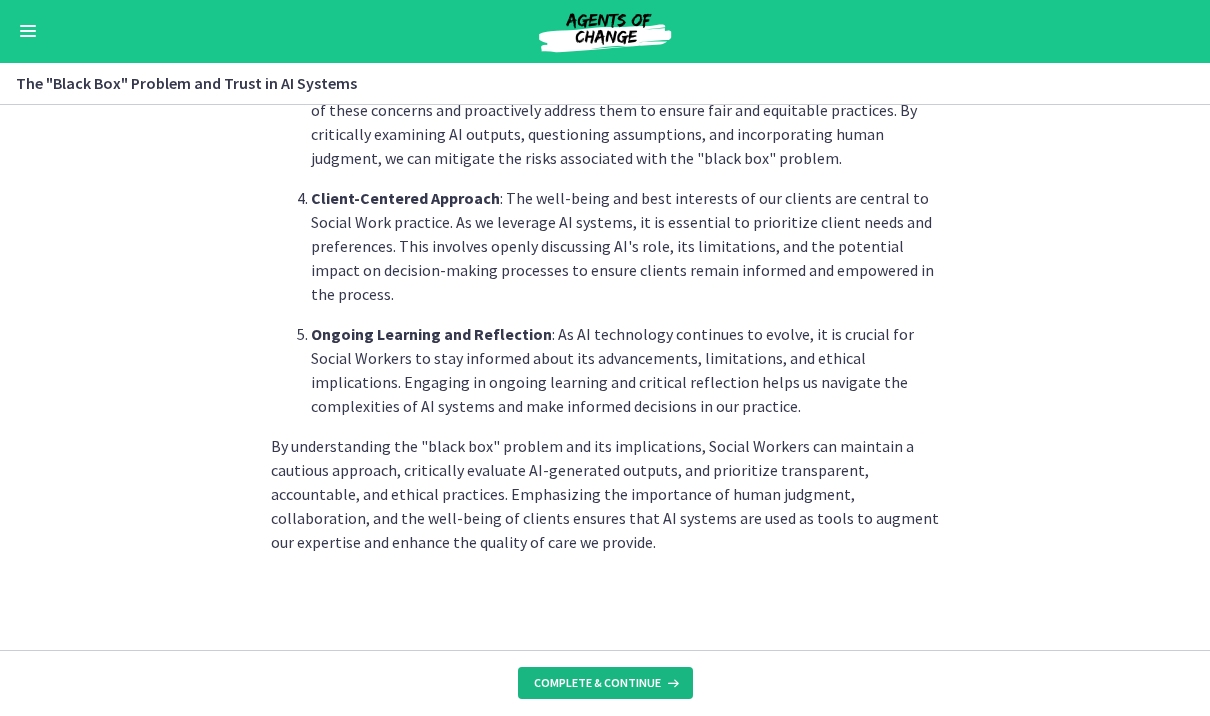 click on "Complete & continue" at bounding box center (597, 684) 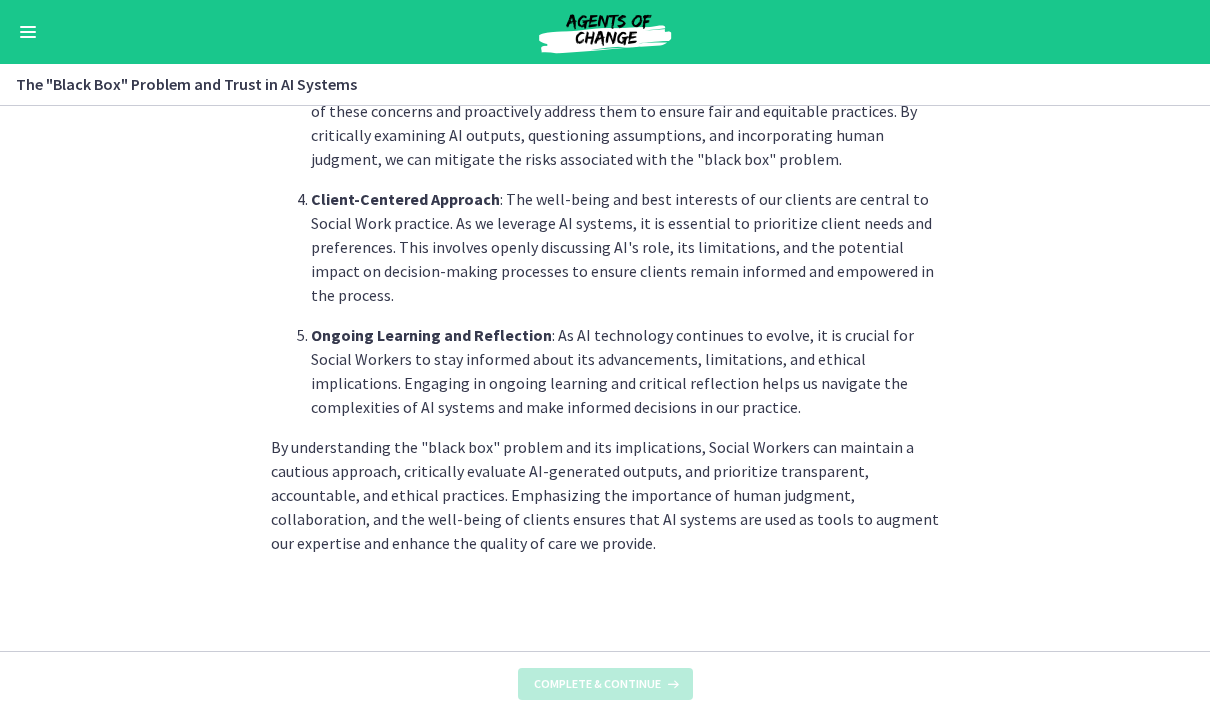 scroll, scrollTop: 0, scrollLeft: 0, axis: both 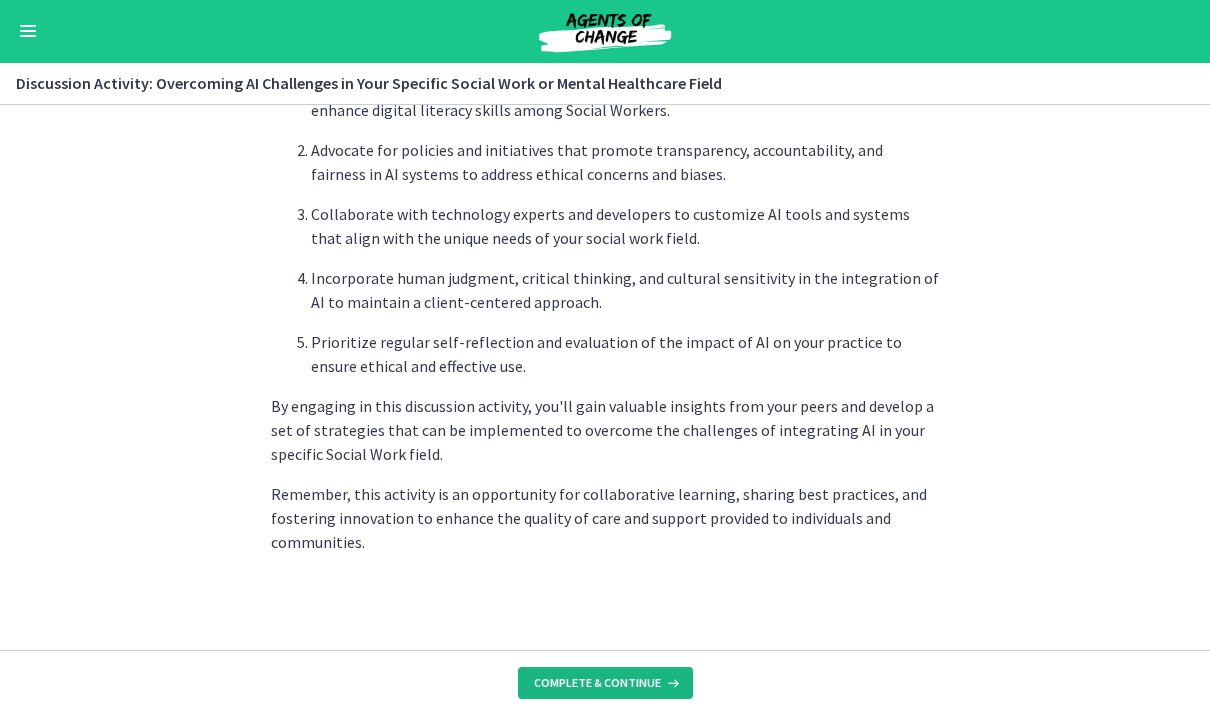 click on "Complete & continue" at bounding box center (597, 684) 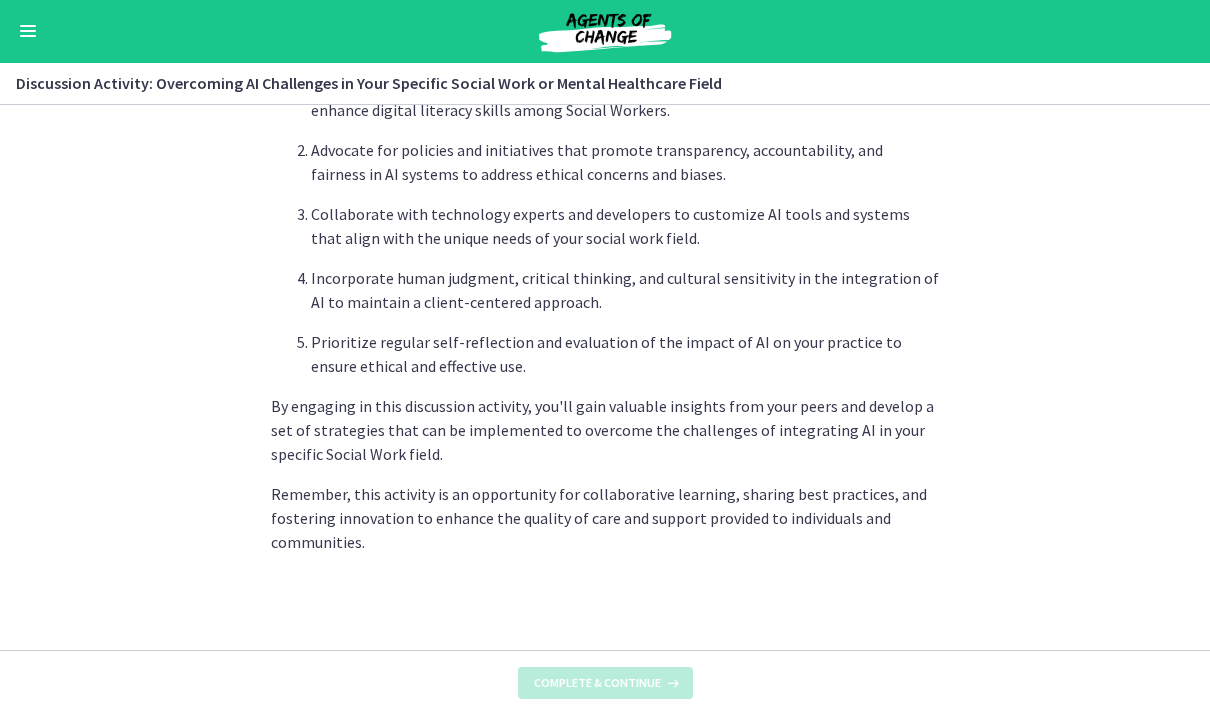 scroll, scrollTop: 1279, scrollLeft: 0, axis: vertical 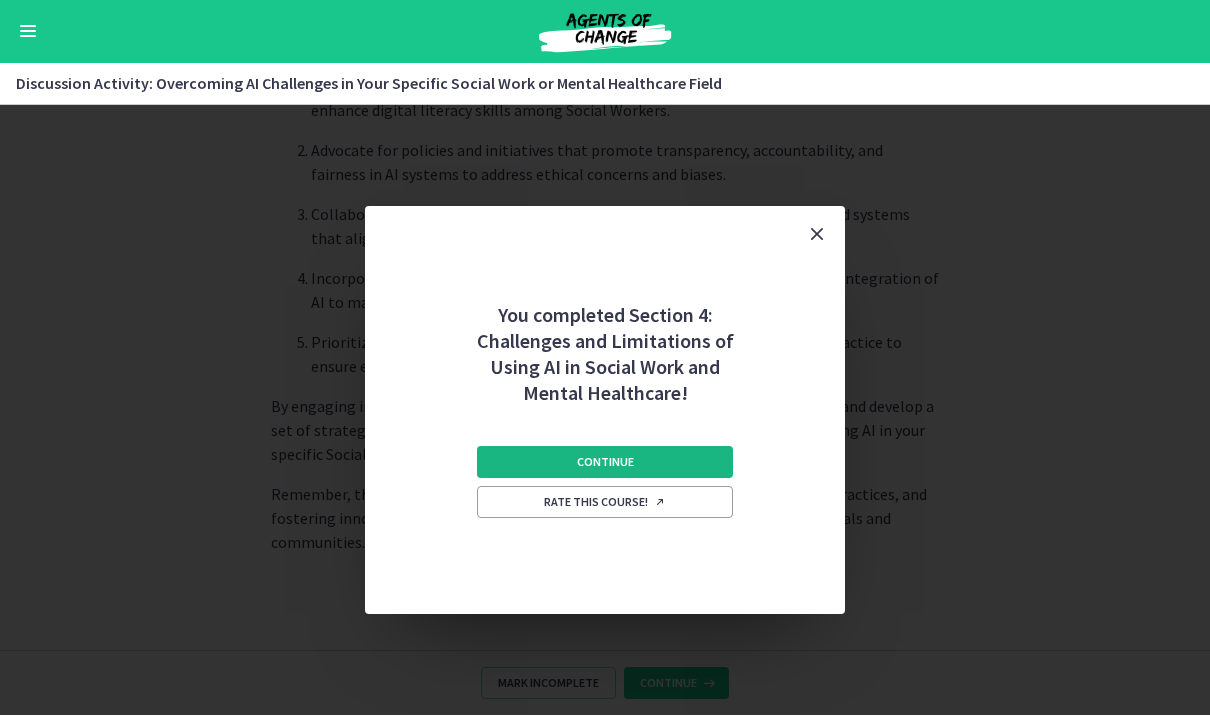 click on "Continue" at bounding box center [605, 463] 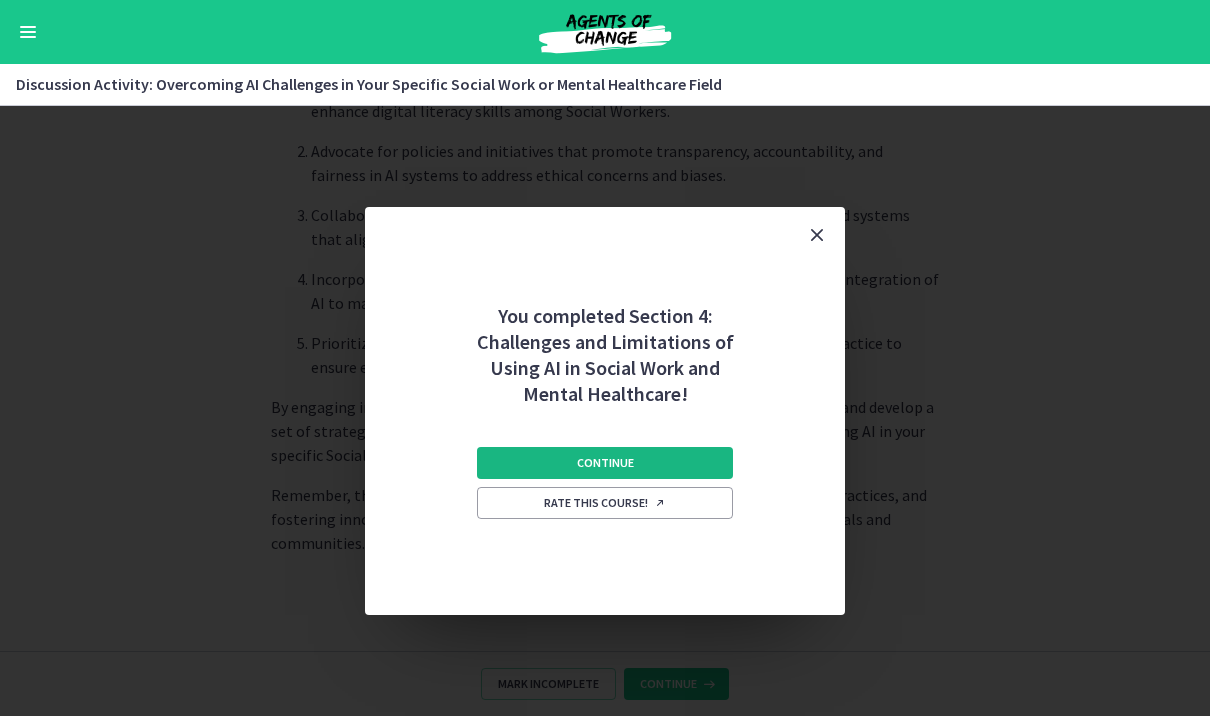 scroll, scrollTop: 0, scrollLeft: 0, axis: both 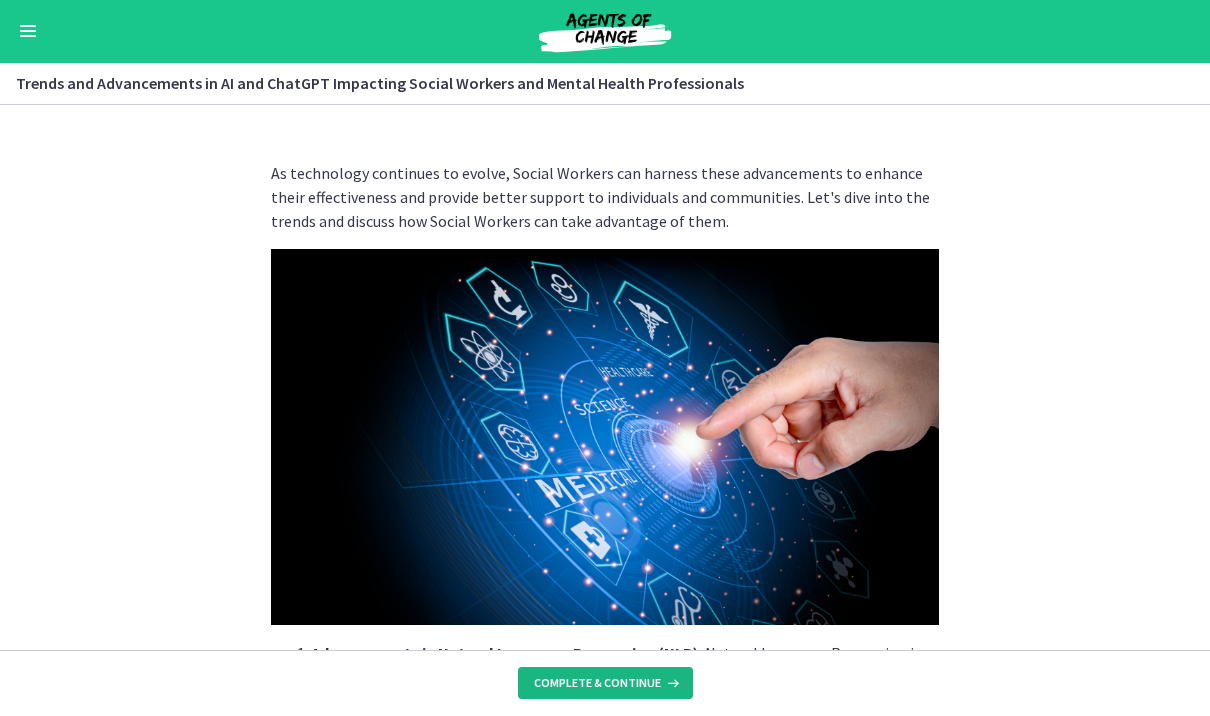 click on "Complete & continue" at bounding box center (605, 684) 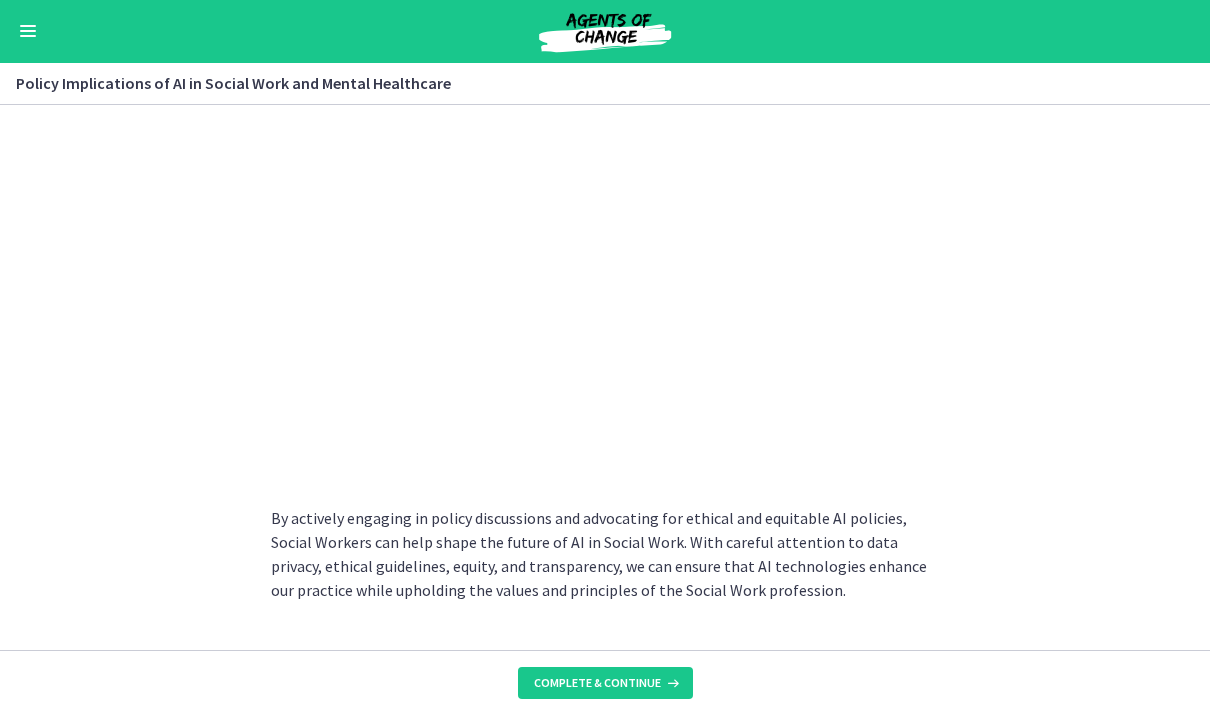 scroll, scrollTop: 1822, scrollLeft: 0, axis: vertical 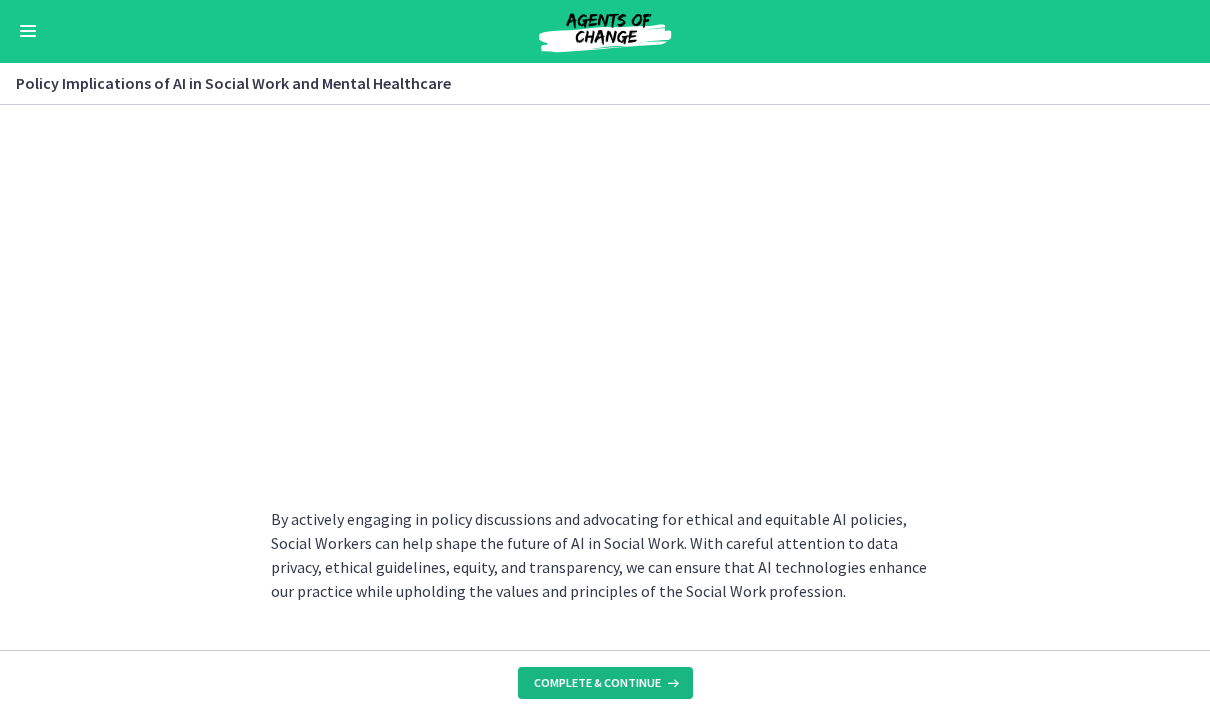 click on "Complete & continue" at bounding box center [597, 684] 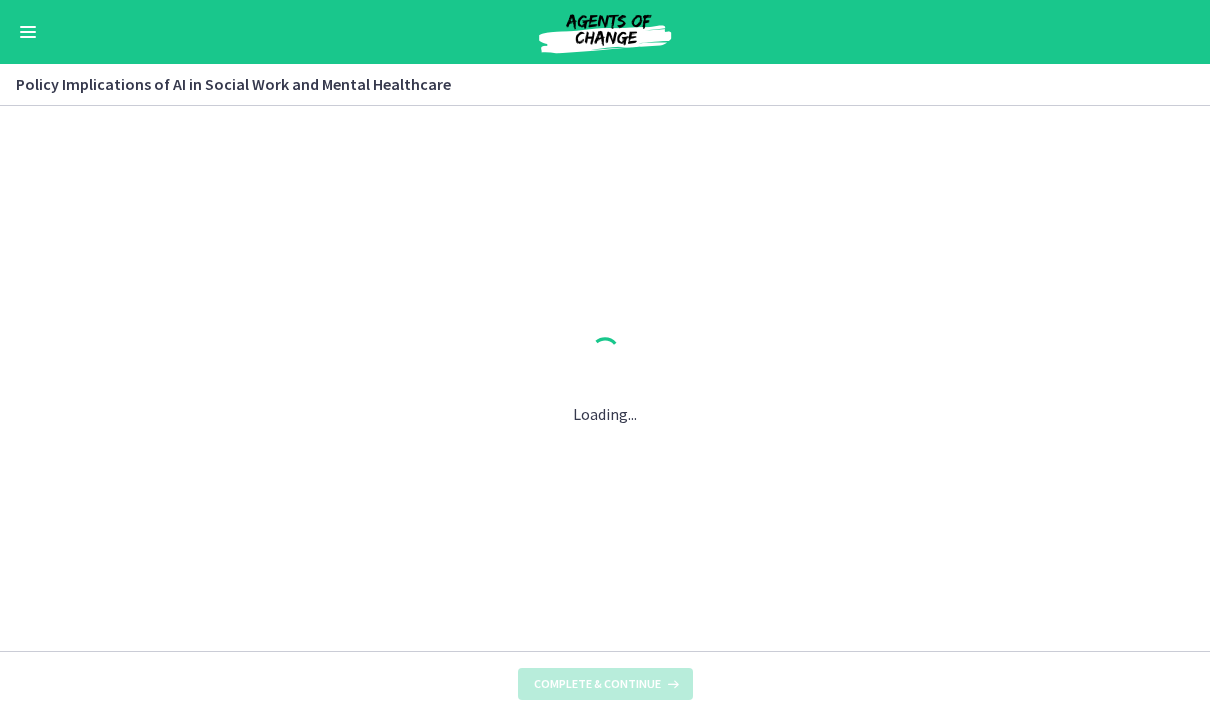 scroll, scrollTop: 0, scrollLeft: 0, axis: both 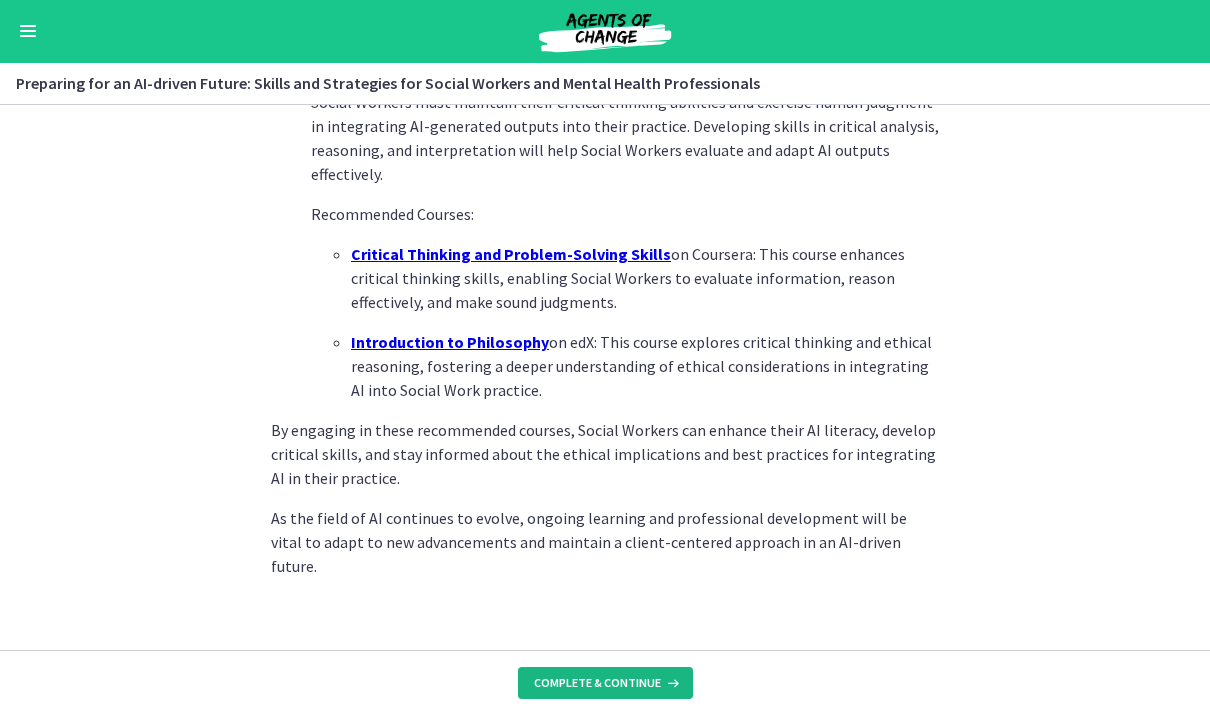 click on "Complete & continue" at bounding box center [605, 684] 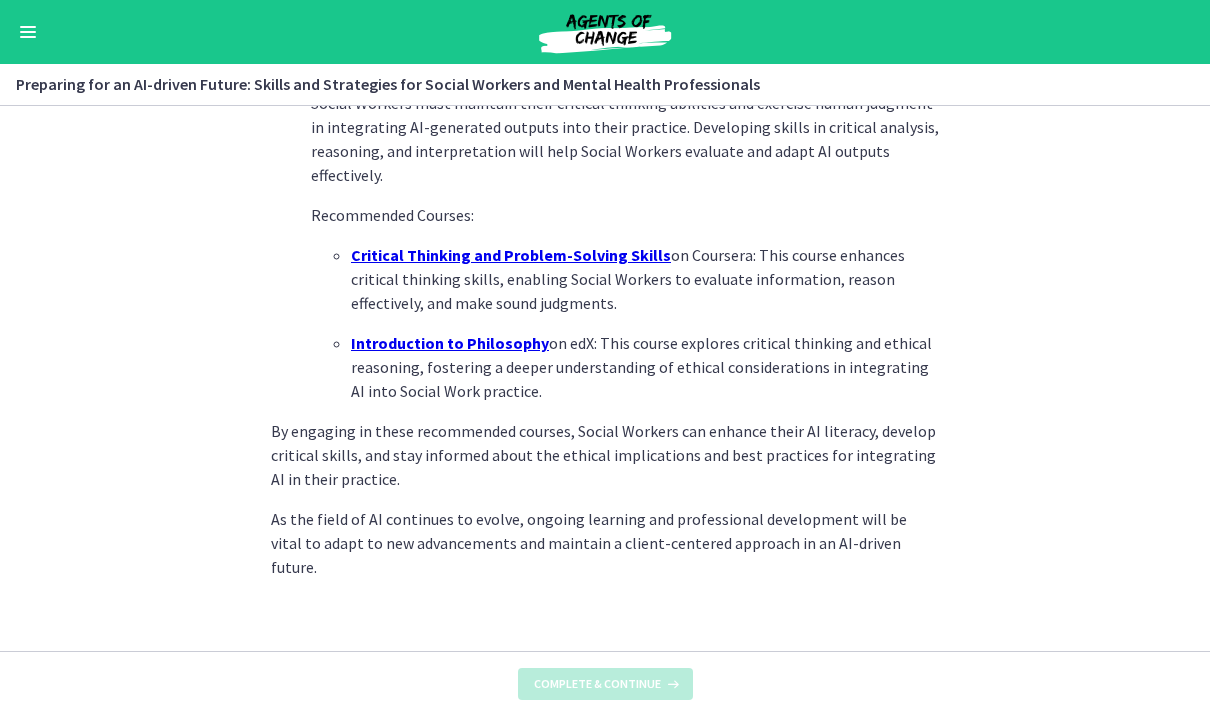 scroll, scrollTop: 0, scrollLeft: 0, axis: both 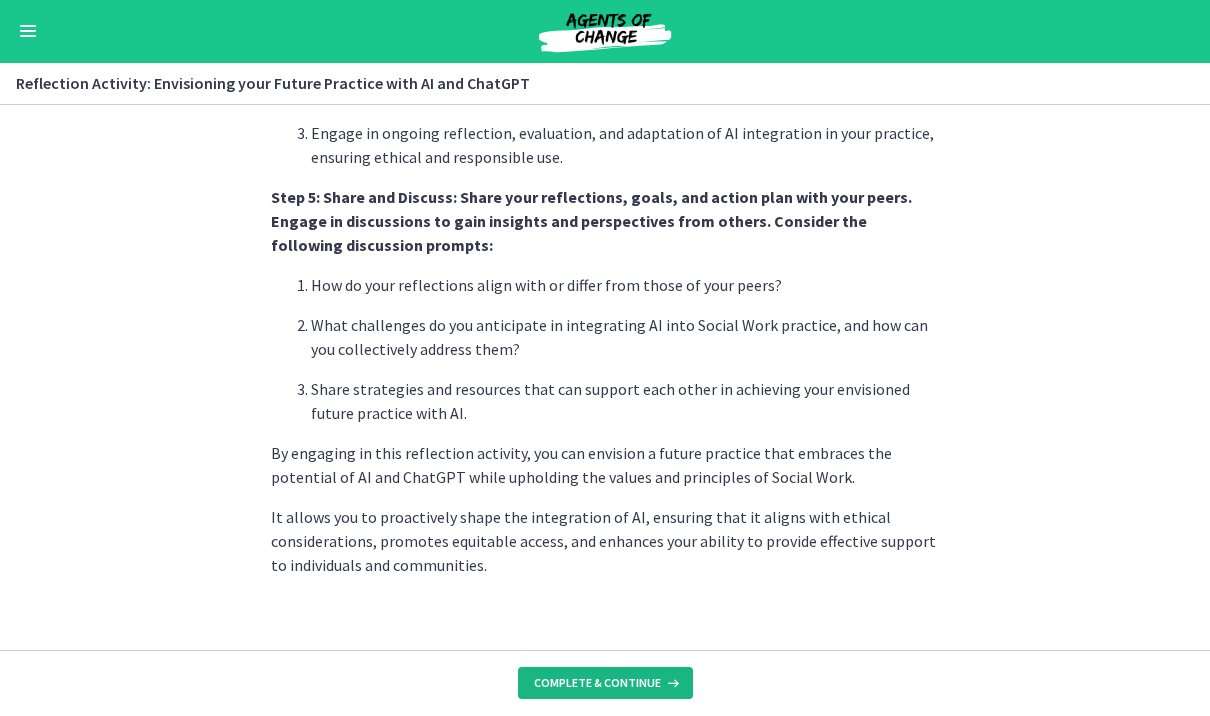 click on "Complete & continue" at bounding box center [597, 684] 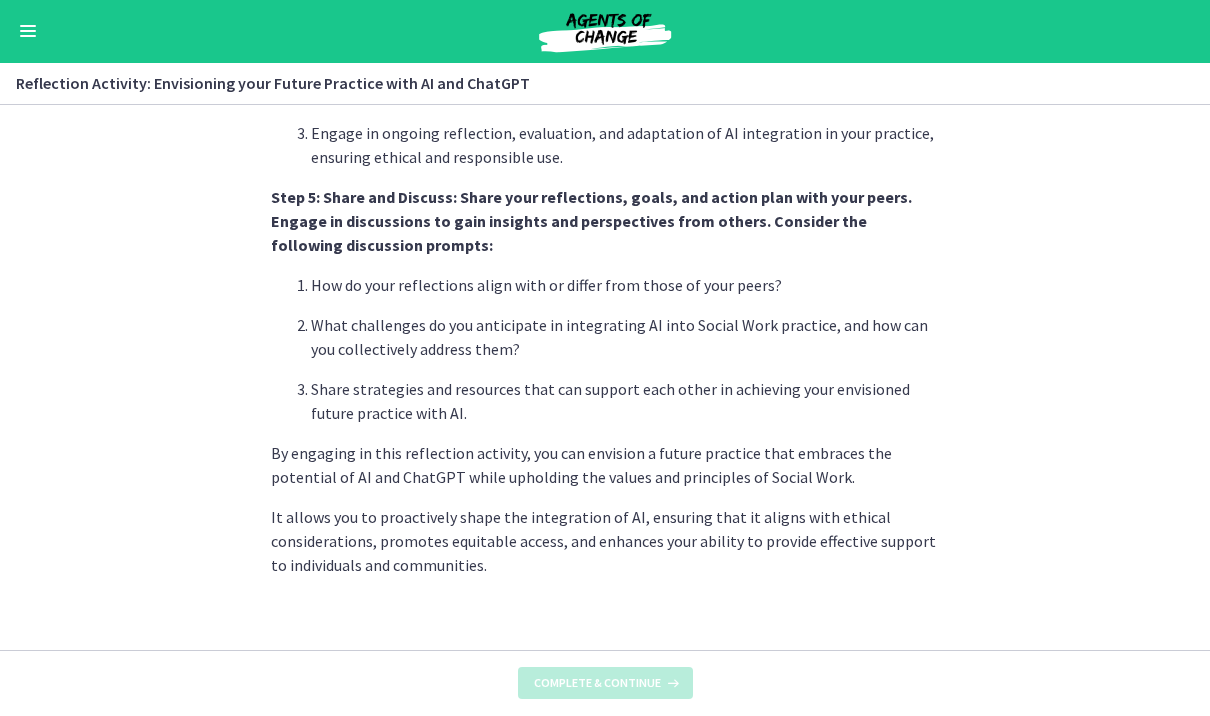 scroll, scrollTop: 1743, scrollLeft: 0, axis: vertical 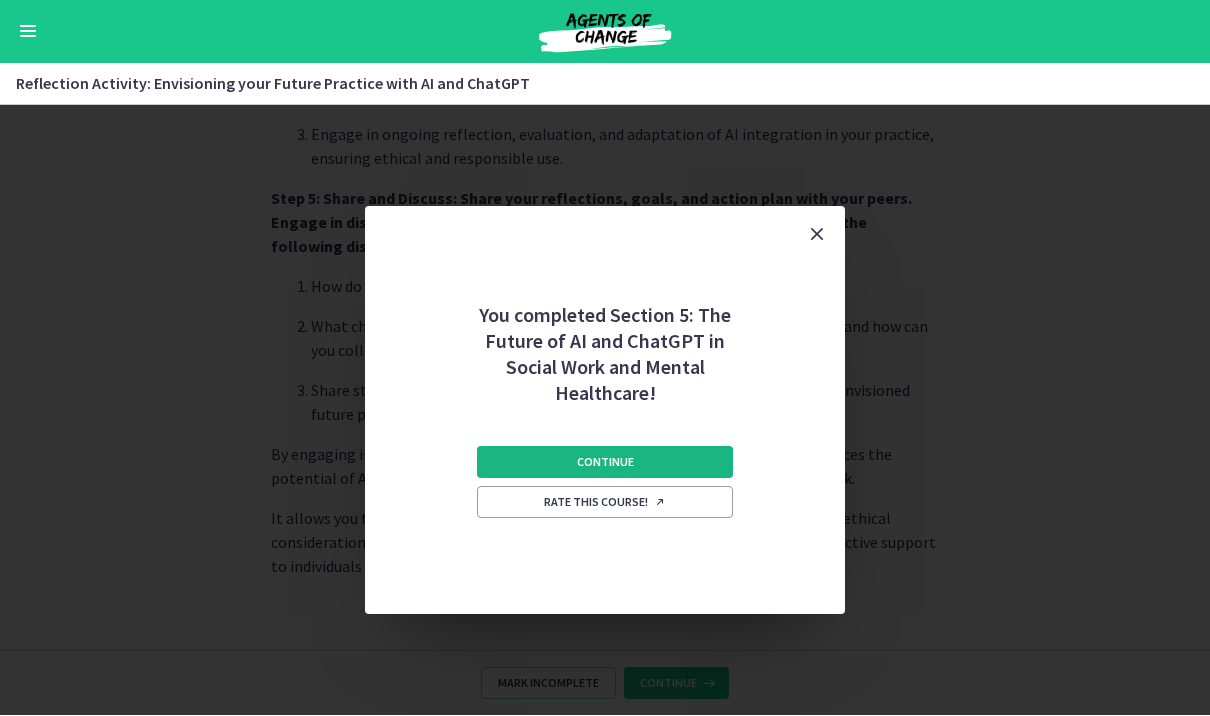 click on "Continue" at bounding box center [605, 463] 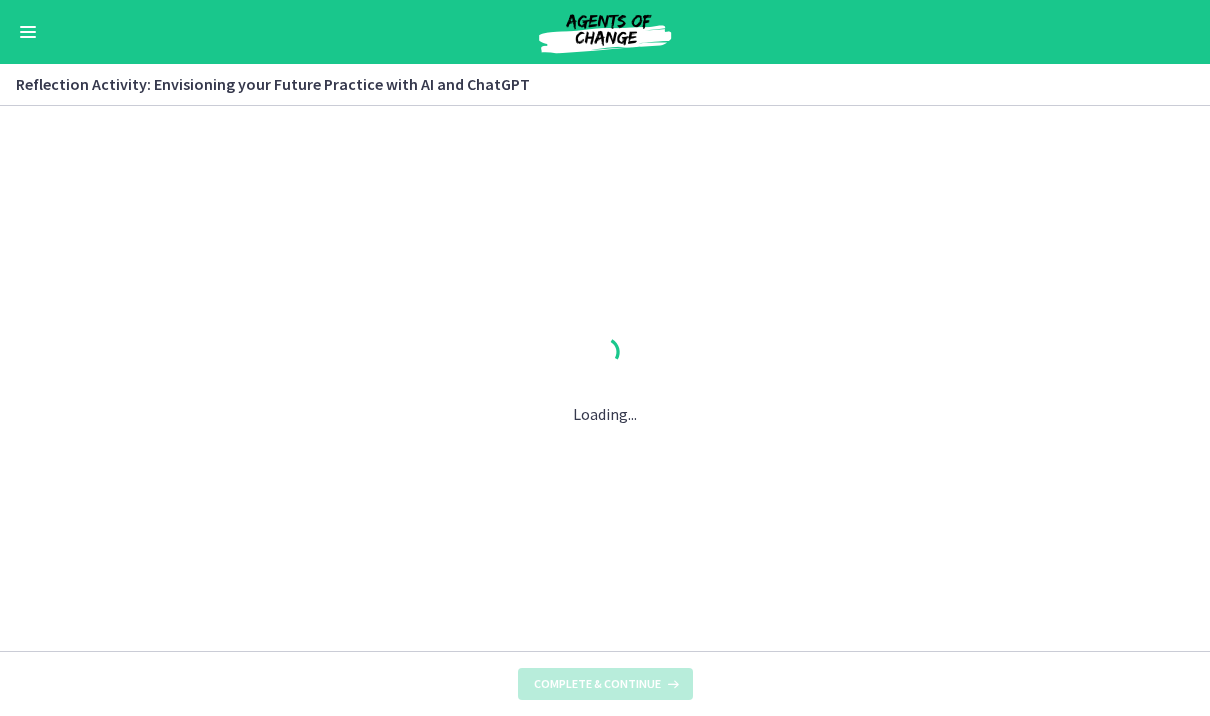 scroll, scrollTop: 0, scrollLeft: 0, axis: both 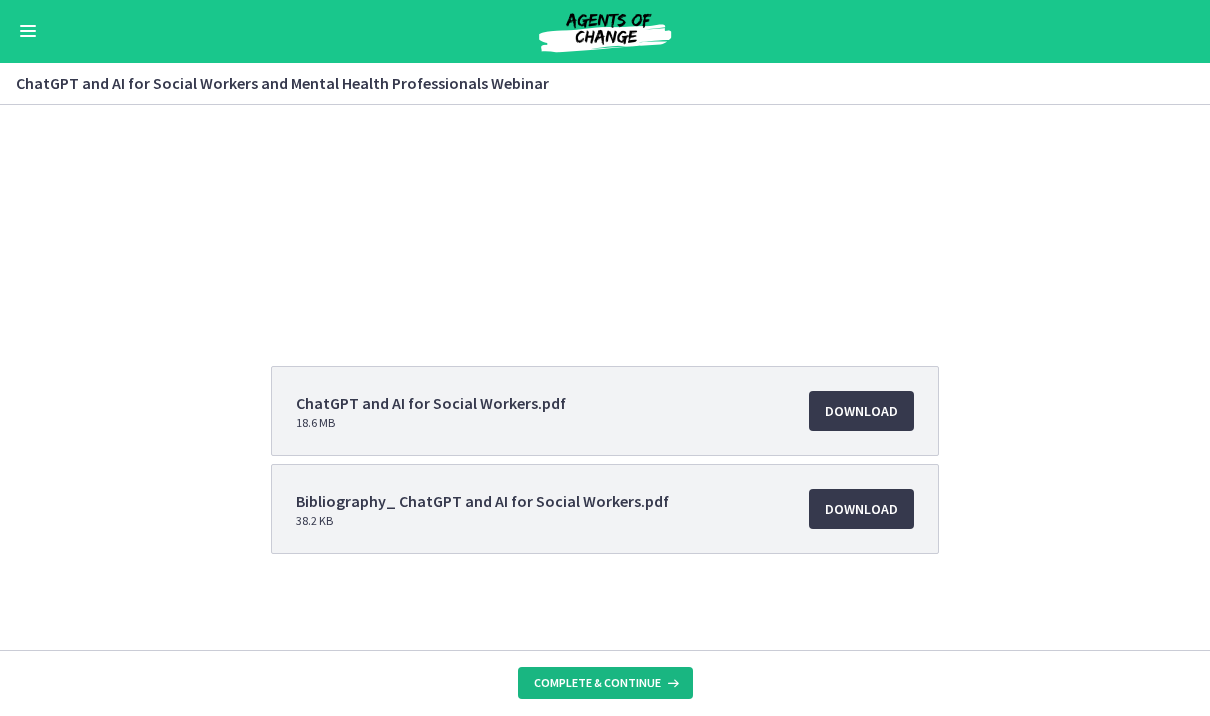 click on "Complete & continue" at bounding box center (597, 684) 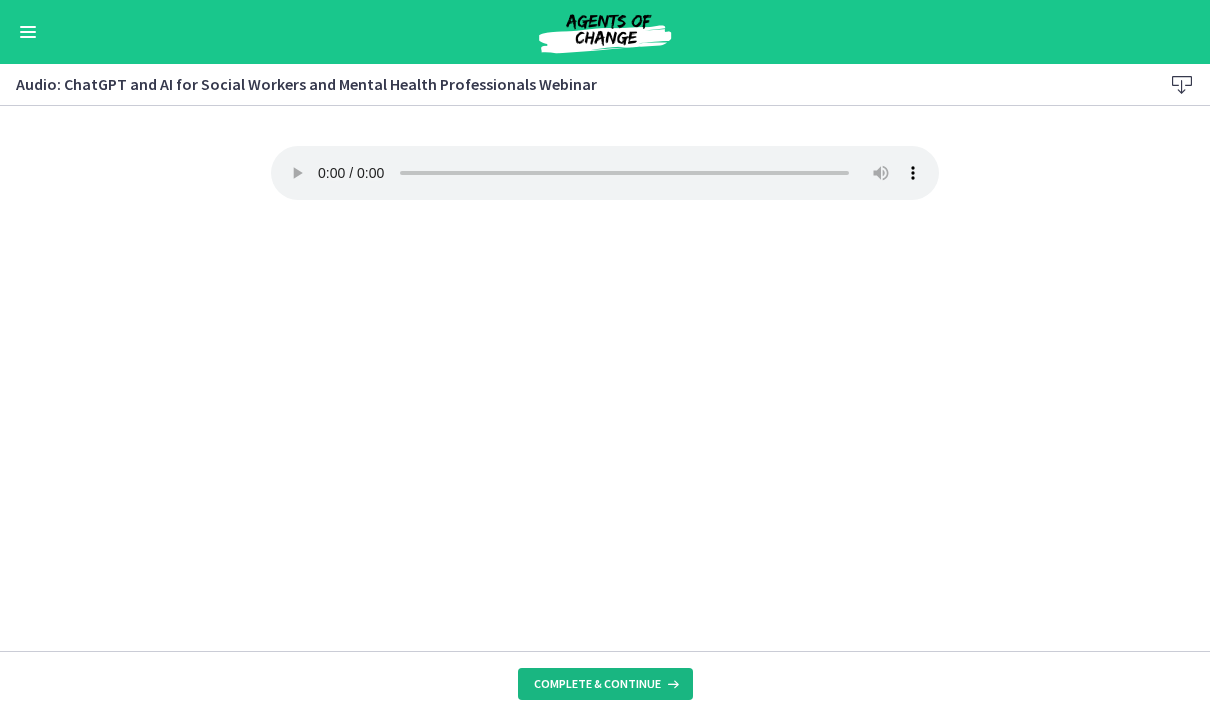 click on "Complete & continue" at bounding box center [597, 684] 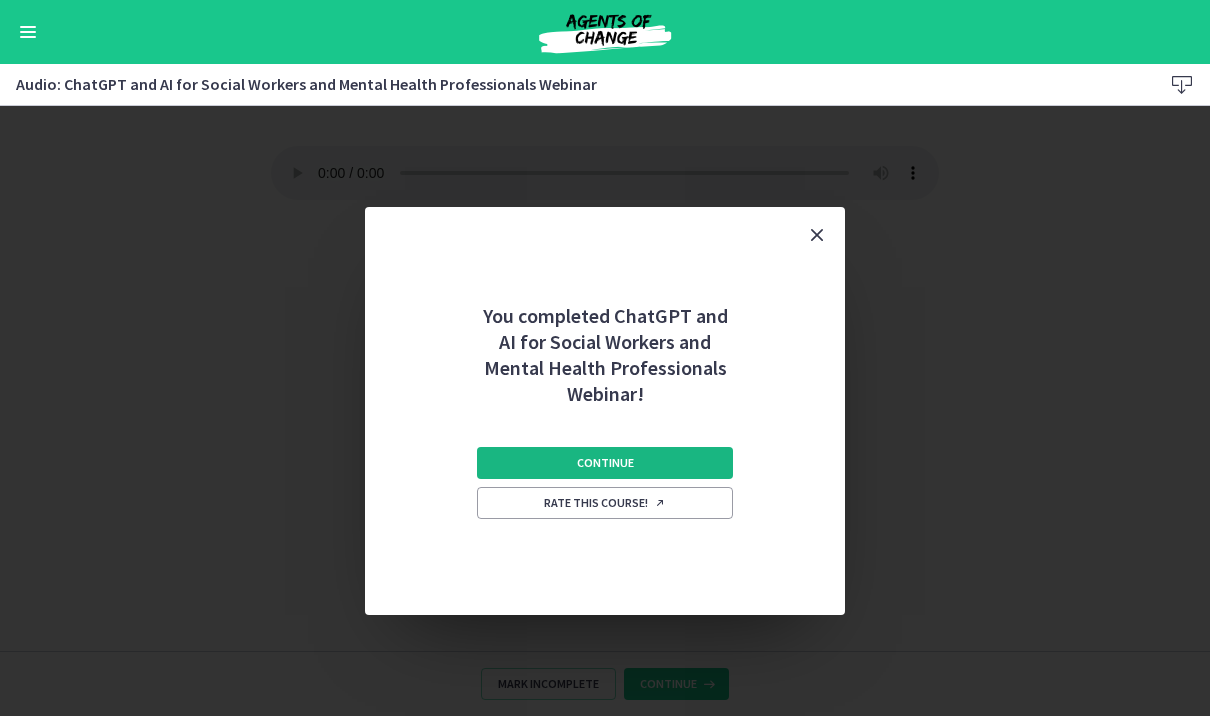 click on "Continue" at bounding box center [605, 463] 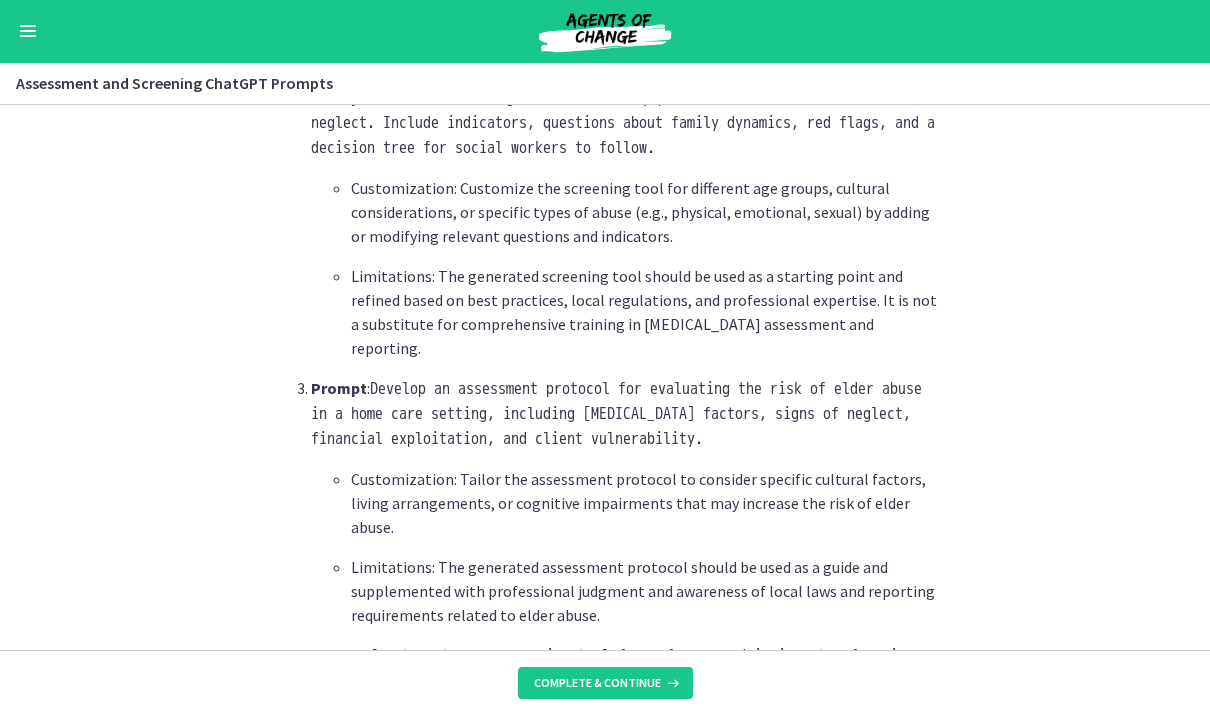 scroll, scrollTop: 929, scrollLeft: 0, axis: vertical 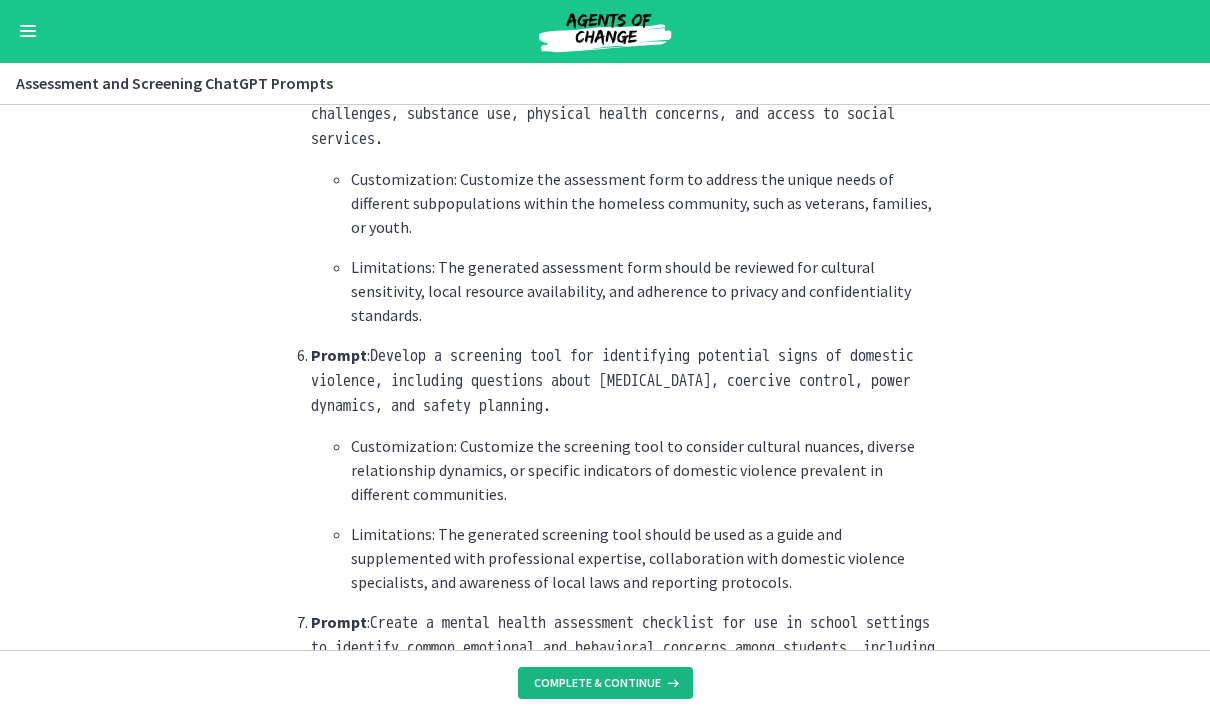 click on "Complete & continue" at bounding box center [597, 684] 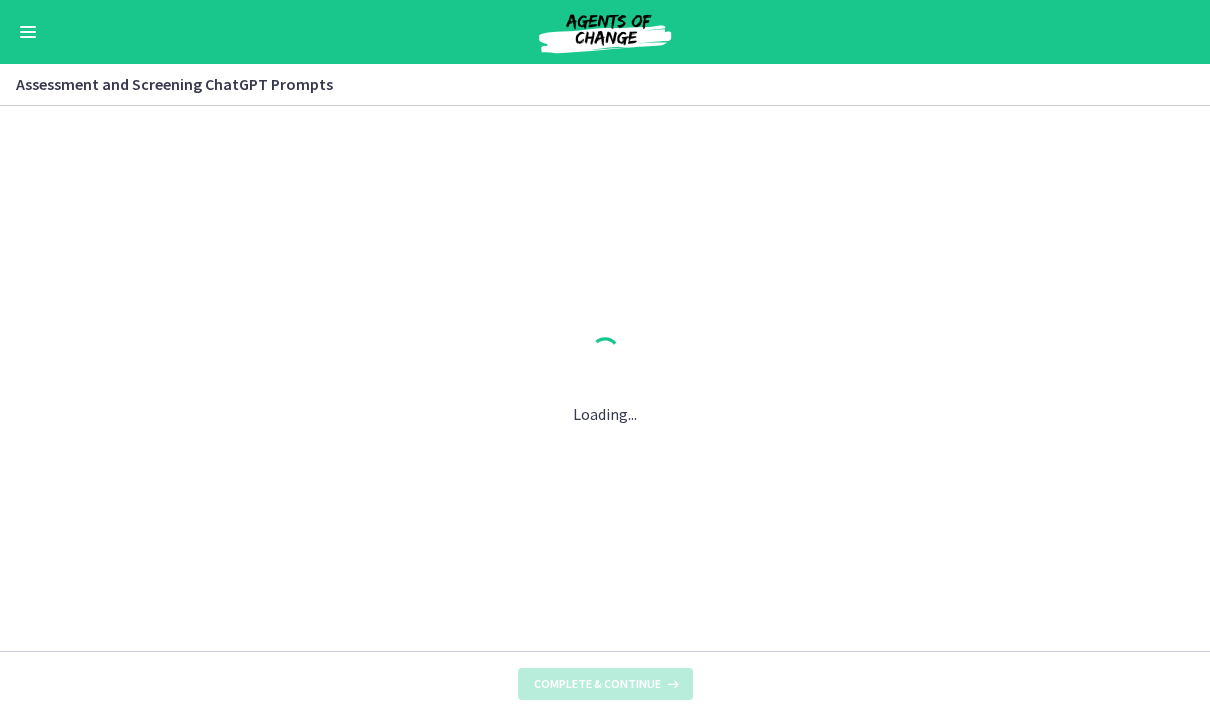scroll, scrollTop: 0, scrollLeft: 0, axis: both 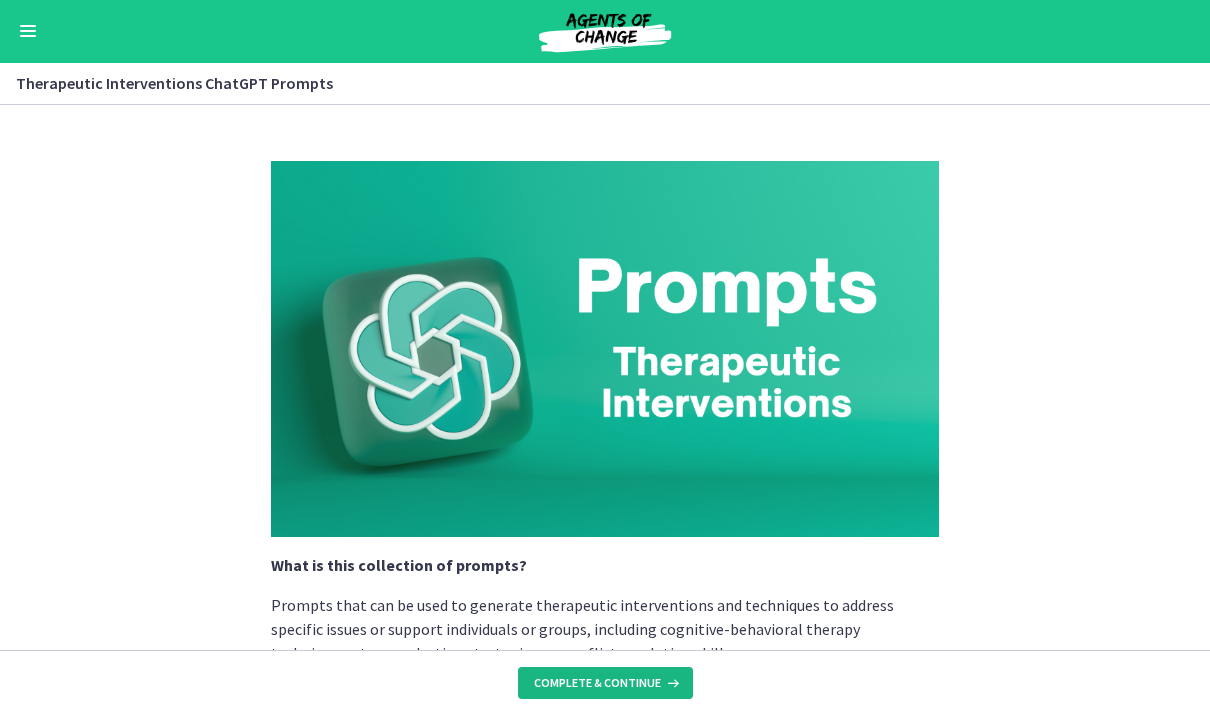 click on "Complete & continue" at bounding box center (605, 684) 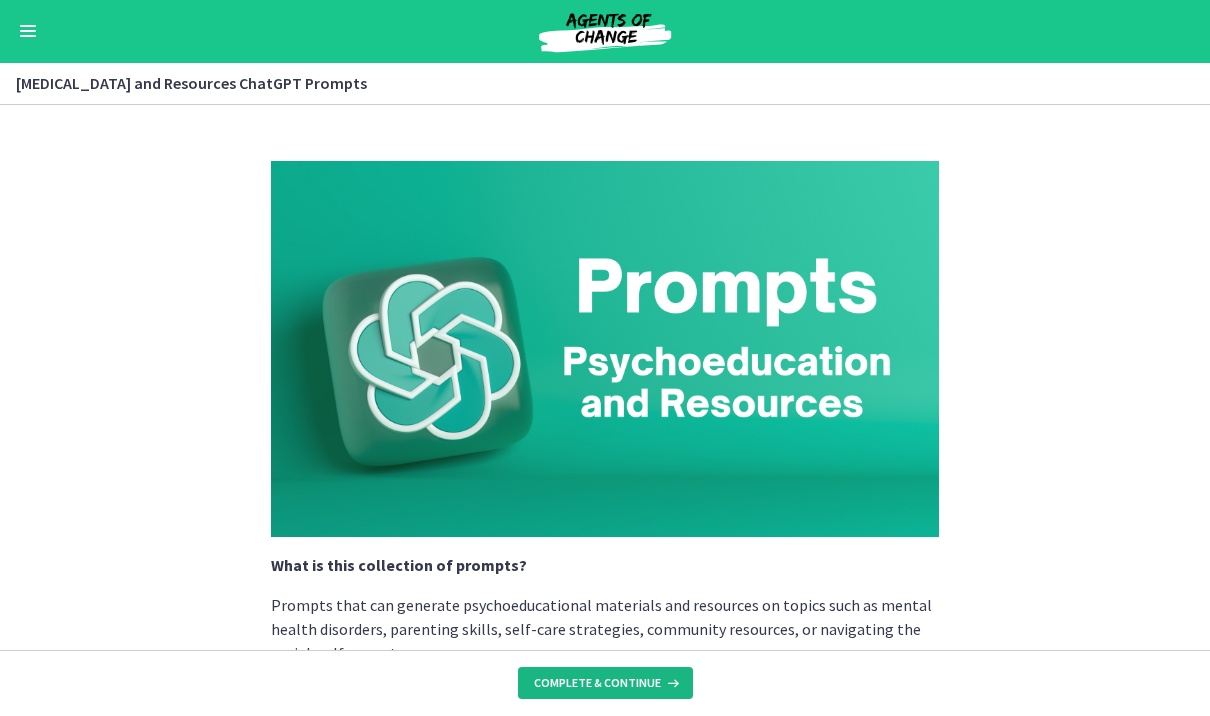 click on "Complete & continue" at bounding box center [605, 684] 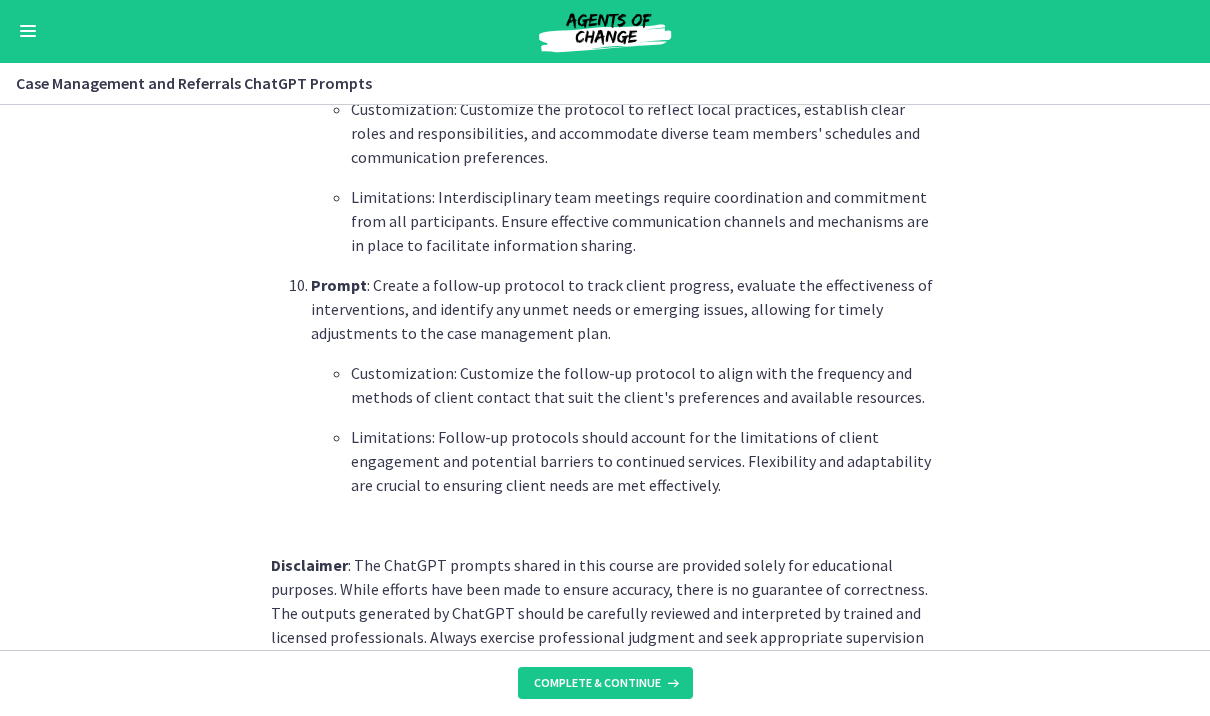 scroll, scrollTop: 2751, scrollLeft: 0, axis: vertical 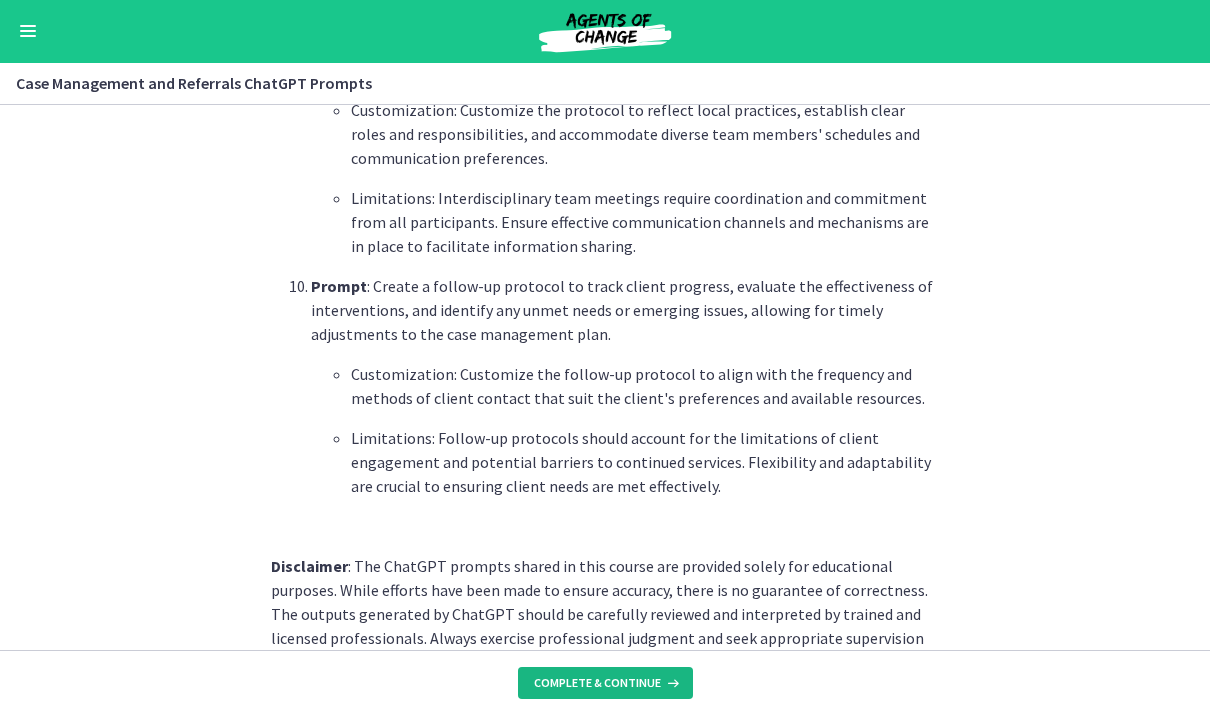 click on "Complete & continue" at bounding box center [597, 684] 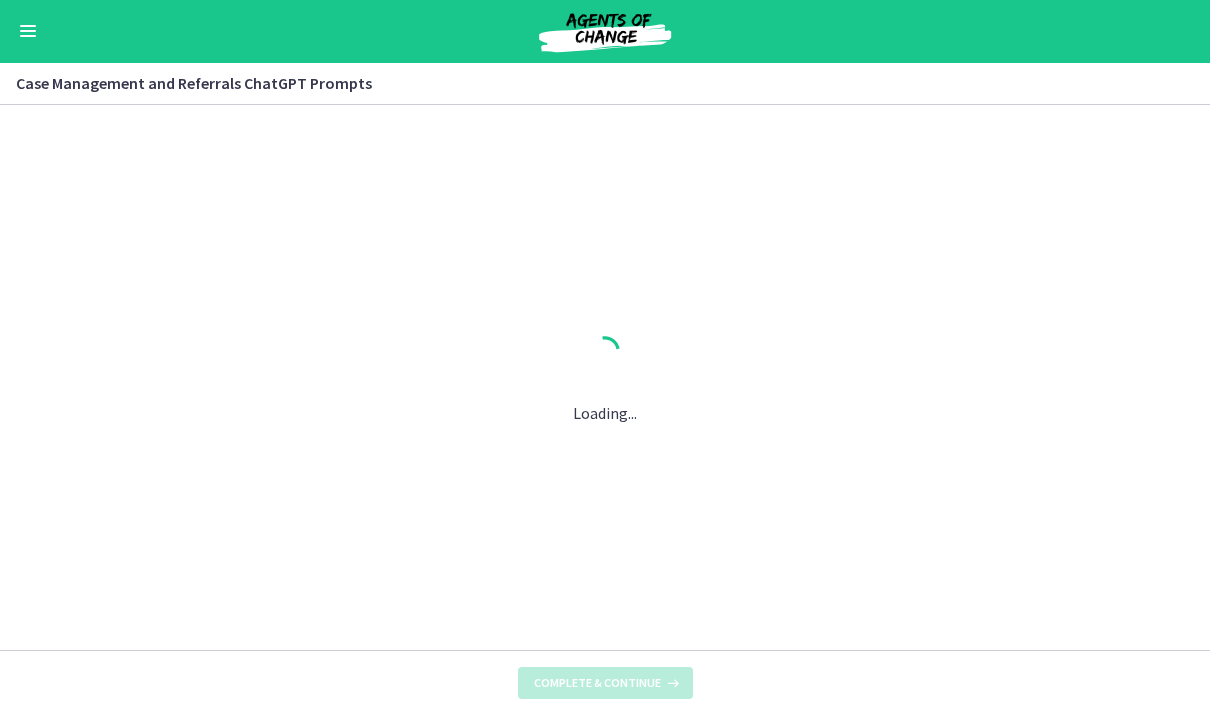 scroll, scrollTop: 0, scrollLeft: 0, axis: both 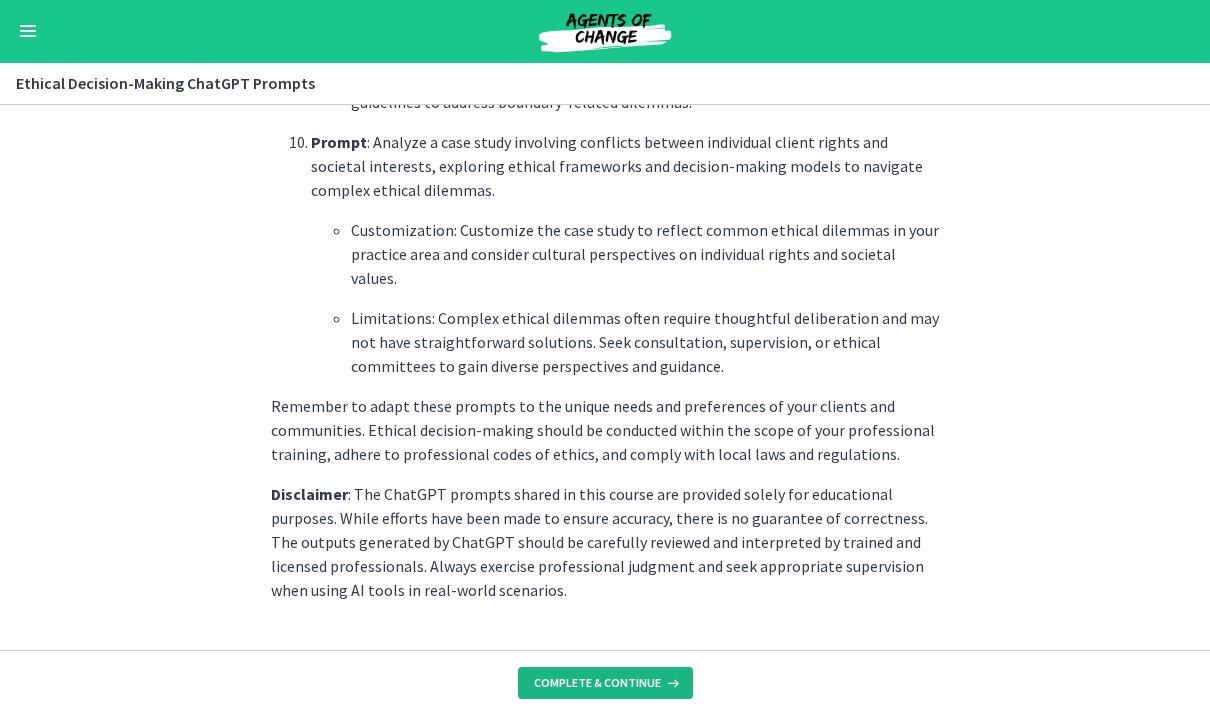 click on "Complete & continue" at bounding box center (605, 684) 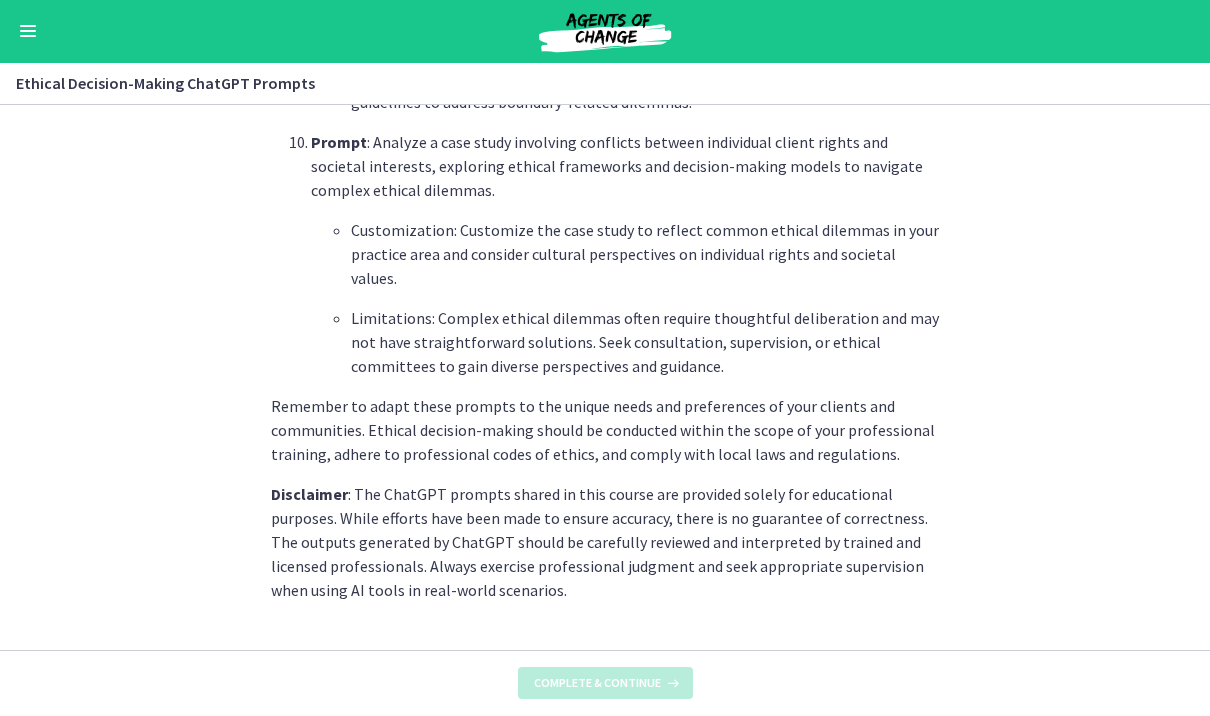 scroll, scrollTop: 0, scrollLeft: 0, axis: both 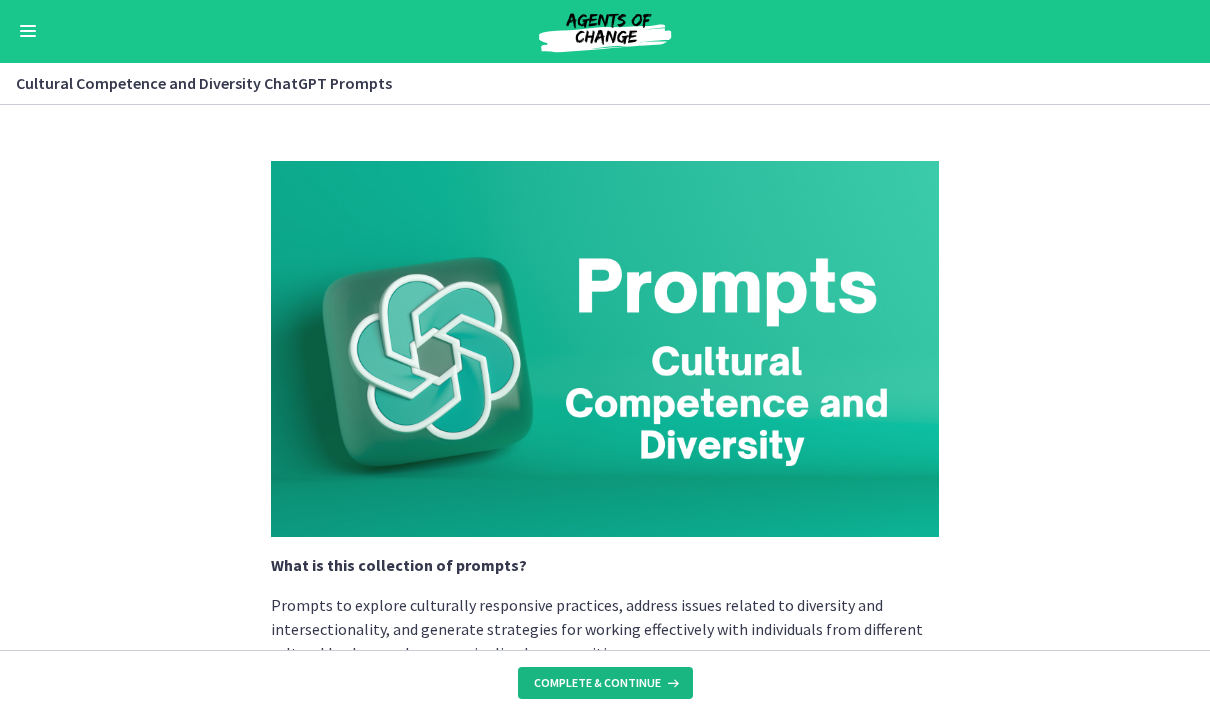 click on "Complete & continue" at bounding box center [597, 684] 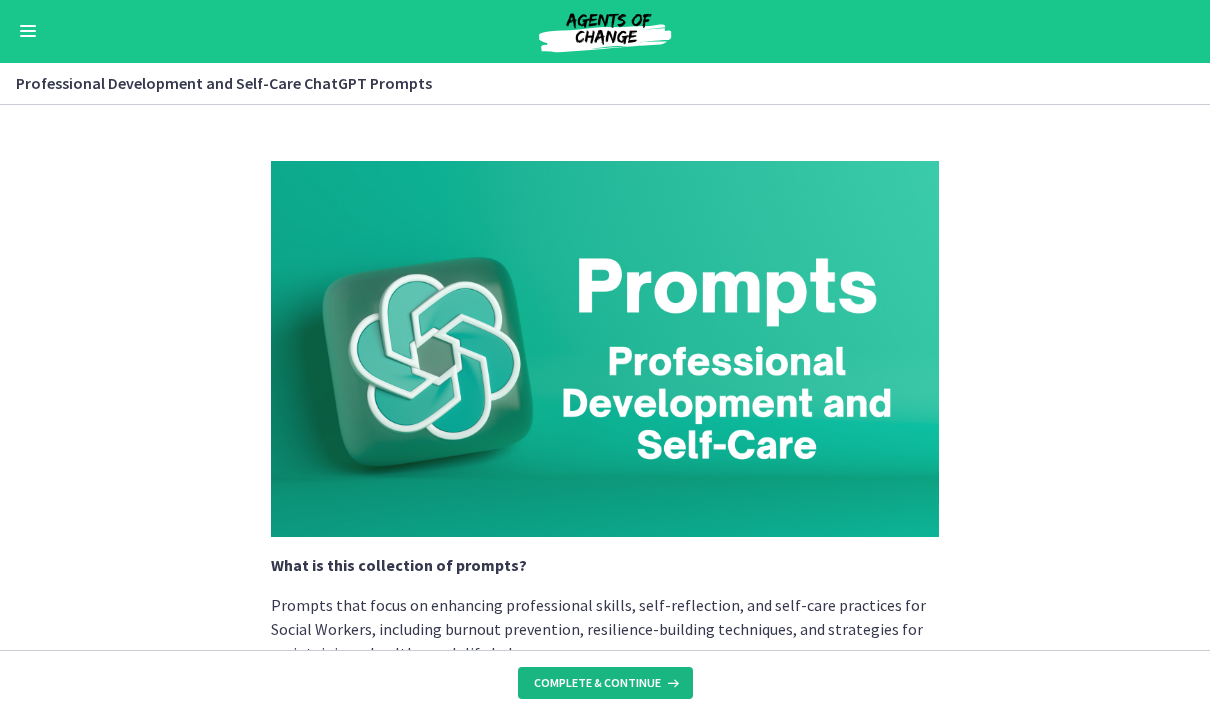 click on "Complete & continue" at bounding box center [597, 684] 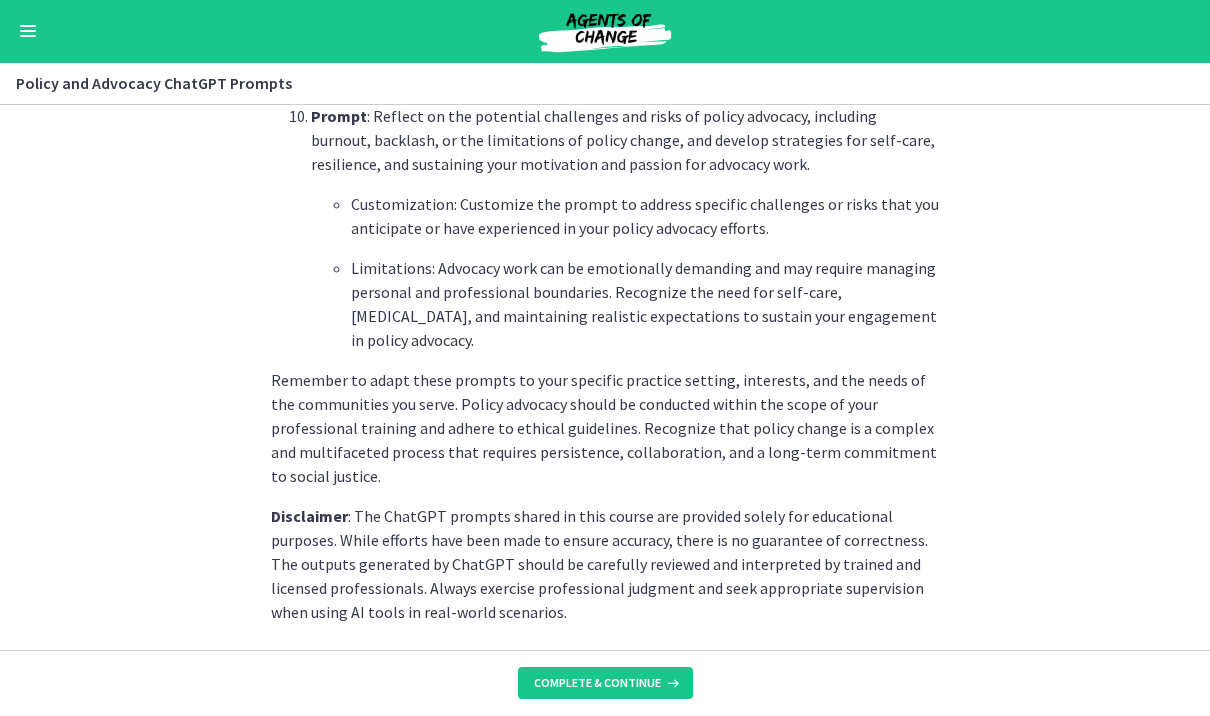 scroll, scrollTop: 2991, scrollLeft: 0, axis: vertical 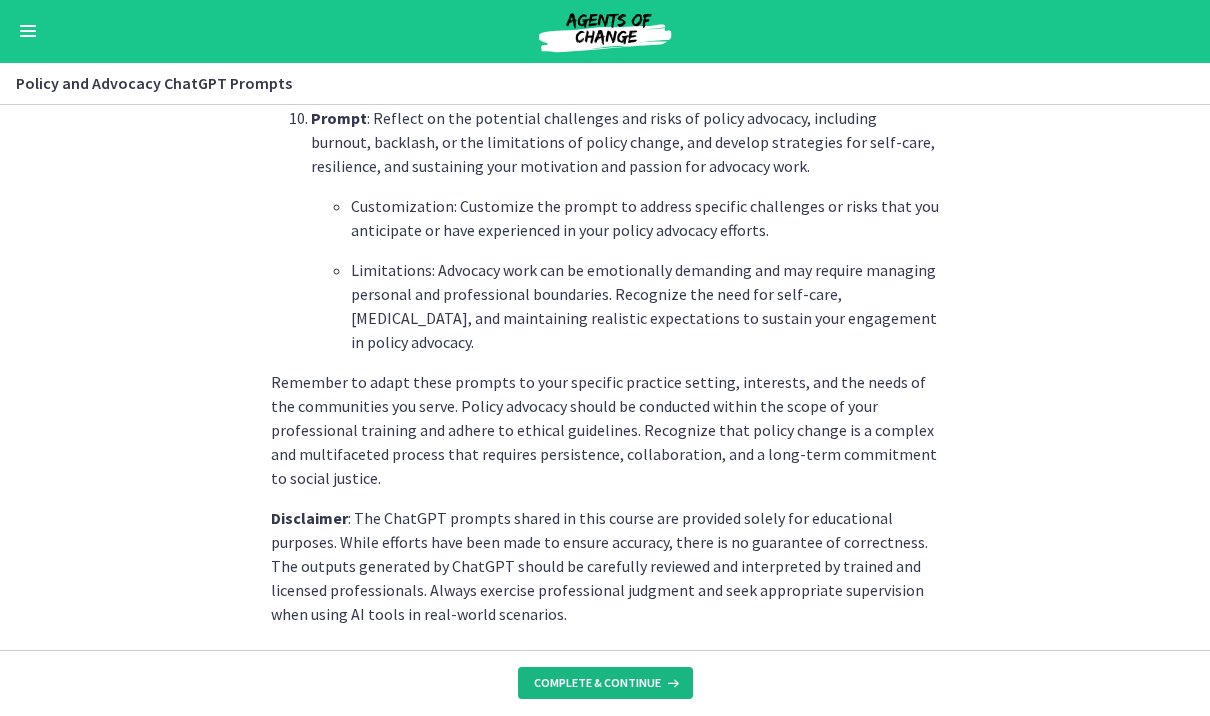 click on "Complete & continue" at bounding box center [597, 684] 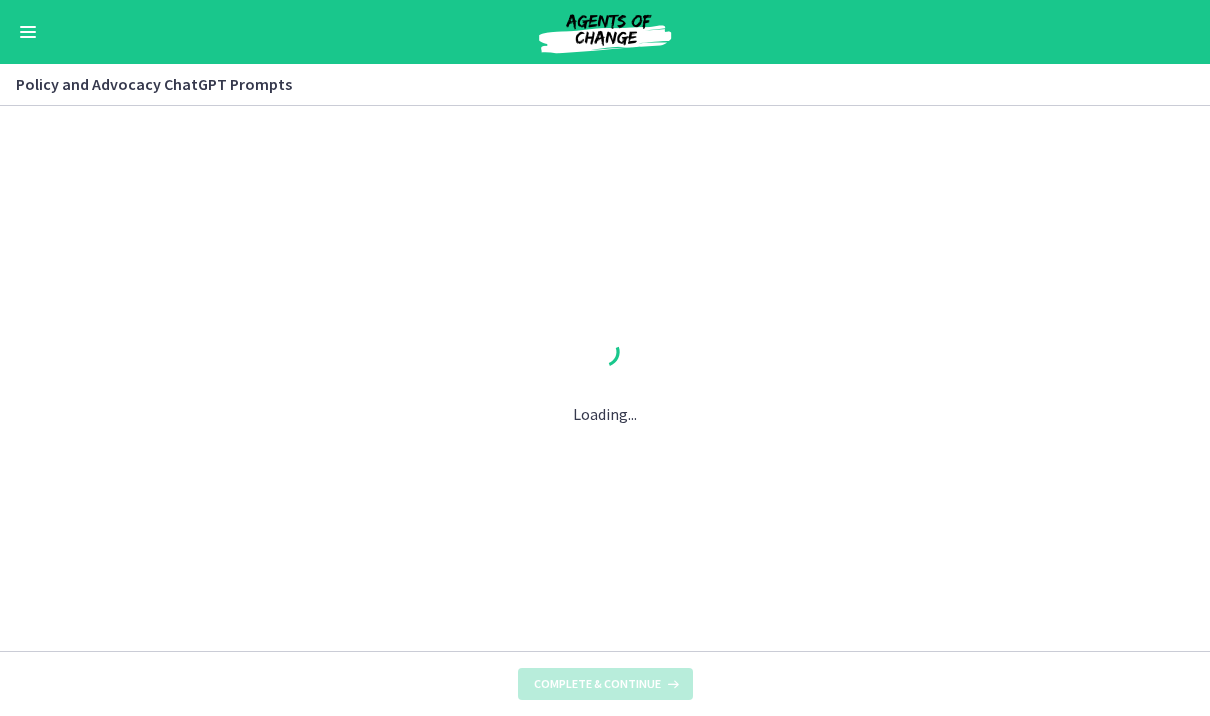 scroll, scrollTop: 0, scrollLeft: 0, axis: both 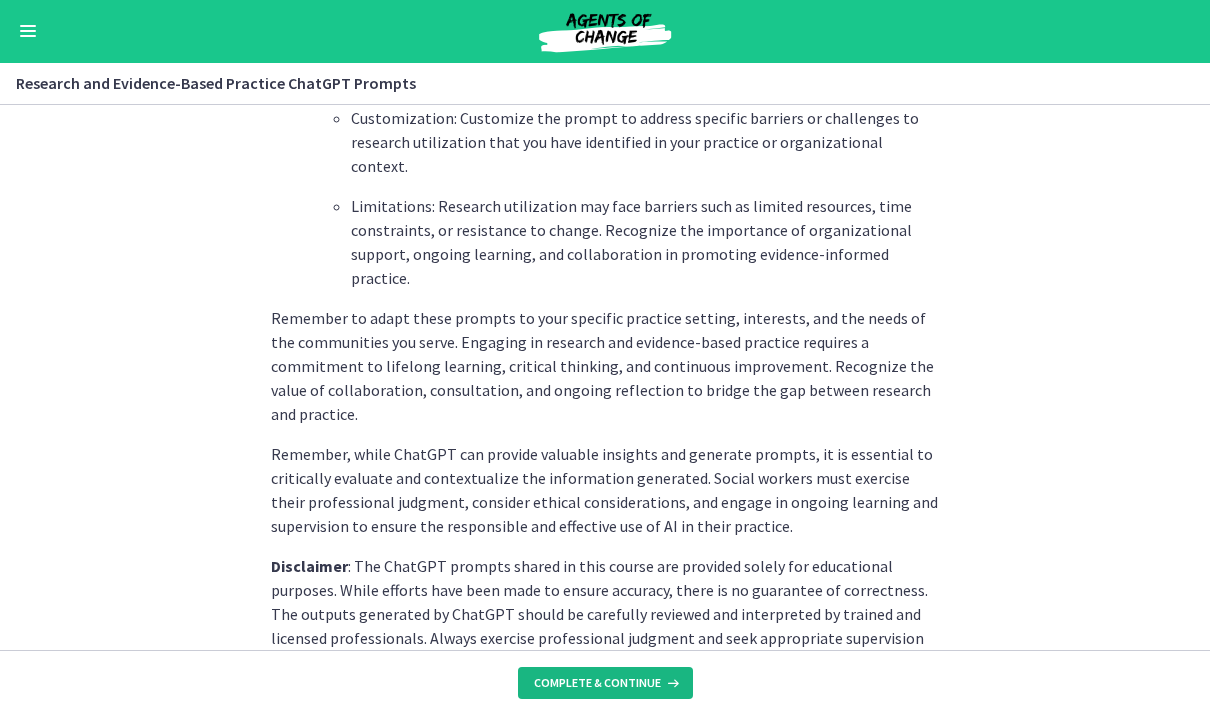click on "Complete & continue" at bounding box center (597, 684) 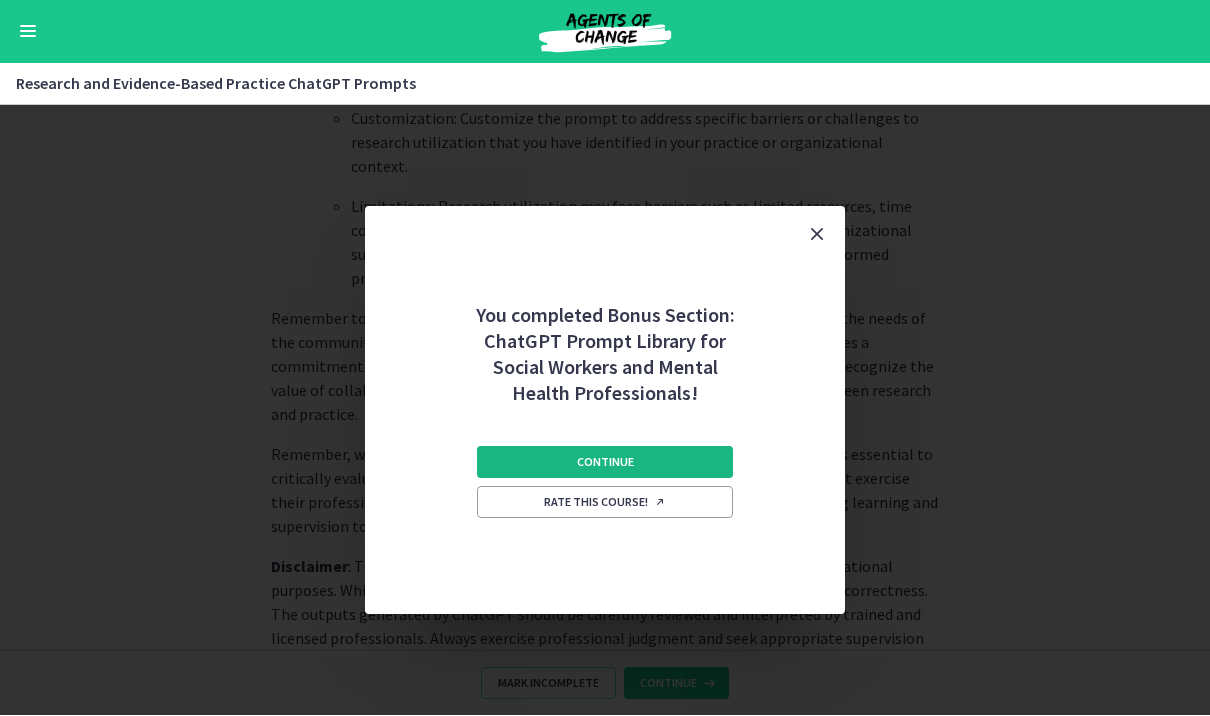 click on "Continue" at bounding box center (605, 463) 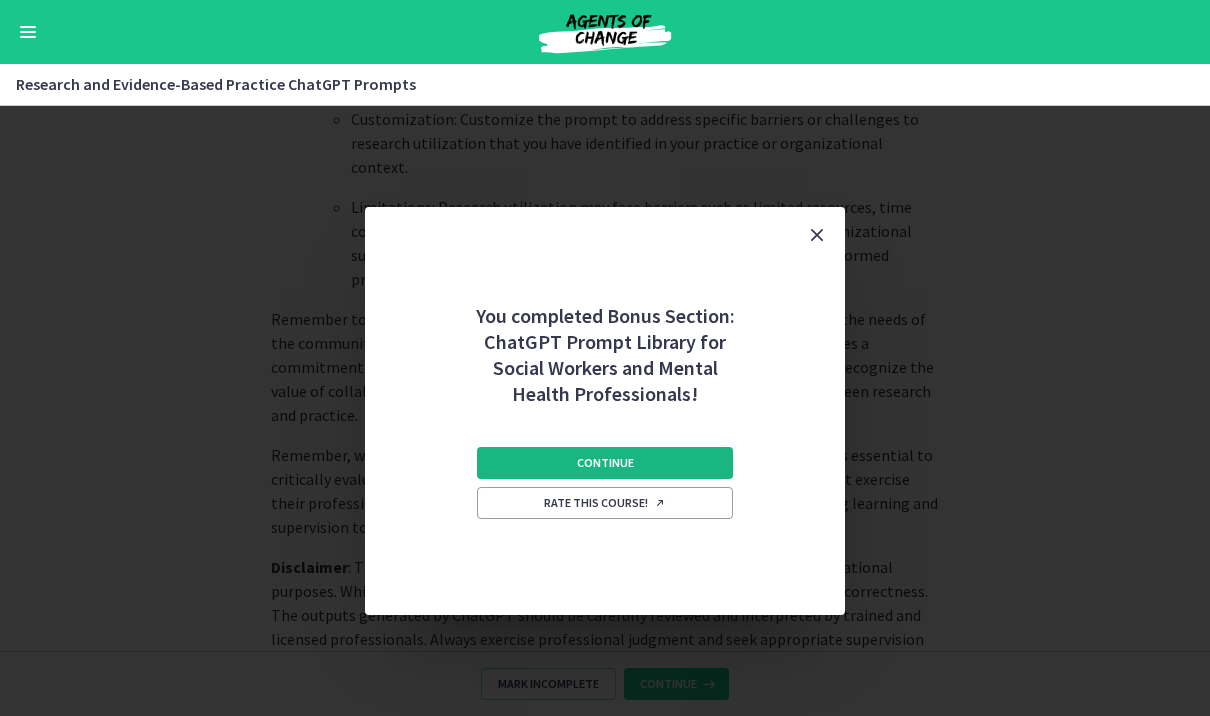 scroll, scrollTop: 0, scrollLeft: 0, axis: both 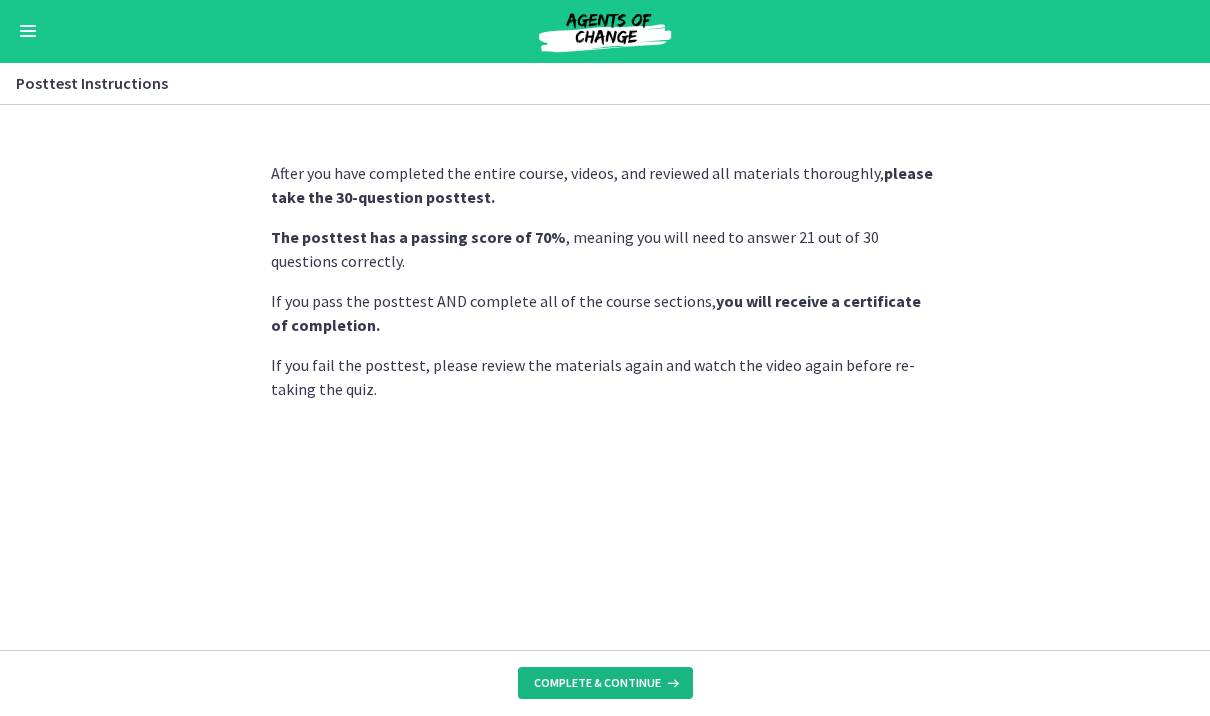 click on "Complete & continue" at bounding box center [597, 684] 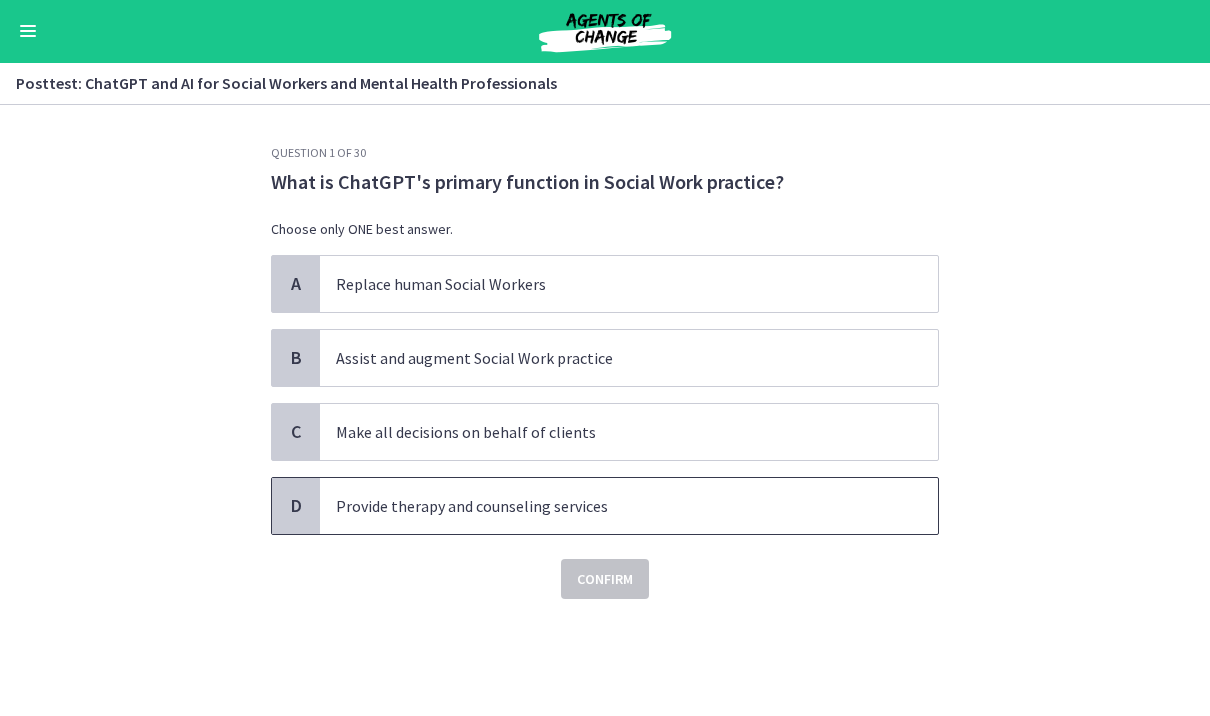 click on "Provide therapy and counseling services" at bounding box center (609, 507) 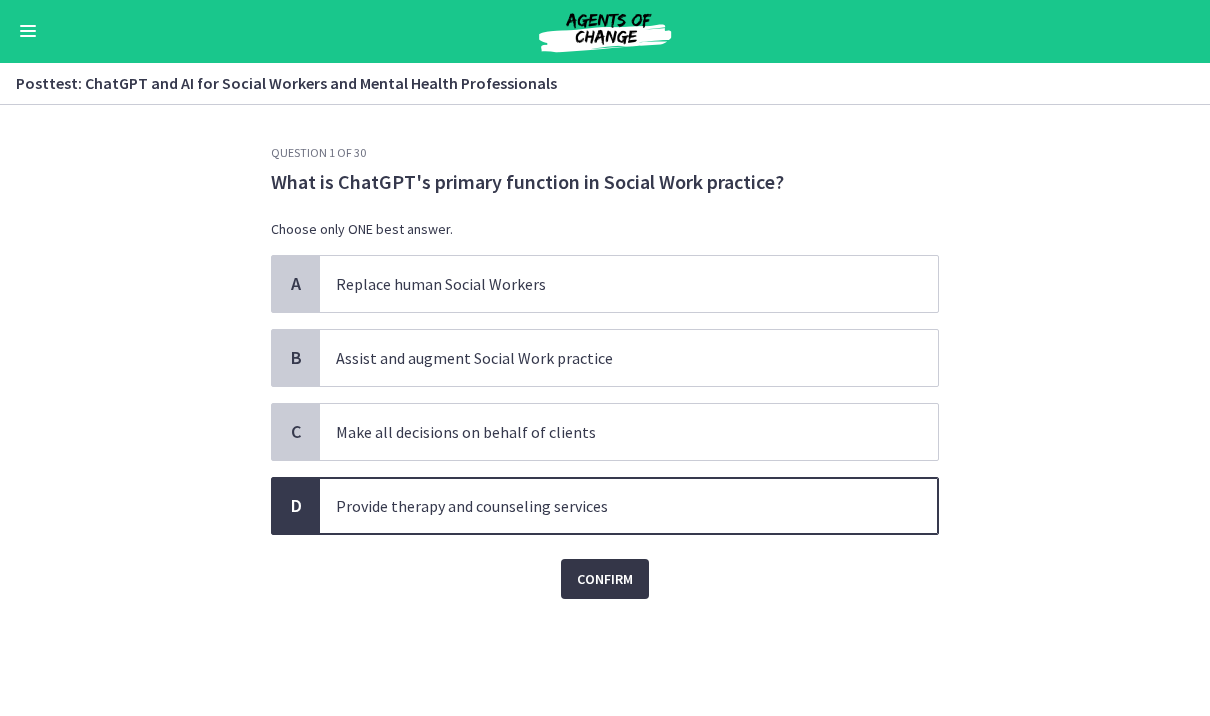 click on "Confirm" at bounding box center [605, 580] 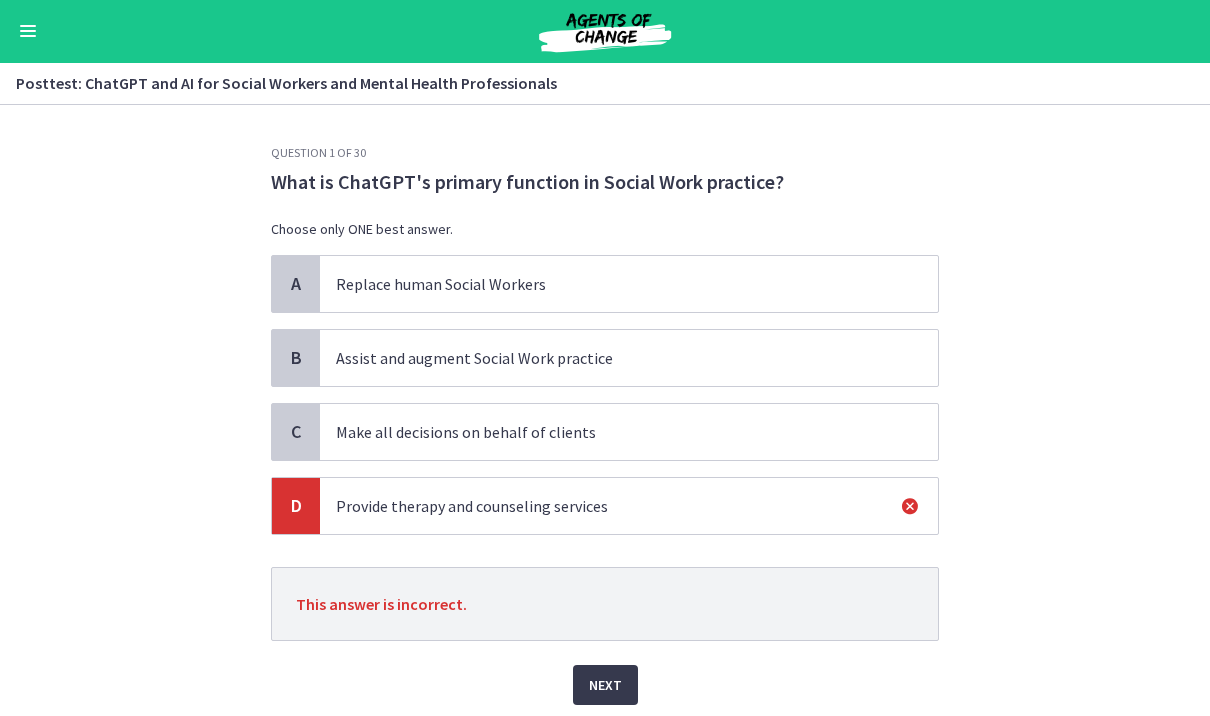 click on "Make all decisions on behalf of clients" at bounding box center (609, 433) 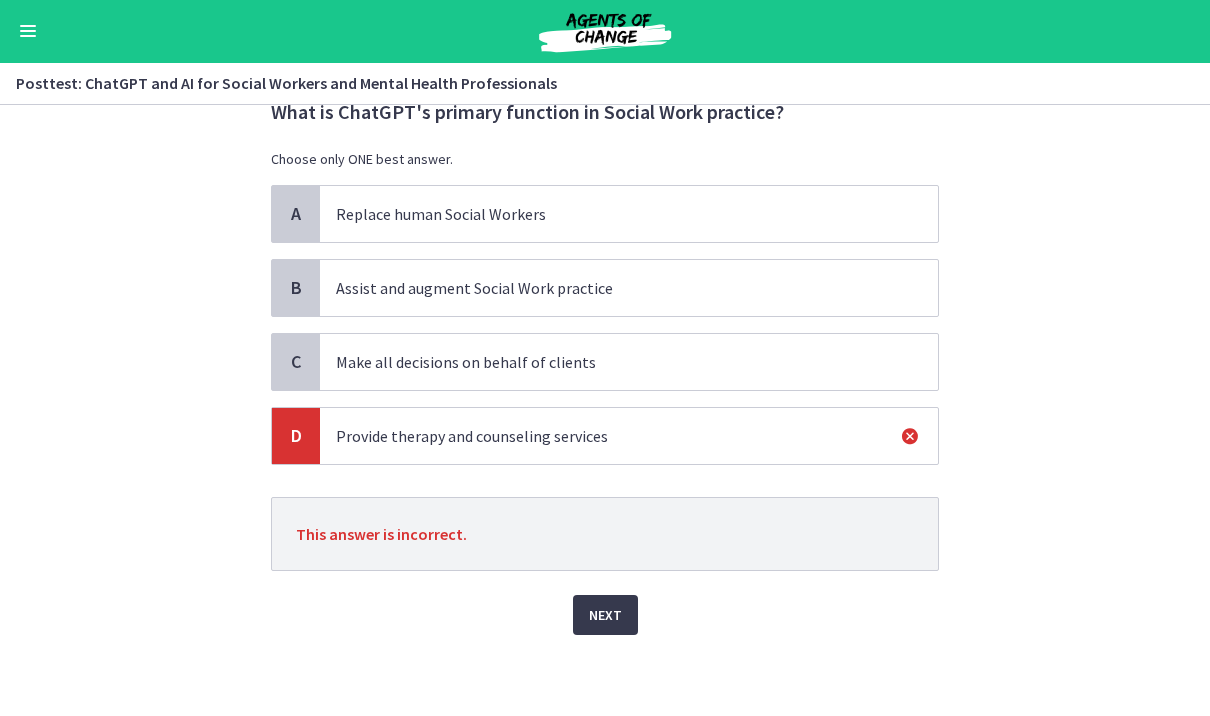 scroll, scrollTop: 70, scrollLeft: 0, axis: vertical 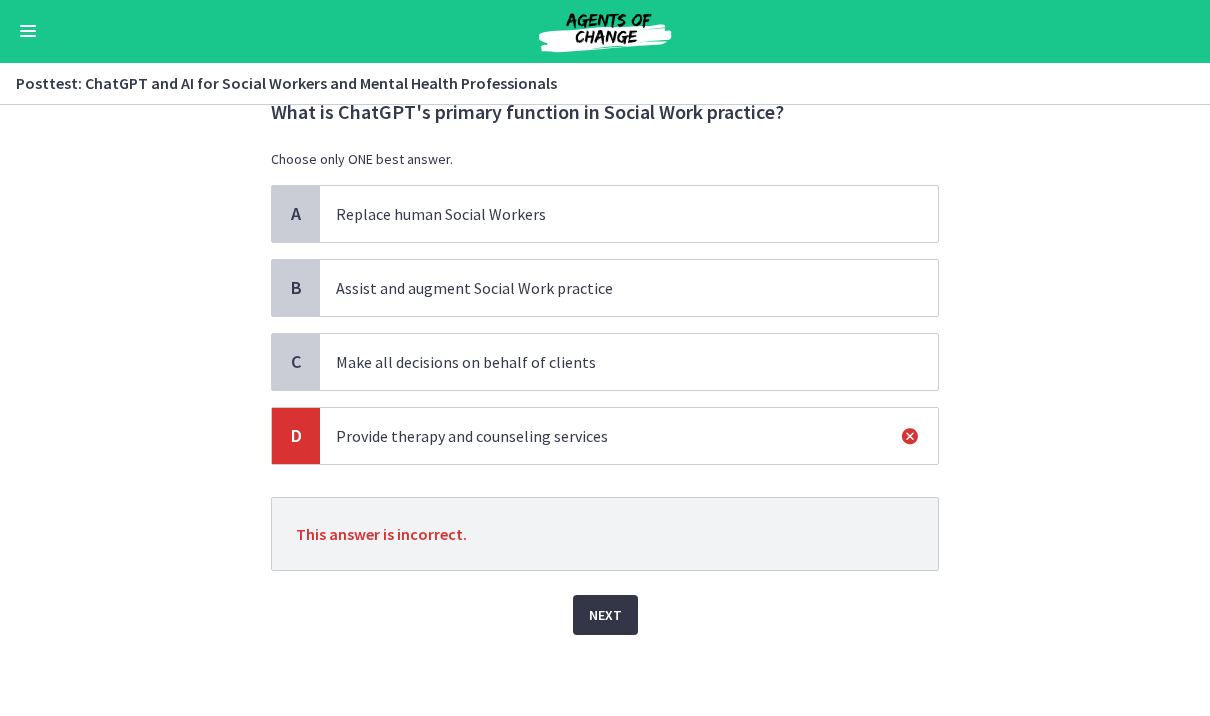 click on "Next" at bounding box center (605, 616) 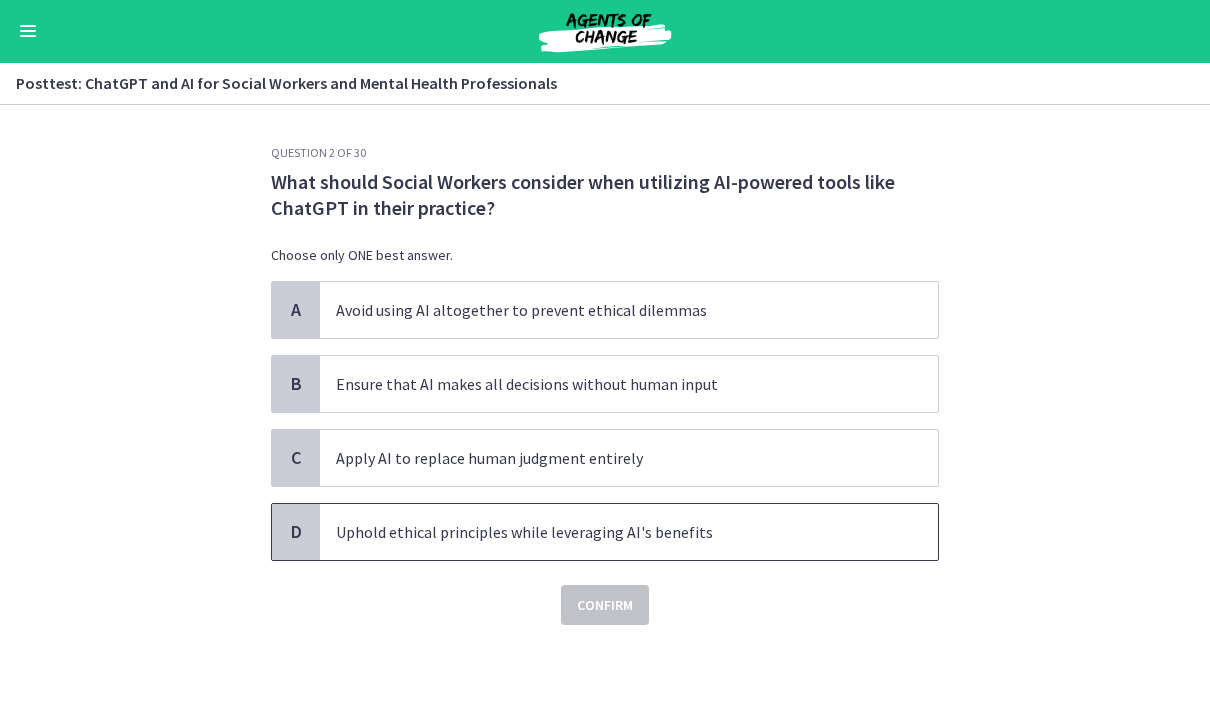 click on "Uphold ethical principles while leveraging AI's benefits" at bounding box center [609, 533] 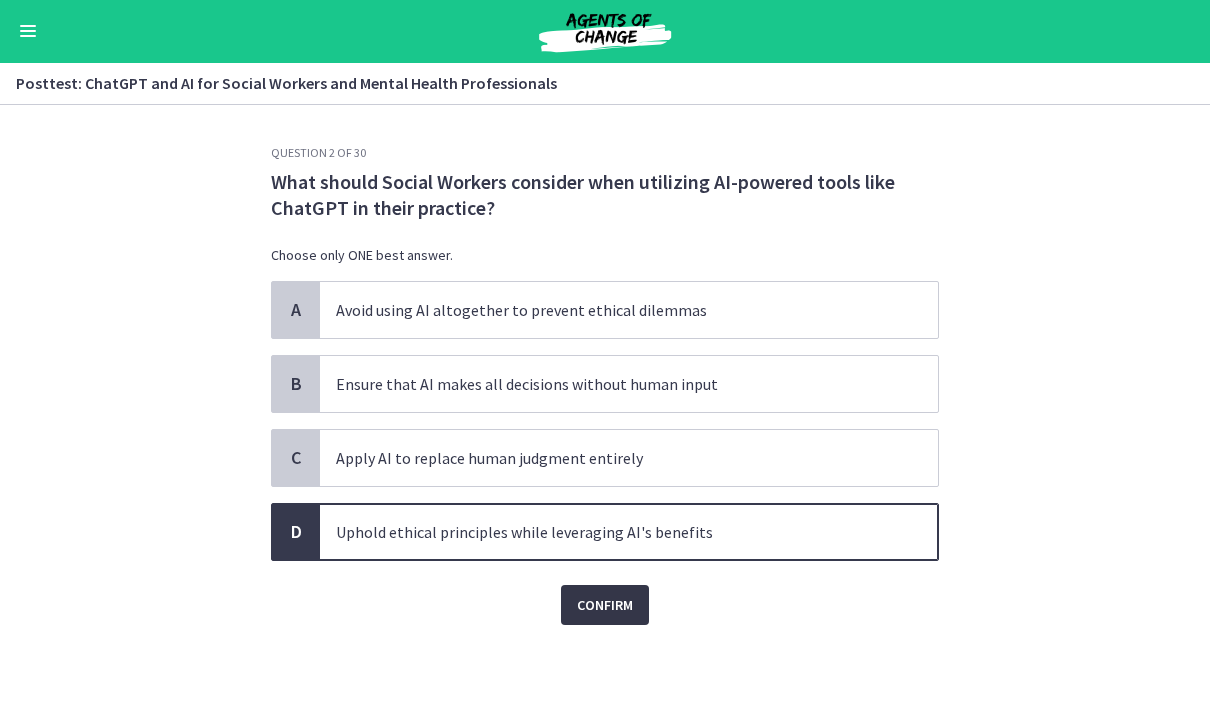 click on "Confirm" at bounding box center [605, 606] 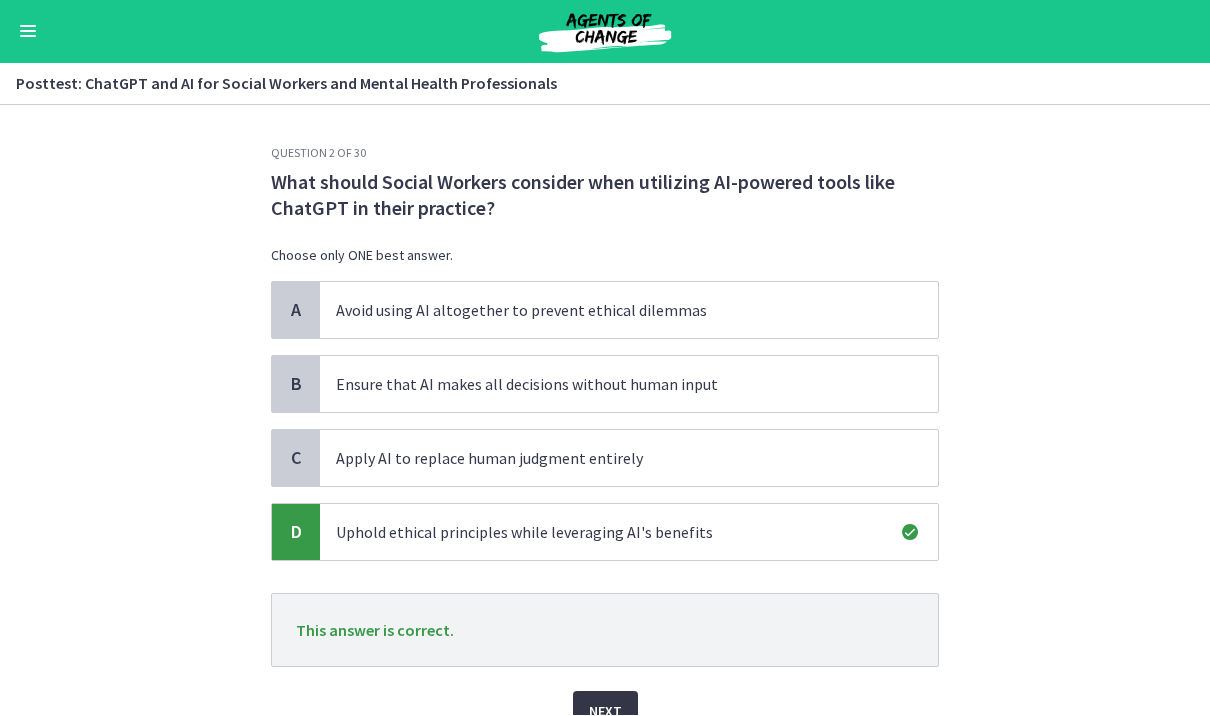 click on "Next" at bounding box center [605, 712] 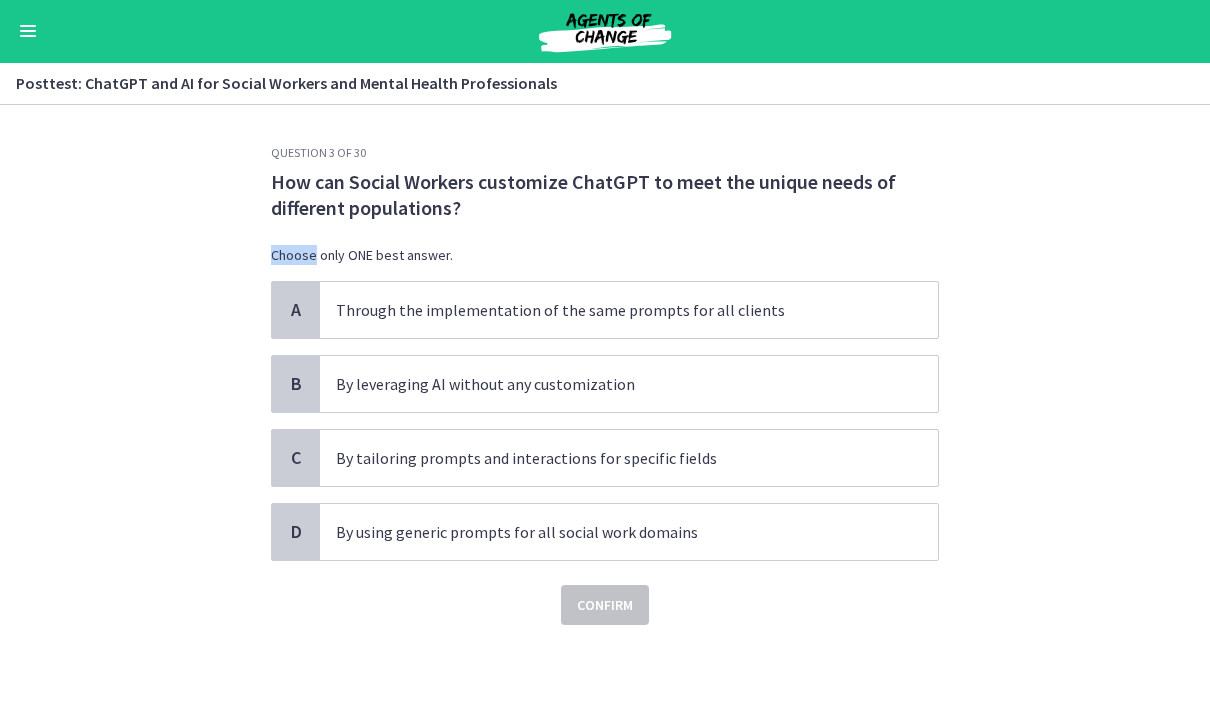 click on "Question   3   of   30
How can Social Workers customize ChatGPT to meet the unique needs of different populations?
Choose only ONE best answer.
A
Through the implementation of the same prompts for all clients
B
By leveraging AI without any customization
C
By tailoring prompts and interactions for specific fields
D
By using generic prompts for all social work domains
Confirm" at bounding box center (605, 411) 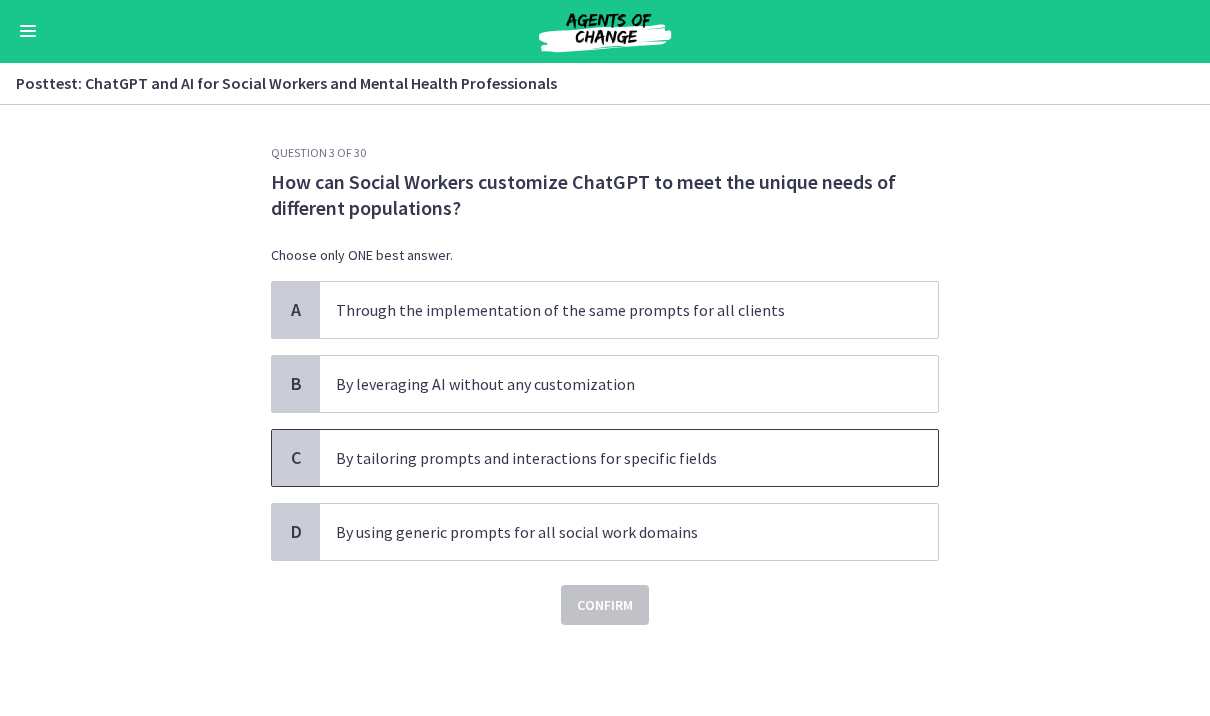 click on "By tailoring prompts and interactions for specific fields" at bounding box center [609, 459] 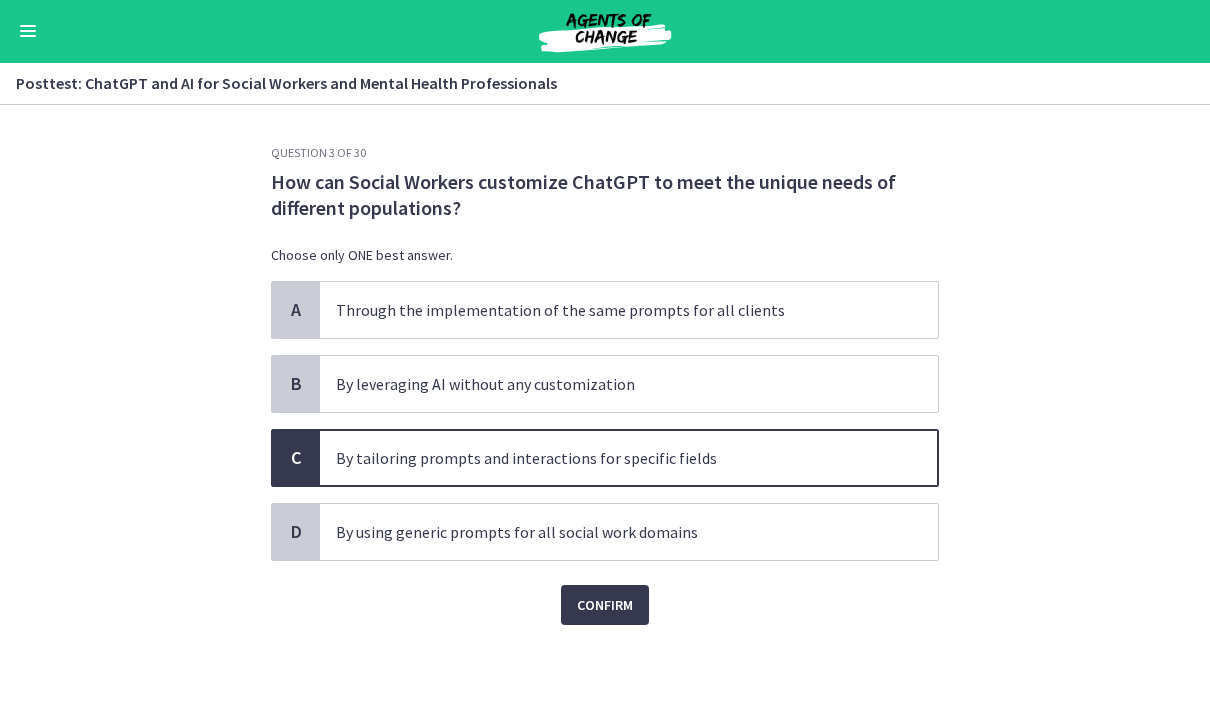 click on "Question   3   of   30
How can Social Workers customize ChatGPT to meet the unique needs of different populations?
Choose only ONE best answer.
A
Through the implementation of the same prompts for all clients
B
By leveraging AI without any customization
C
By tailoring prompts and interactions for specific fields
D
By using generic prompts for all social work domains
Confirm" 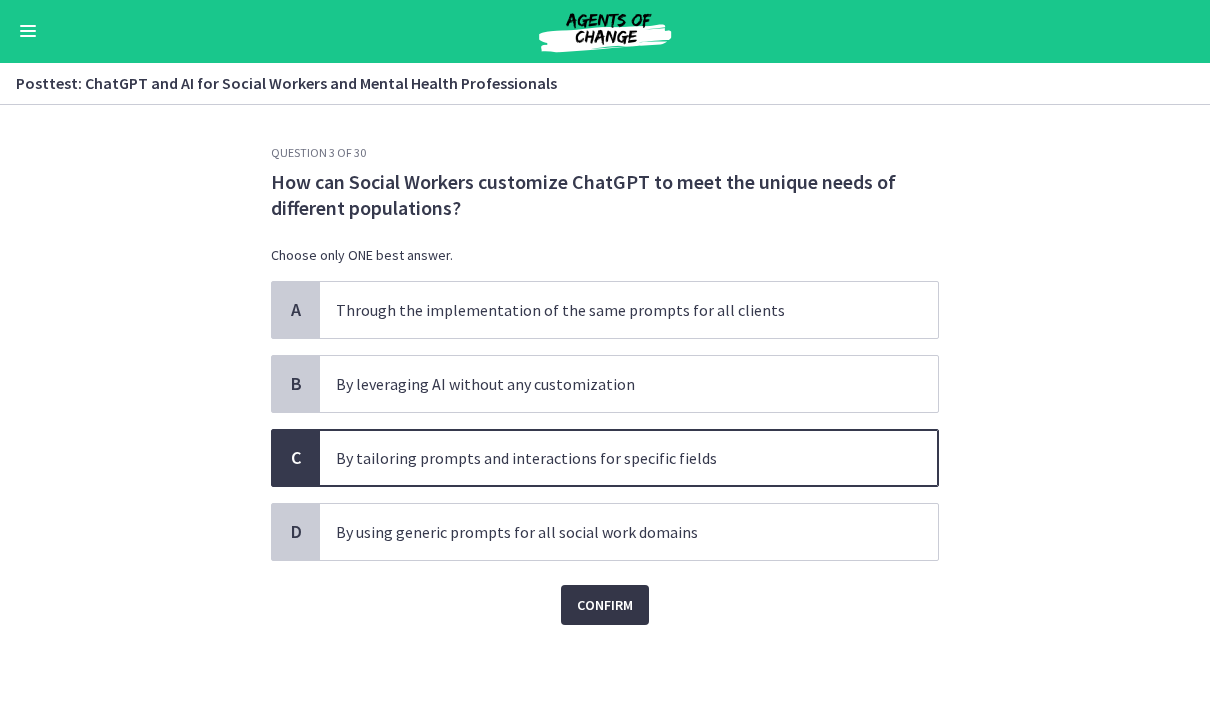 click on "Confirm" at bounding box center (605, 606) 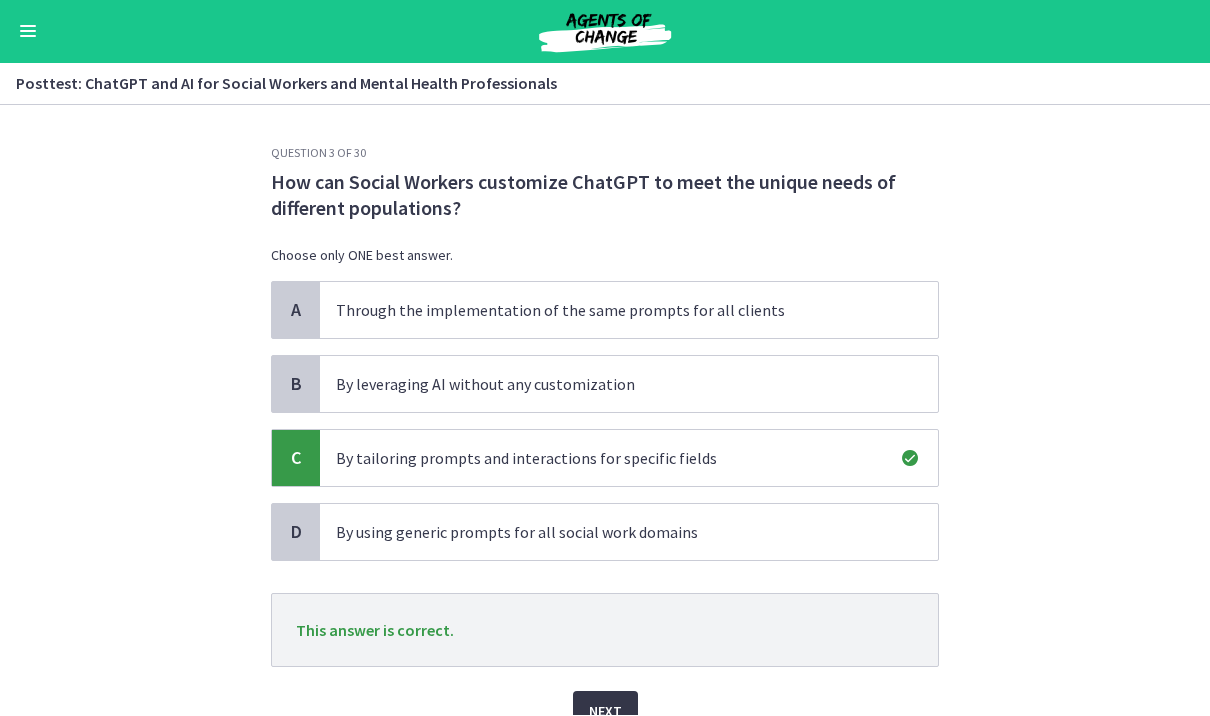 click on "Next" at bounding box center [605, 712] 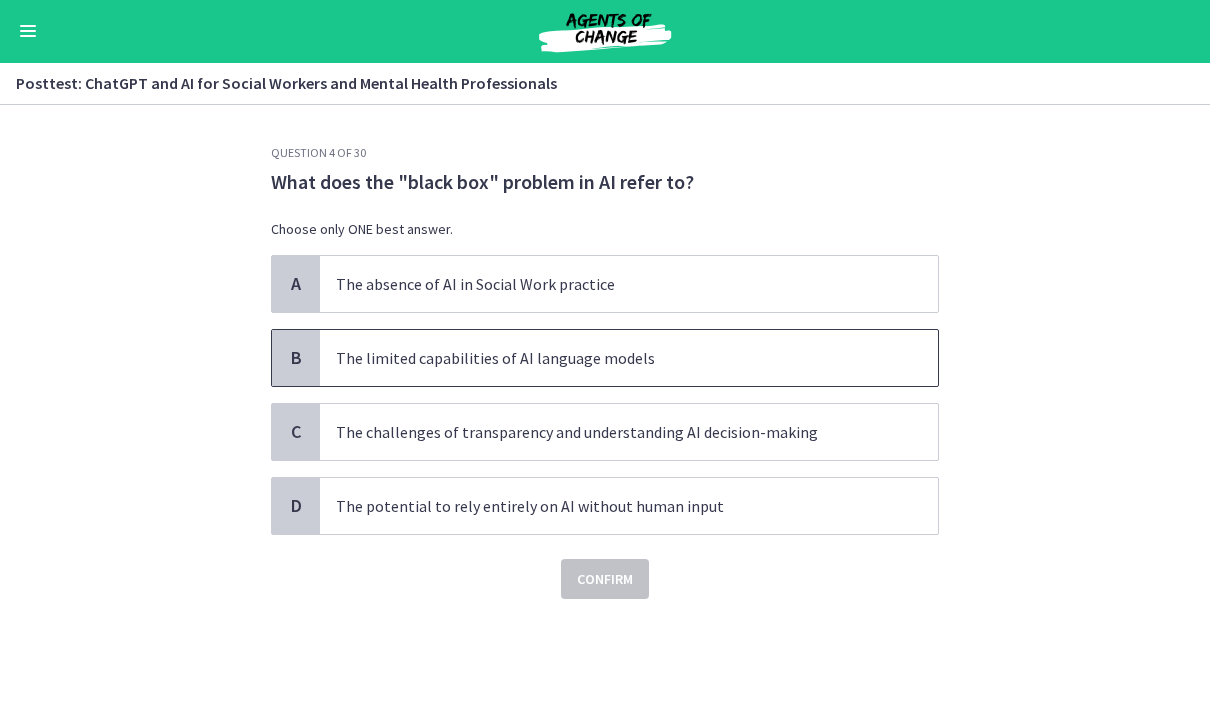 click on "The limited capabilities of AI language models" at bounding box center (609, 359) 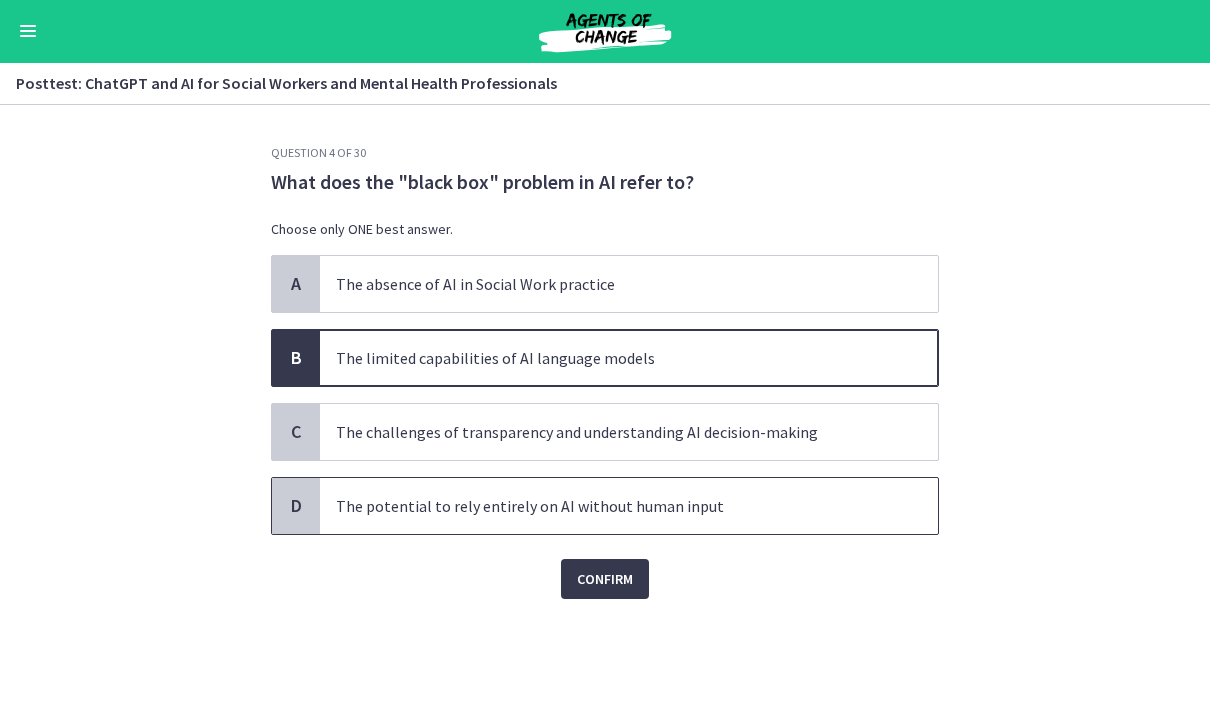 click on "The potential to rely entirely on AI without human input" at bounding box center (609, 507) 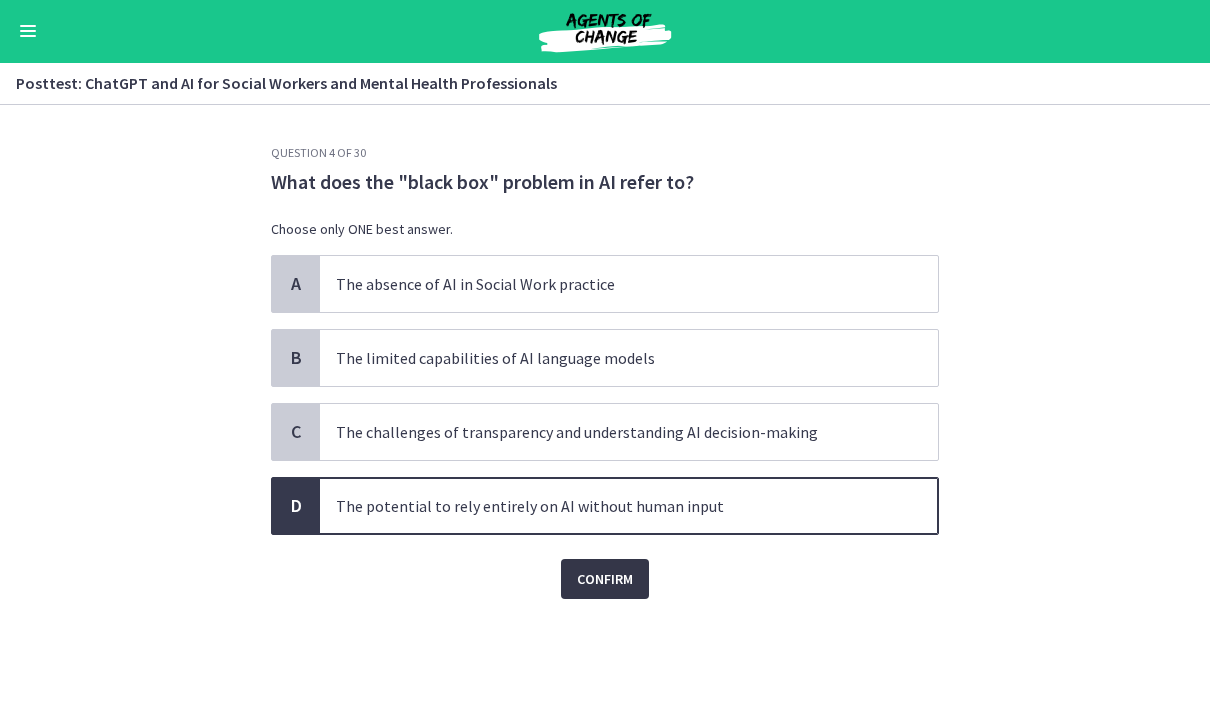 click on "Confirm" at bounding box center [605, 580] 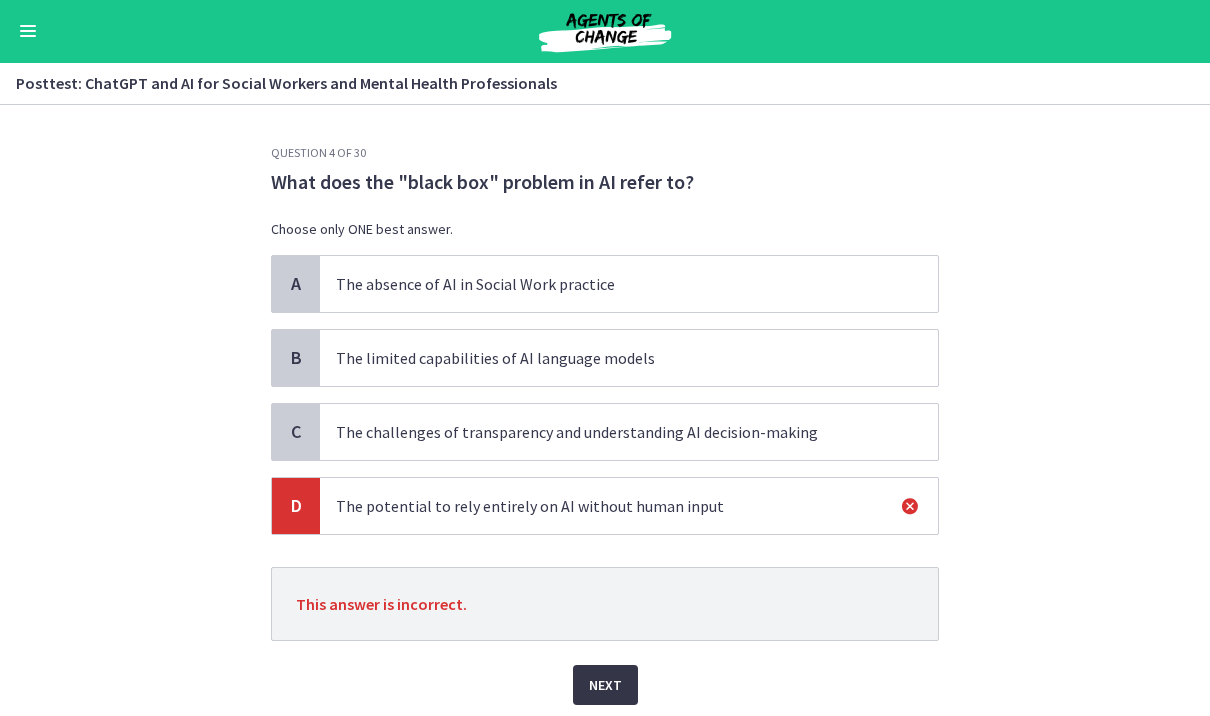 click on "Next" at bounding box center (605, 686) 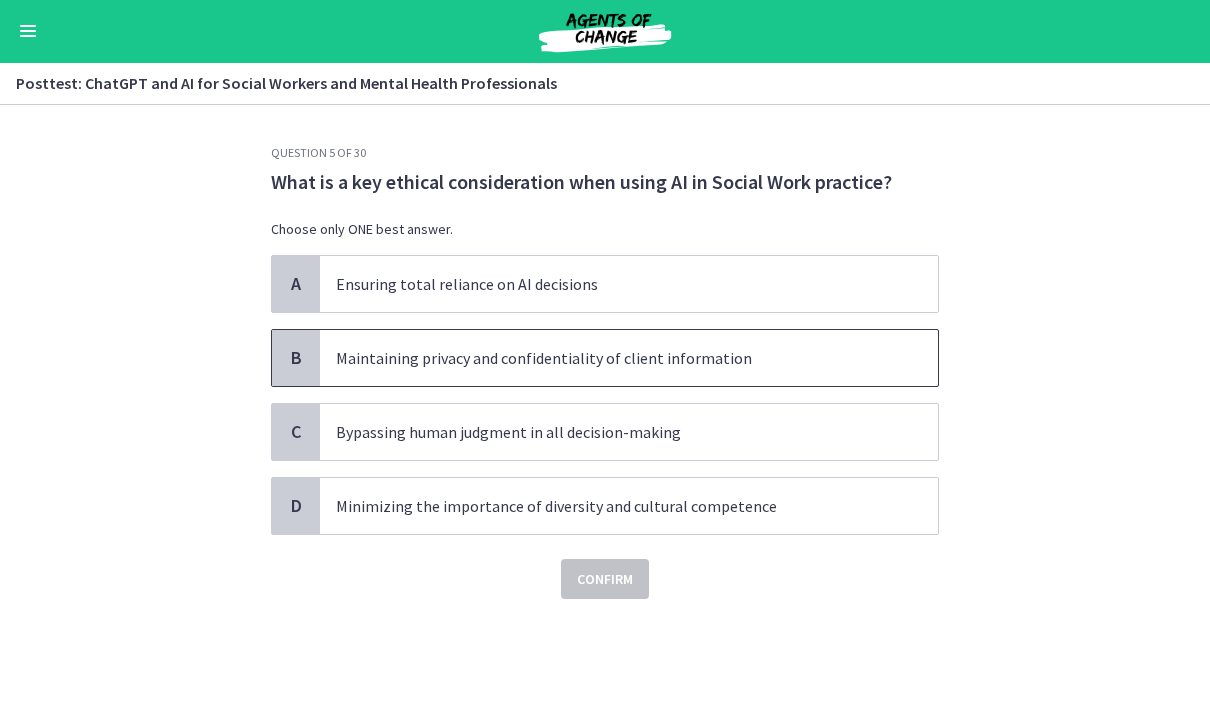 click on "Maintaining privacy and confidentiality of client information" at bounding box center (609, 359) 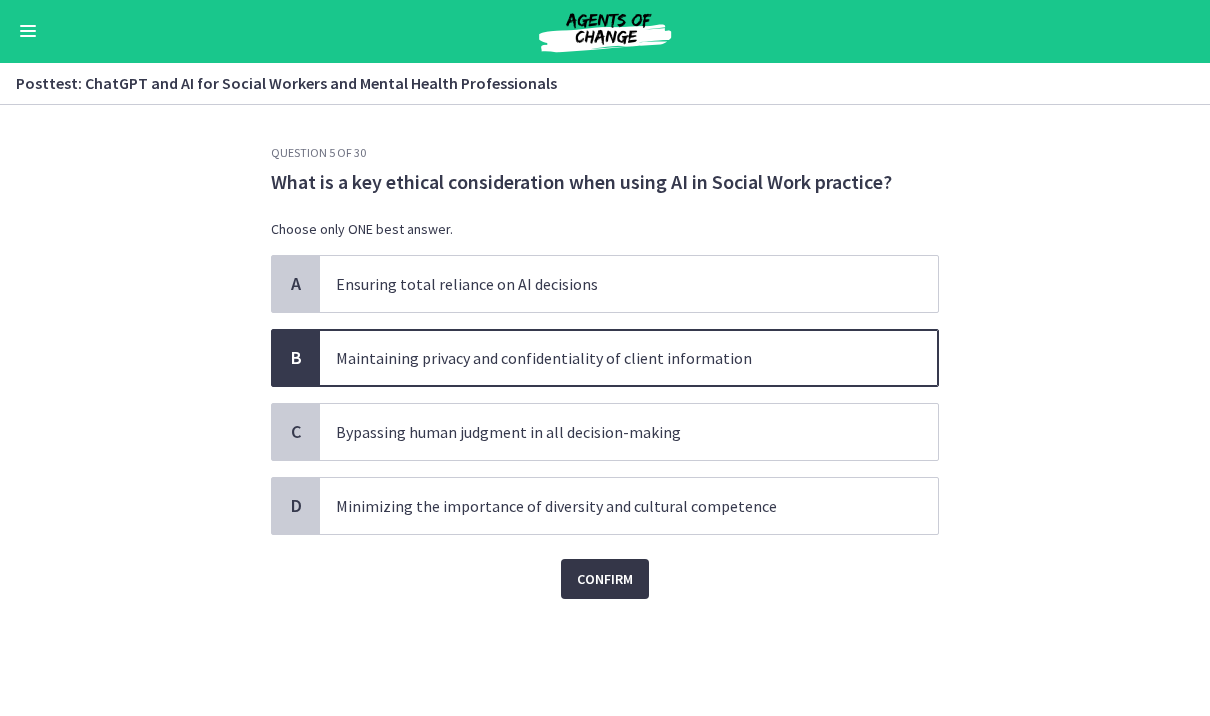 click on "Confirm" at bounding box center [605, 580] 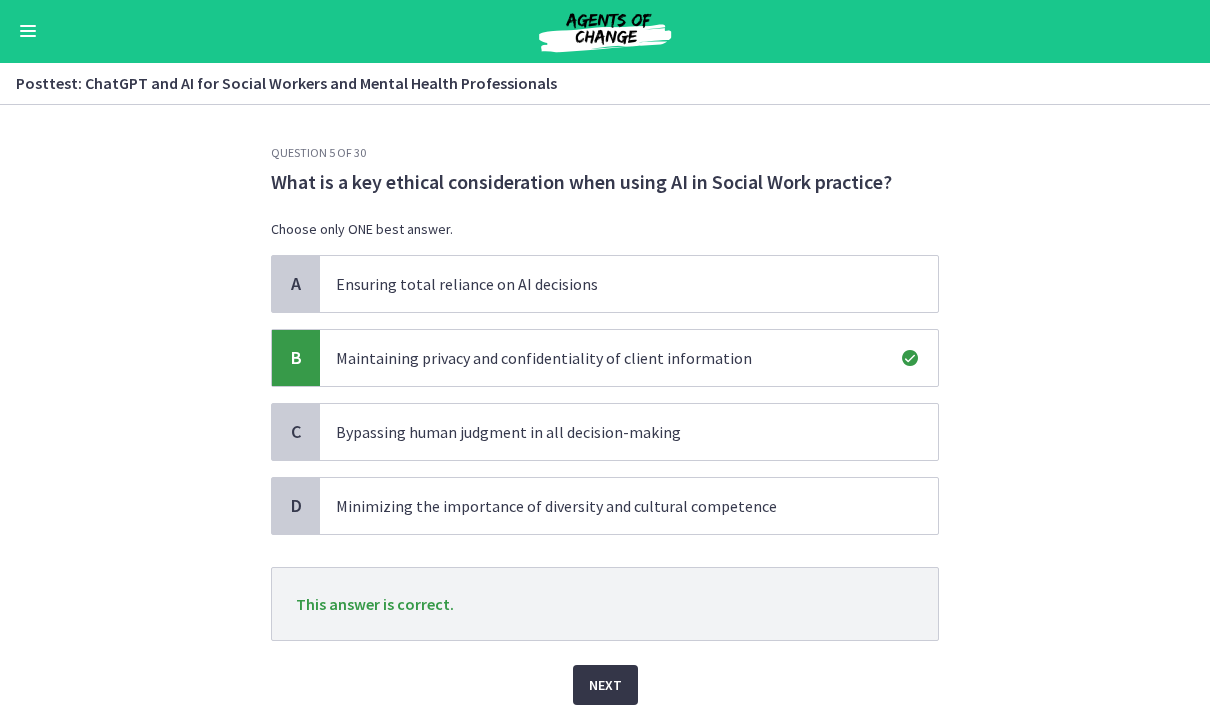 click on "Next" at bounding box center [605, 686] 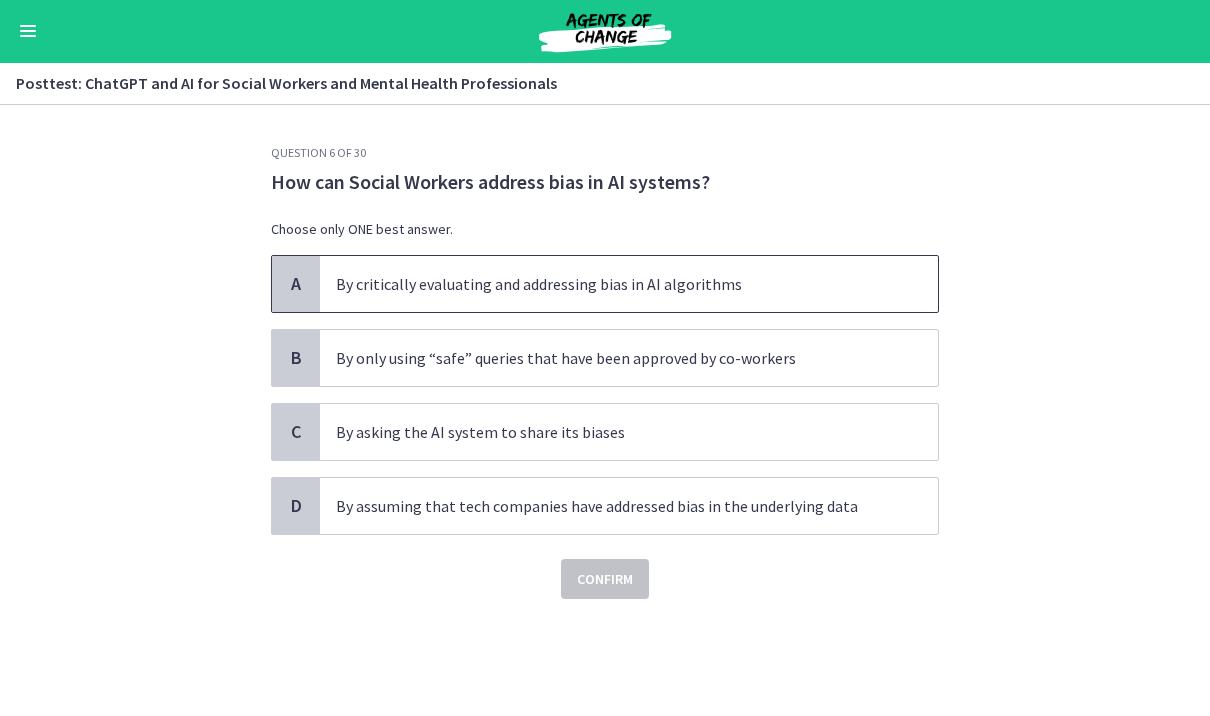 click on "By critically evaluating and addressing bias in AI algorithms" at bounding box center (609, 285) 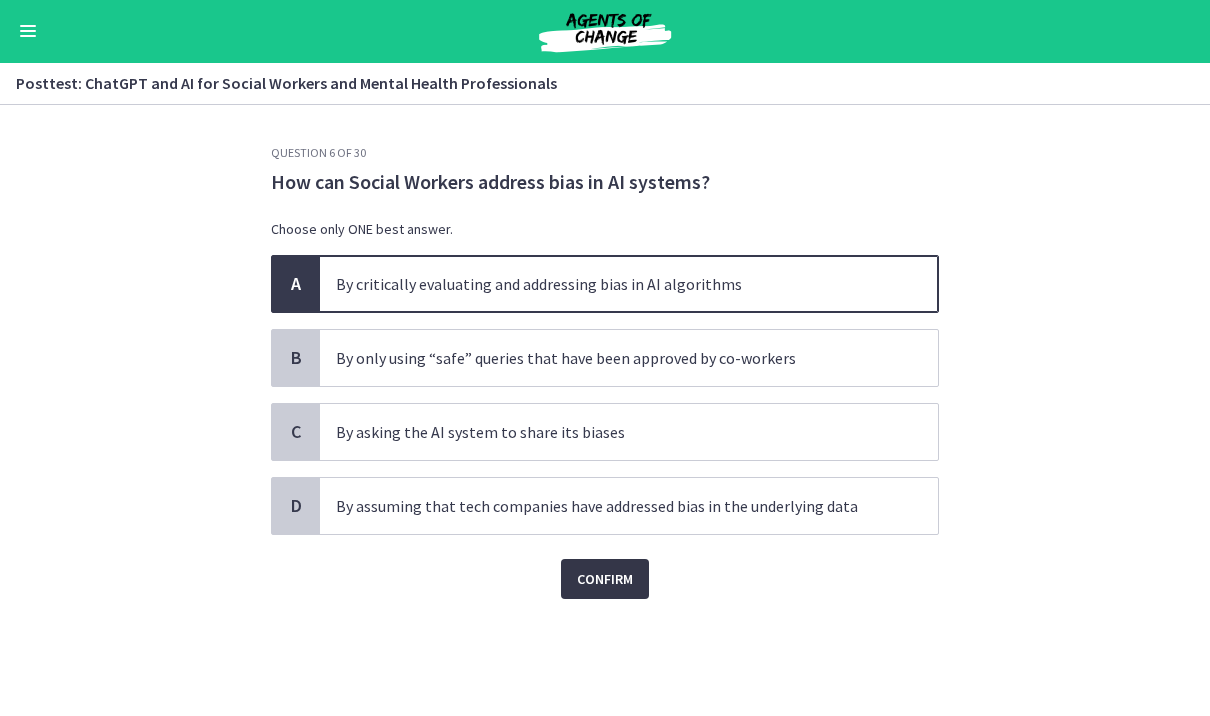 click on "Confirm" at bounding box center (605, 580) 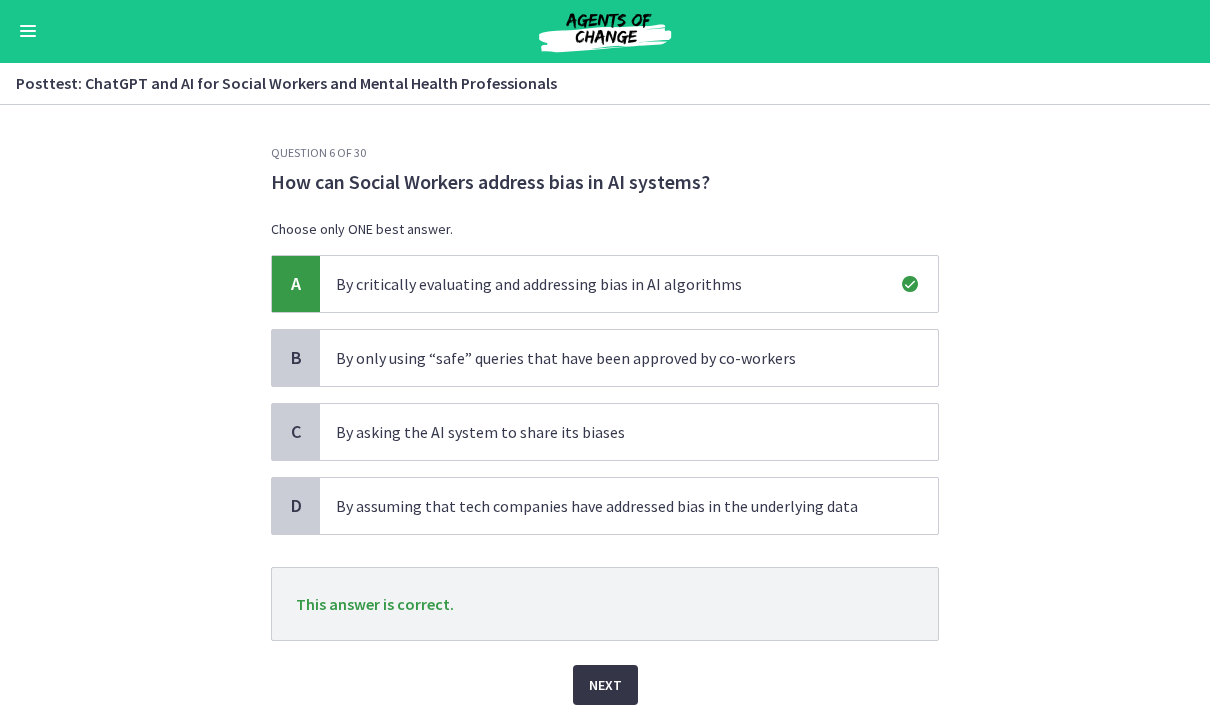 click on "Next" at bounding box center [605, 686] 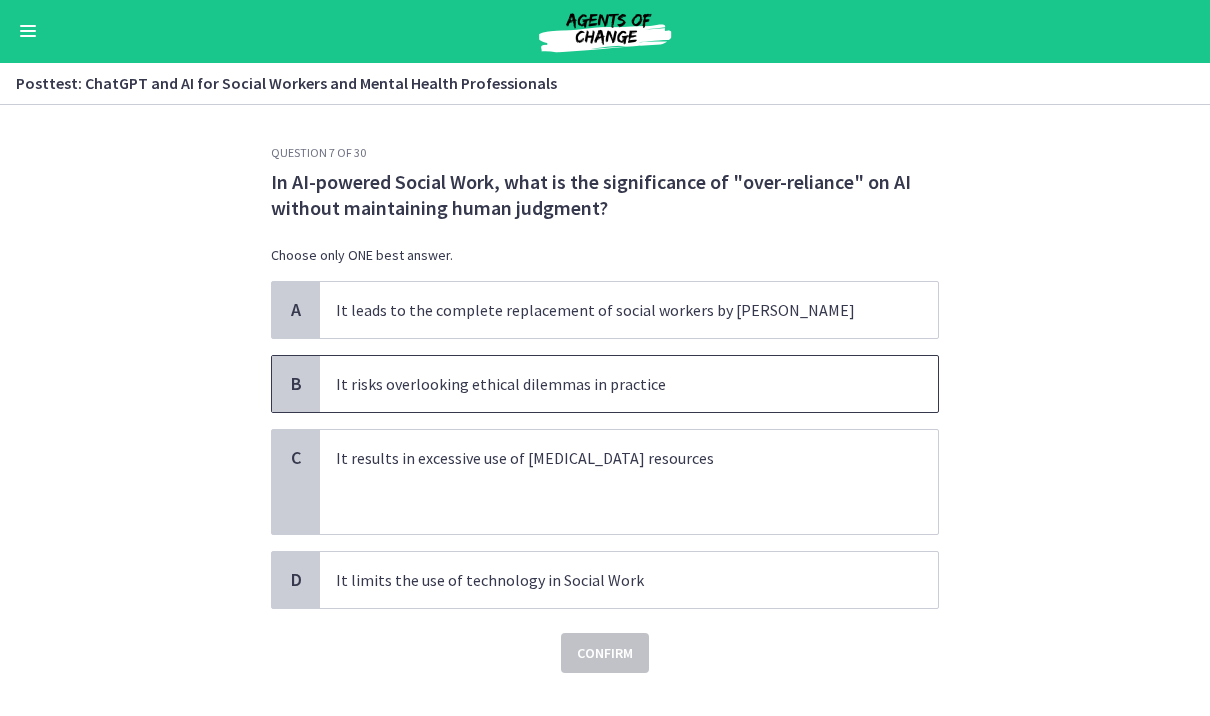 click on "It risks overlooking ethical dilemmas in practice" at bounding box center (609, 385) 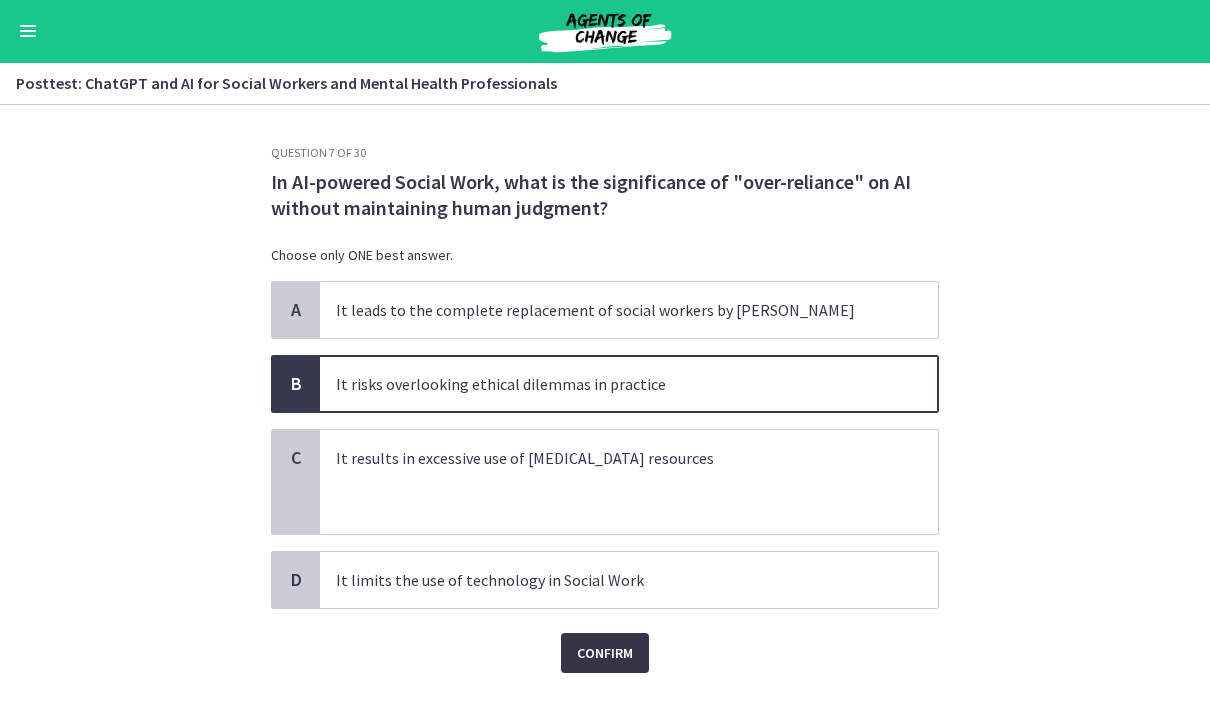 click on "Confirm" at bounding box center [605, 654] 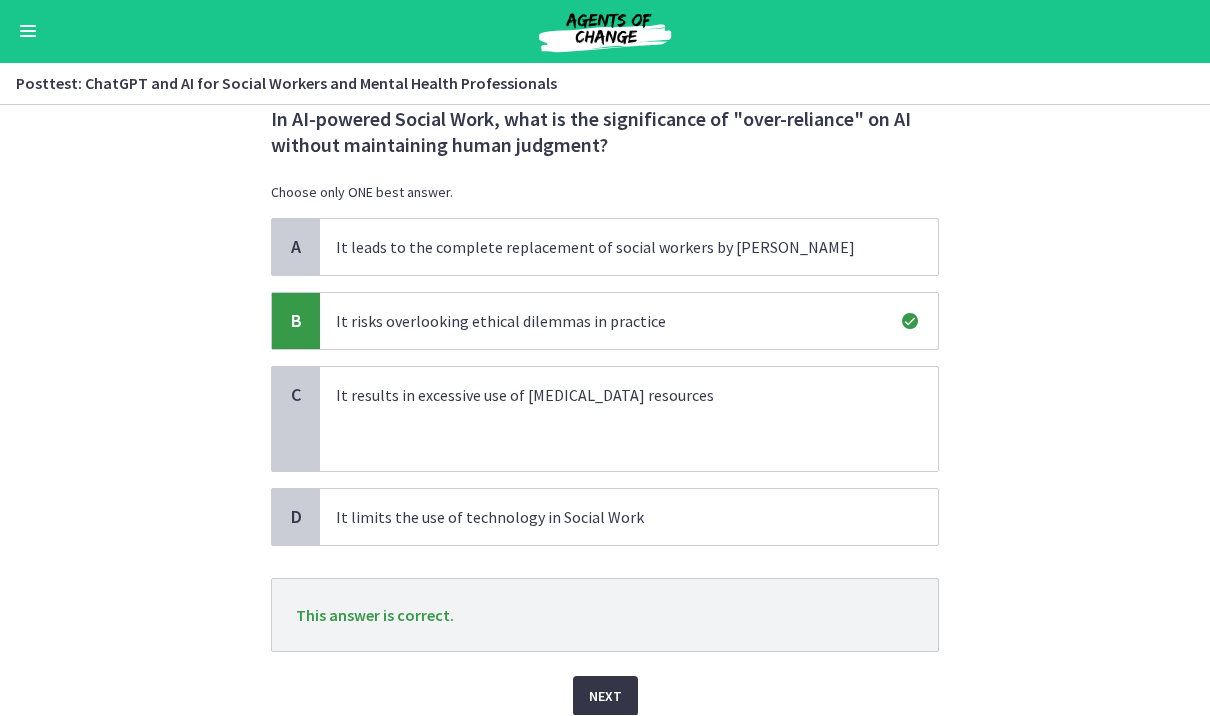 scroll, scrollTop: 97, scrollLeft: 0, axis: vertical 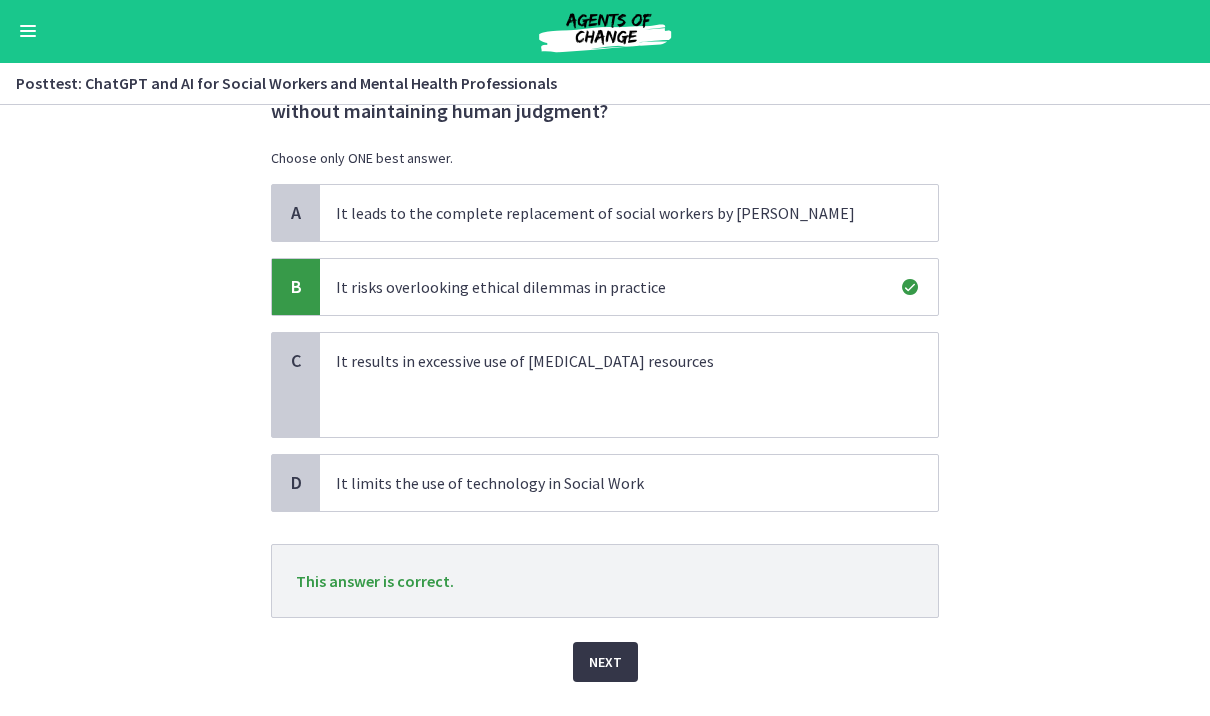 click on "Next" at bounding box center (605, 663) 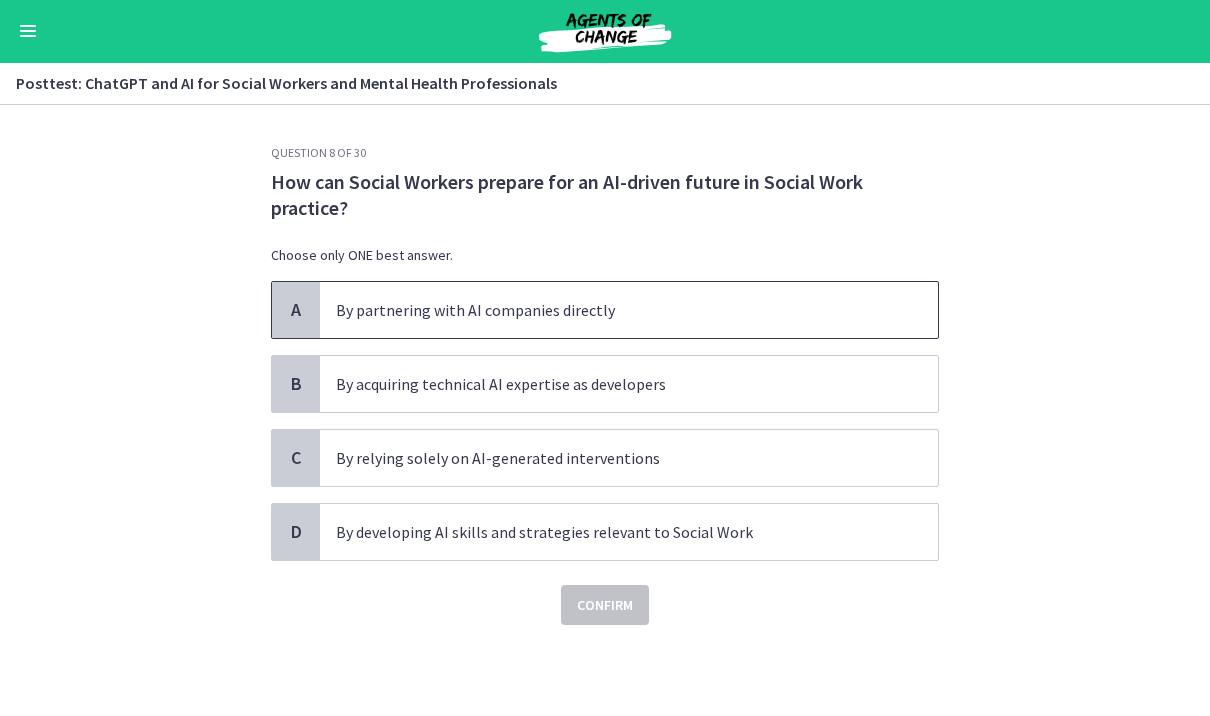 click on "By partnering with AI companies directly" at bounding box center [609, 311] 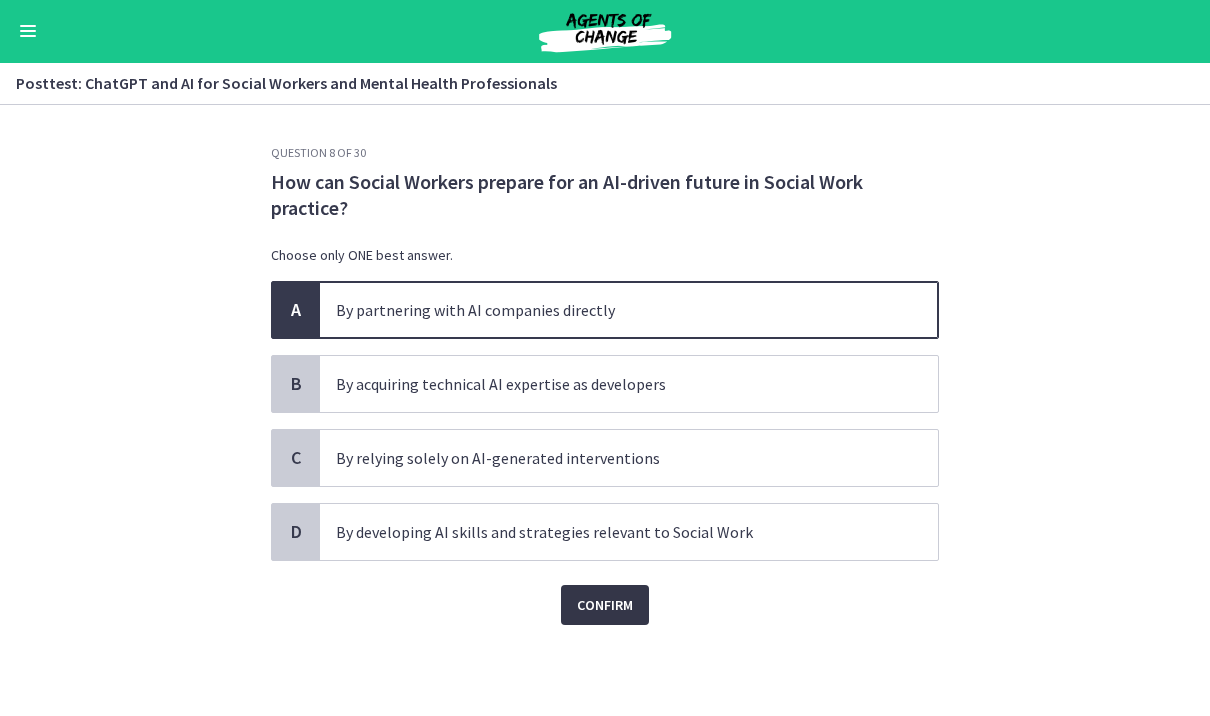 click on "Confirm" at bounding box center [605, 606] 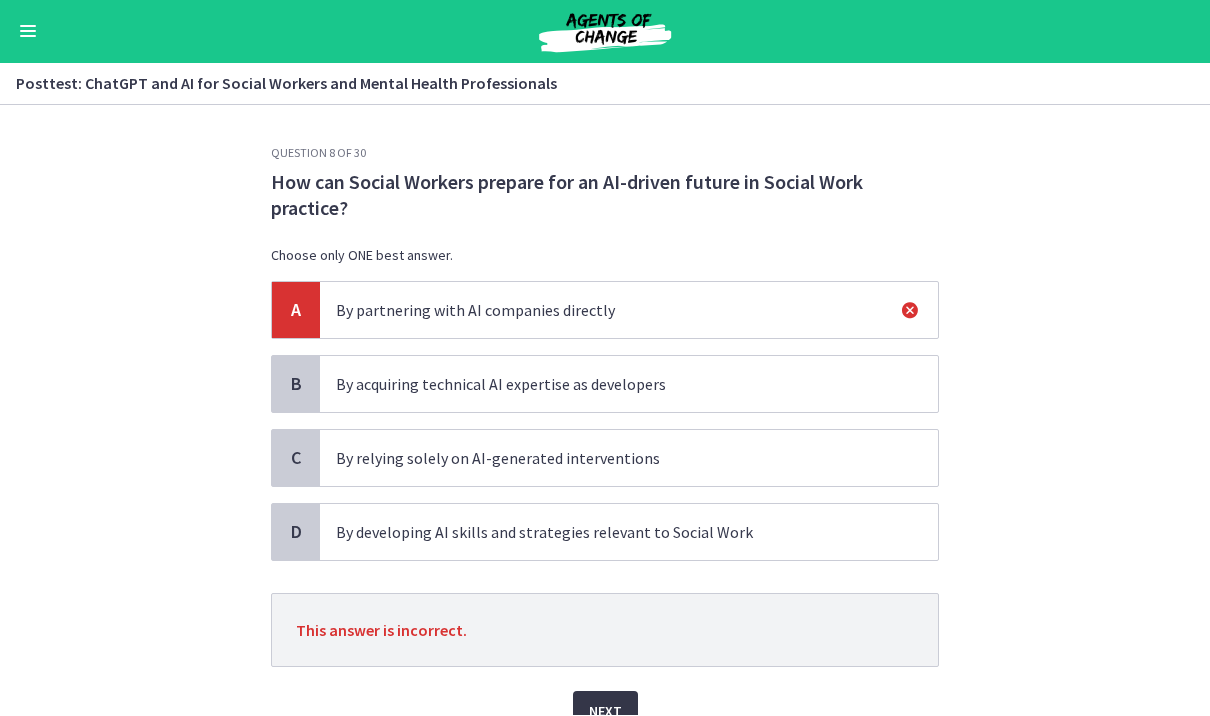 click on "Next" at bounding box center [605, 712] 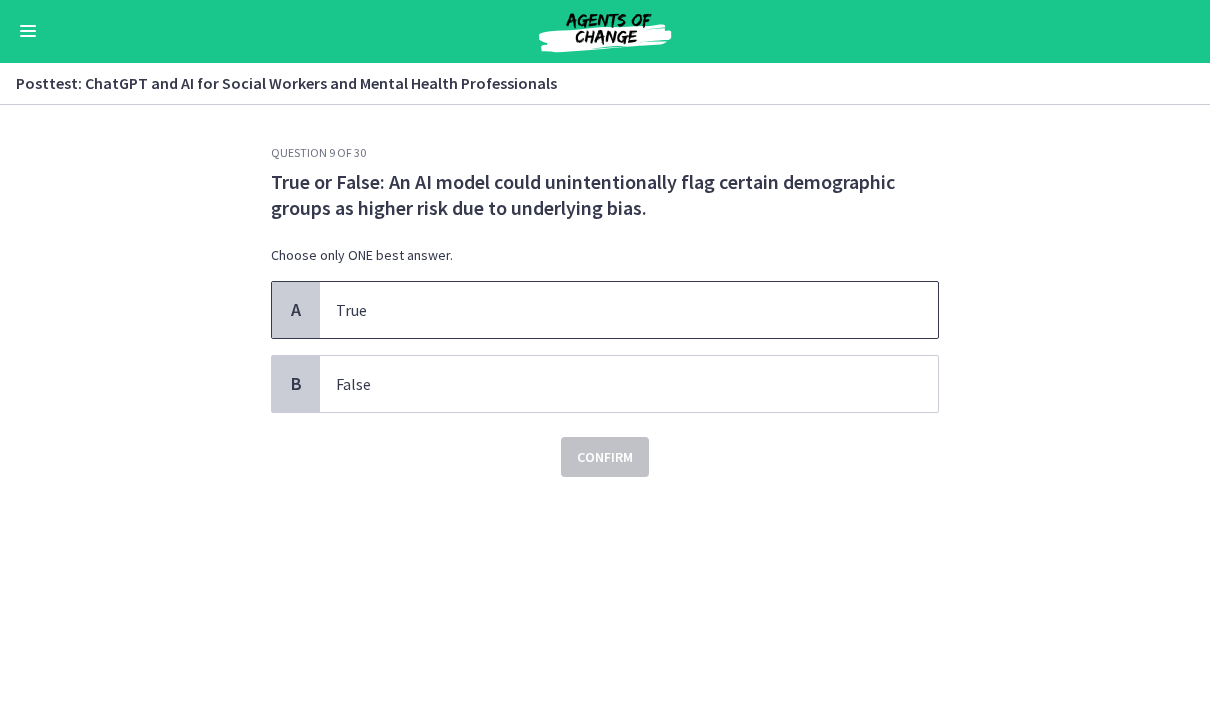 click on "True" at bounding box center [609, 311] 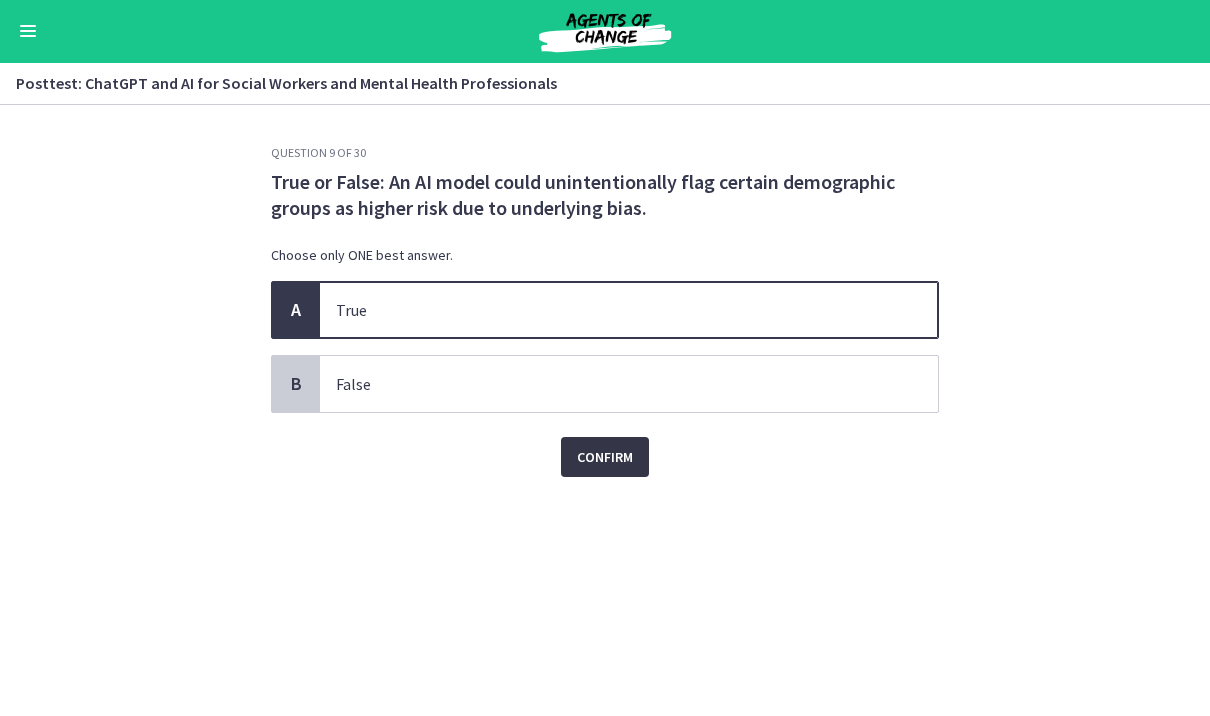 click on "Confirm" at bounding box center (605, 458) 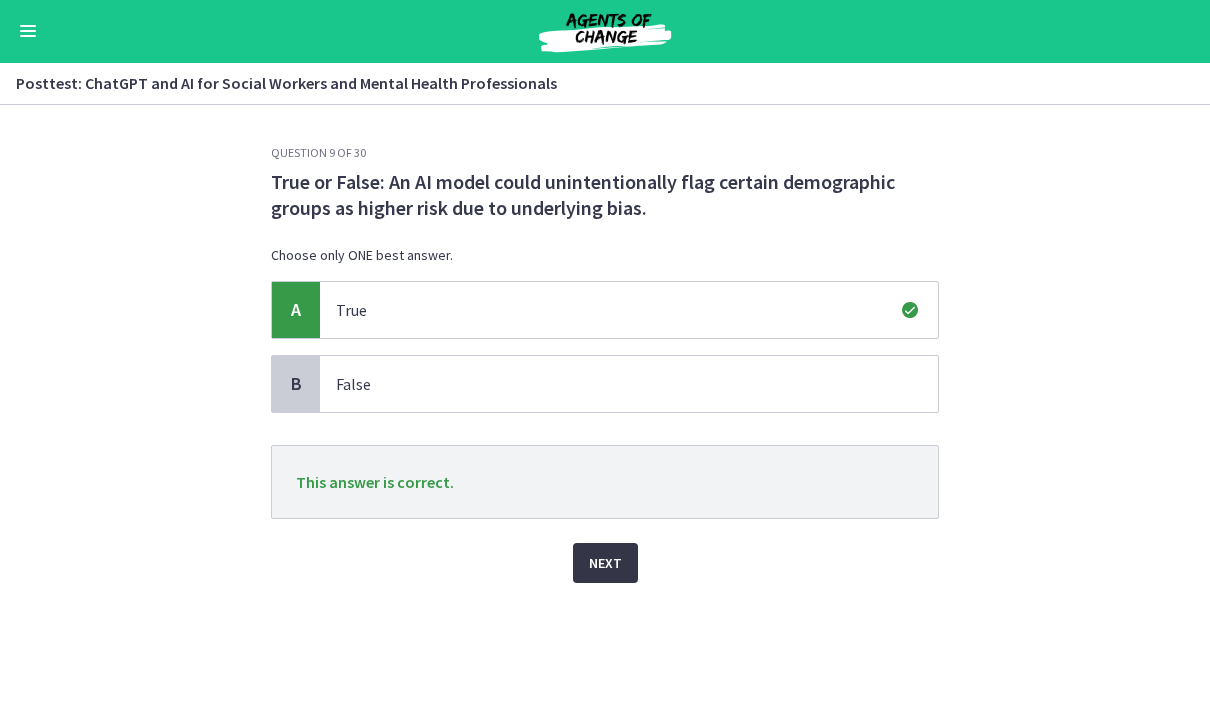 click on "Next" at bounding box center [605, 564] 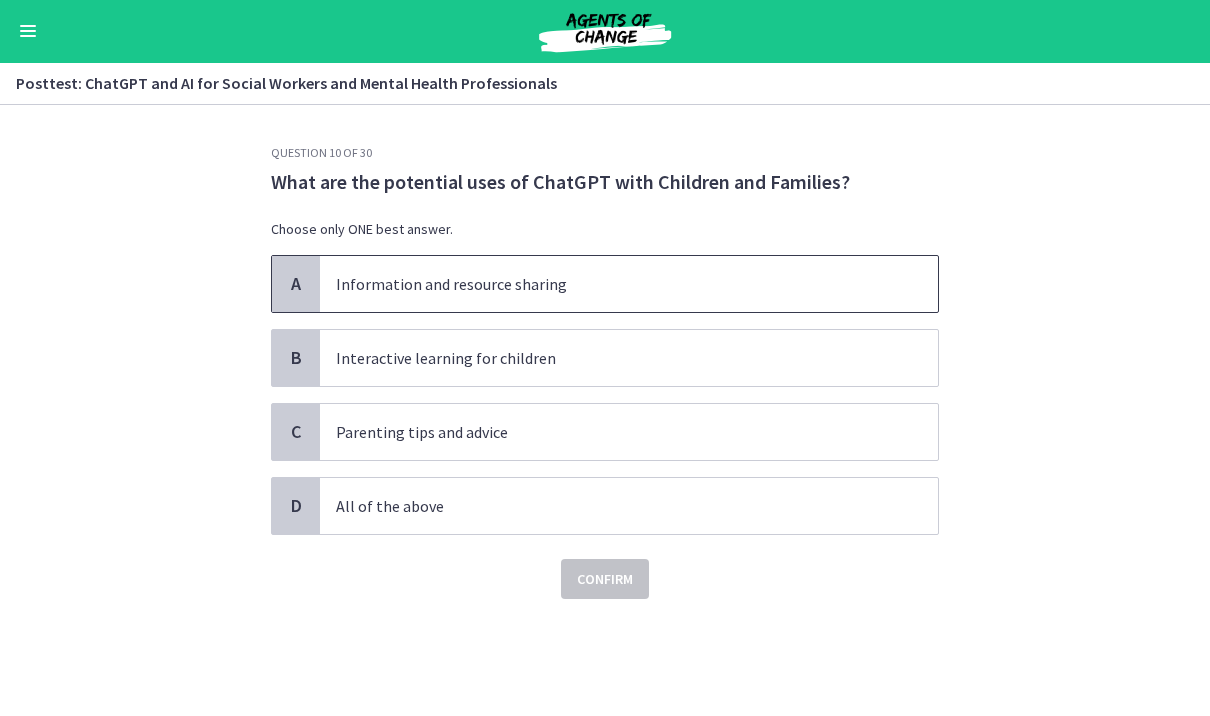 click on "Information and resource sharing" at bounding box center (609, 285) 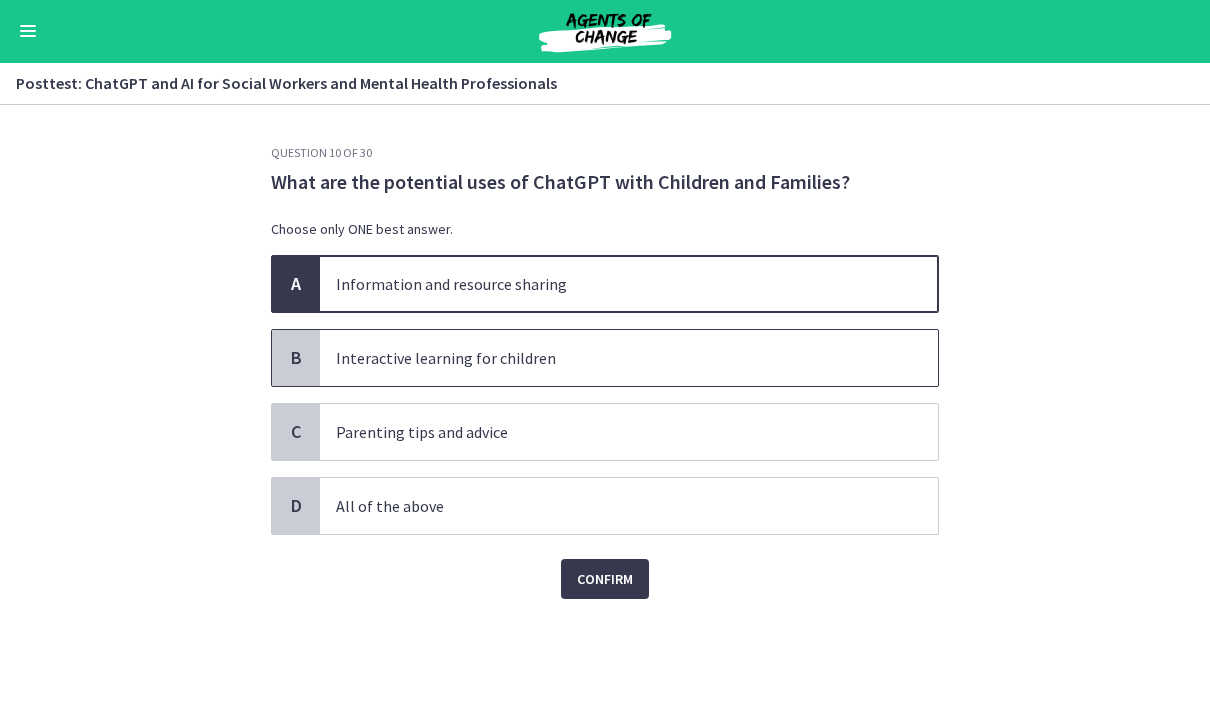 click on "Interactive learning for children" at bounding box center [609, 359] 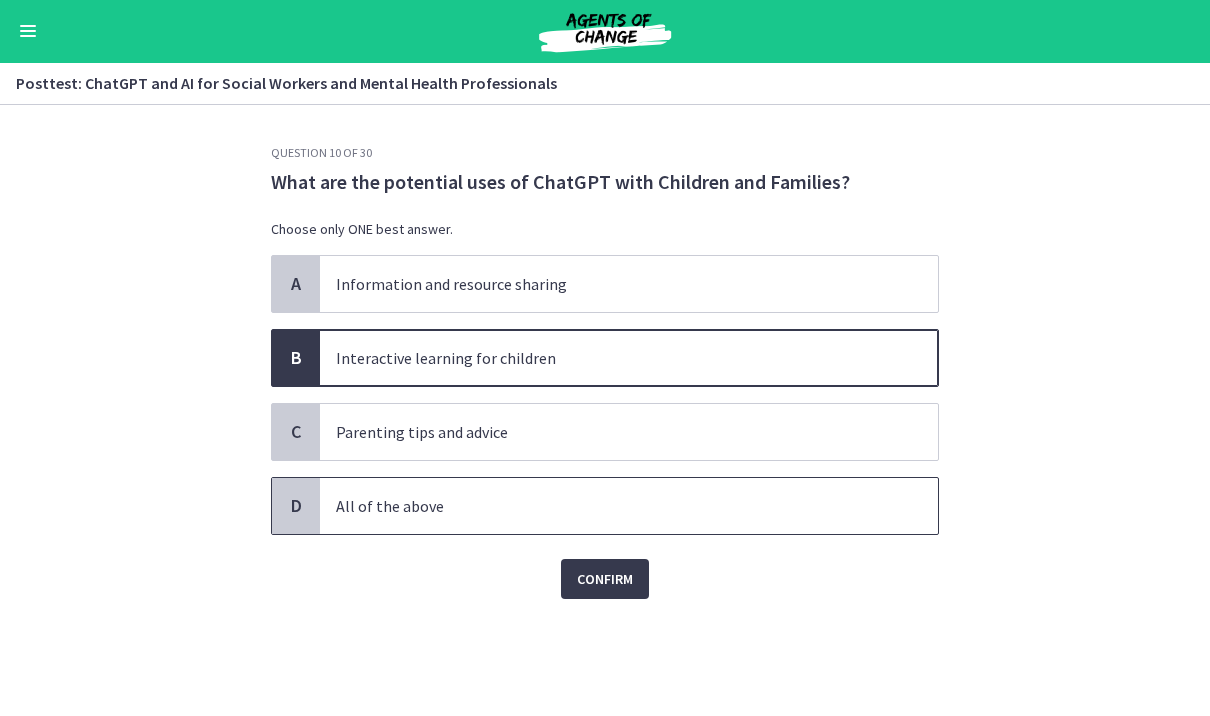 click on "All of the above" at bounding box center [609, 507] 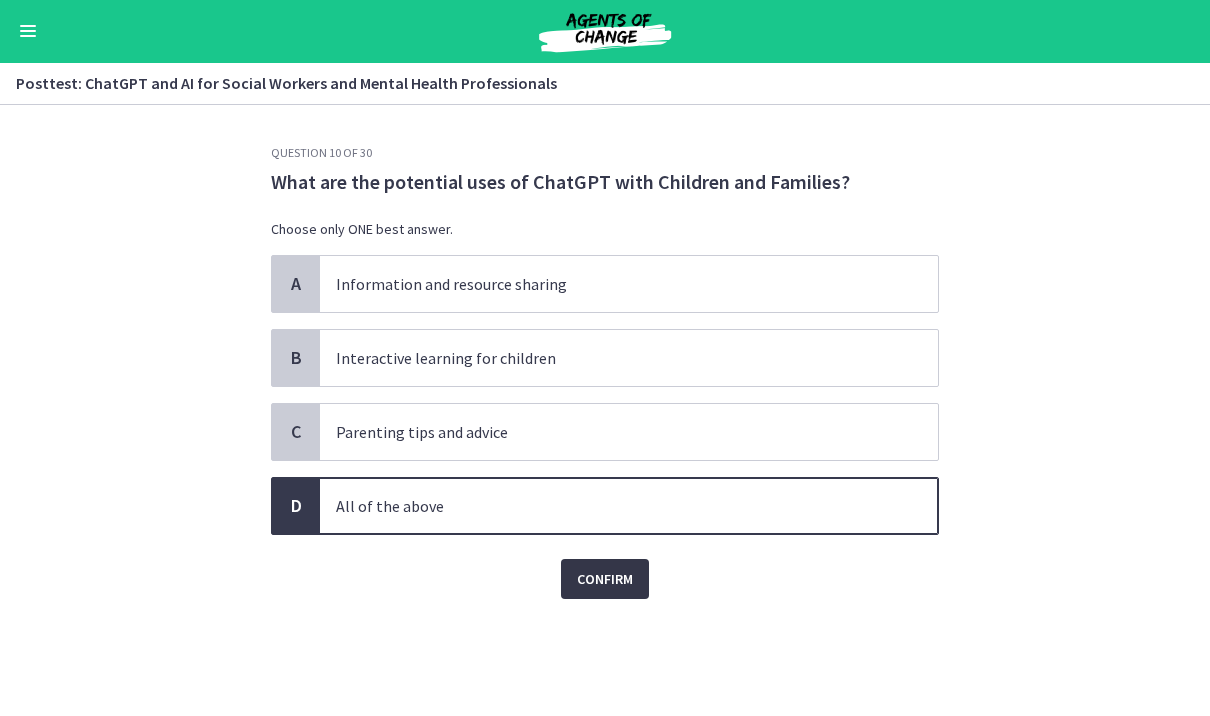 click on "Confirm" at bounding box center (605, 580) 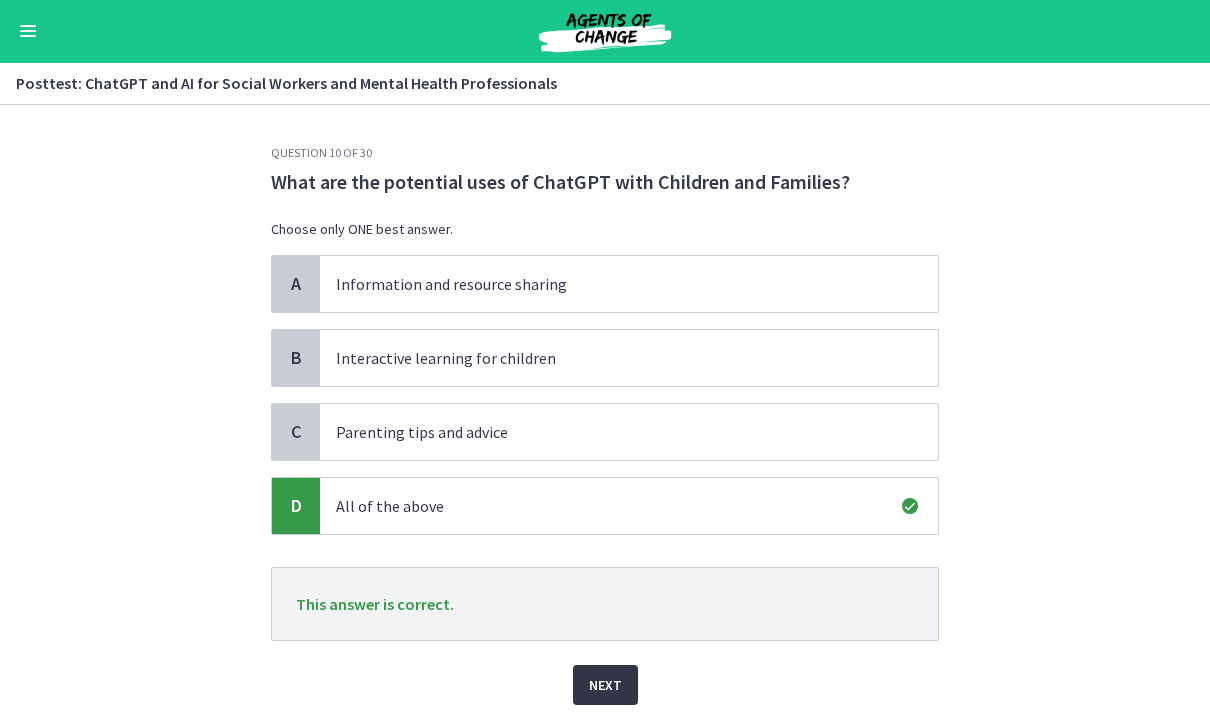 click on "Next" at bounding box center (605, 686) 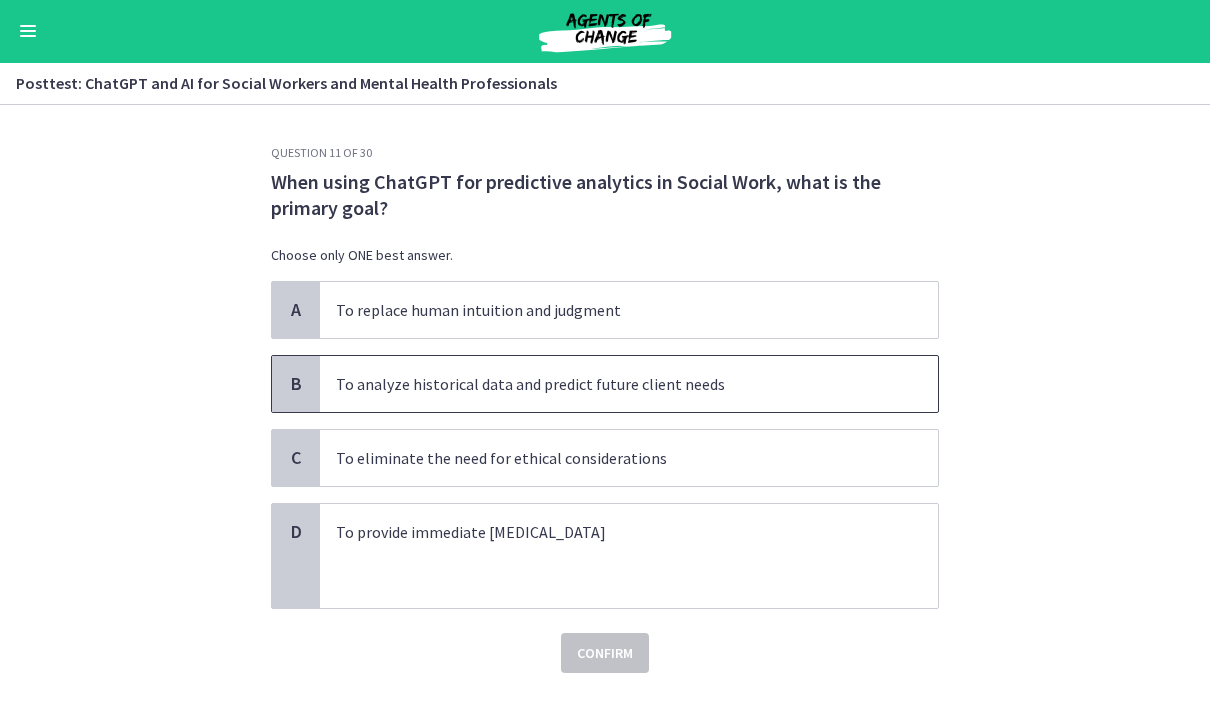 click on "To analyze historical data and predict future client needs" at bounding box center [609, 385] 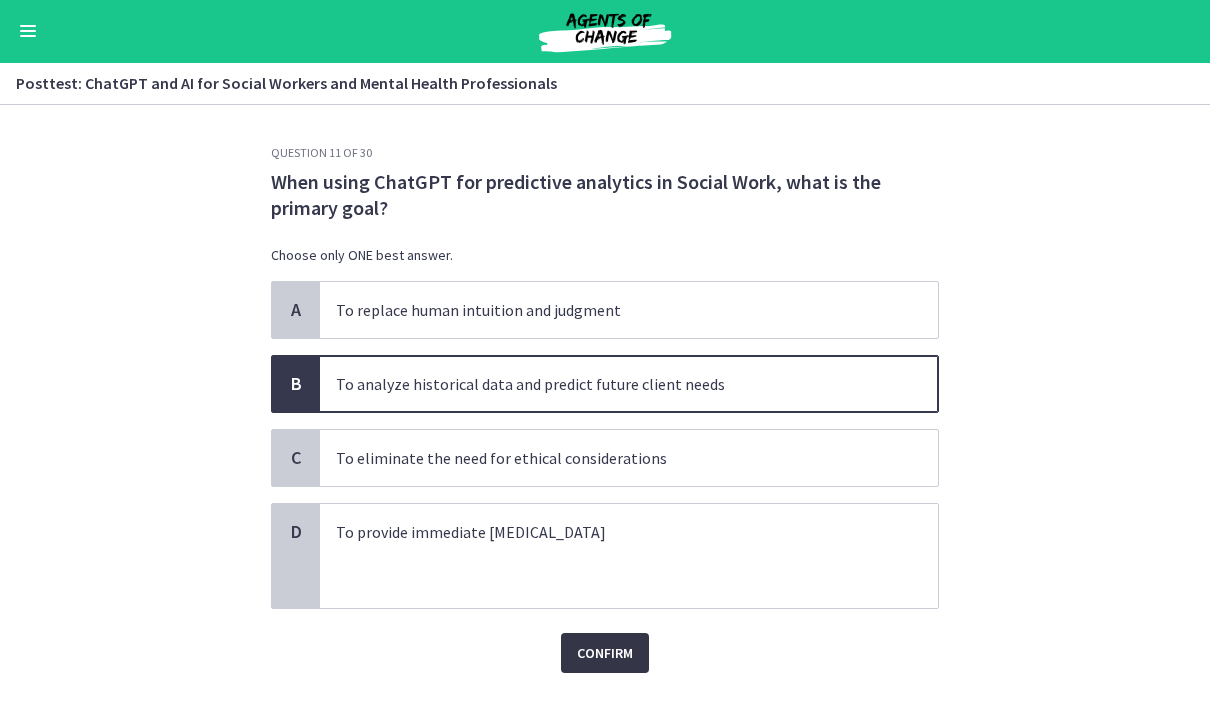 click on "Confirm" at bounding box center [605, 654] 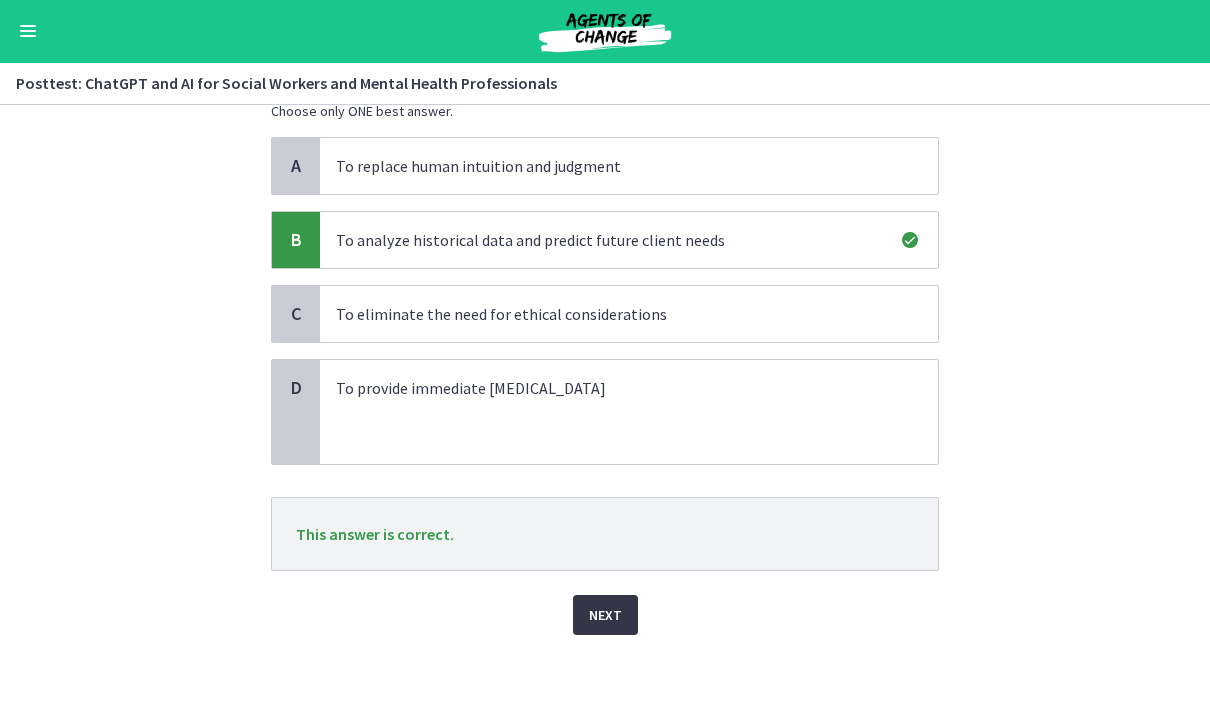 scroll, scrollTop: 144, scrollLeft: 0, axis: vertical 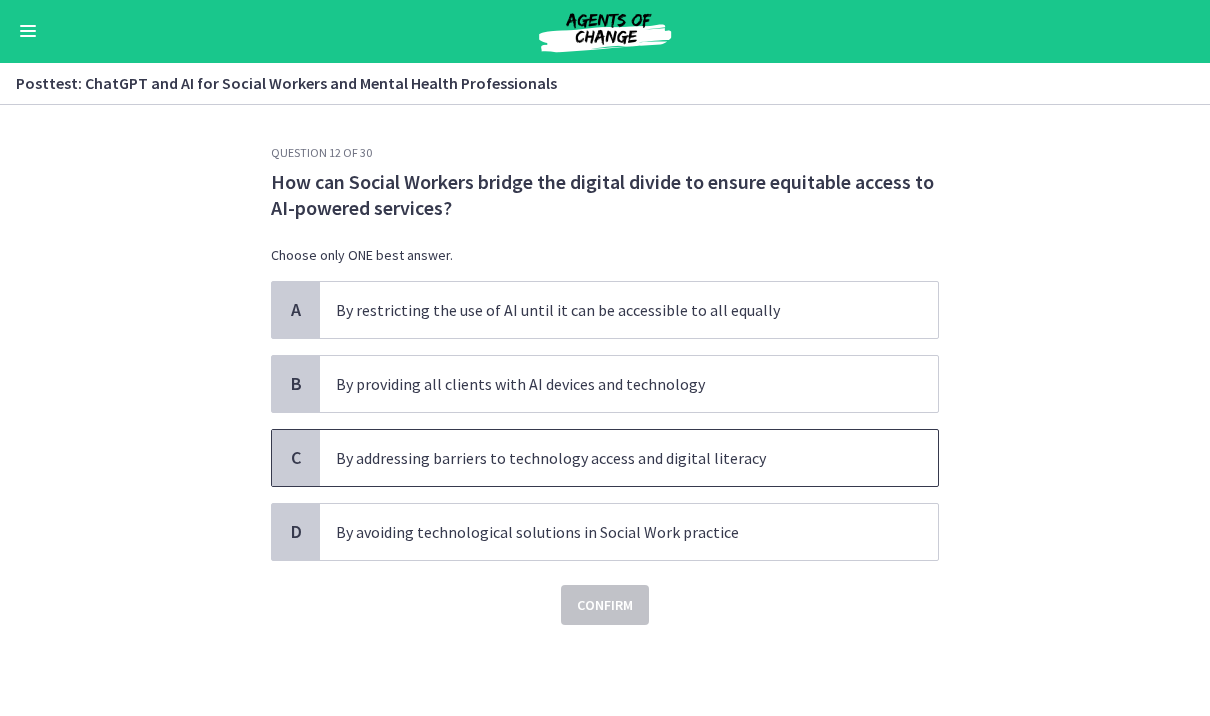 click on "By addressing barriers to technology access and digital literacy" at bounding box center [609, 459] 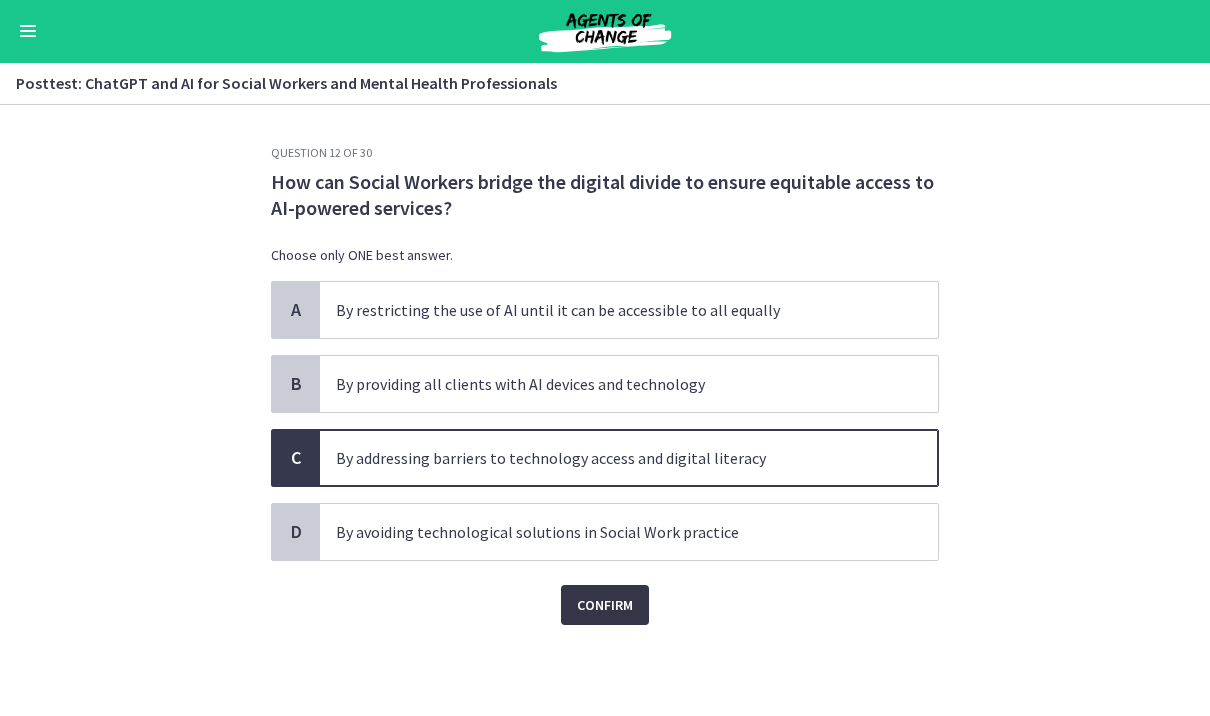 click on "Confirm" at bounding box center (605, 606) 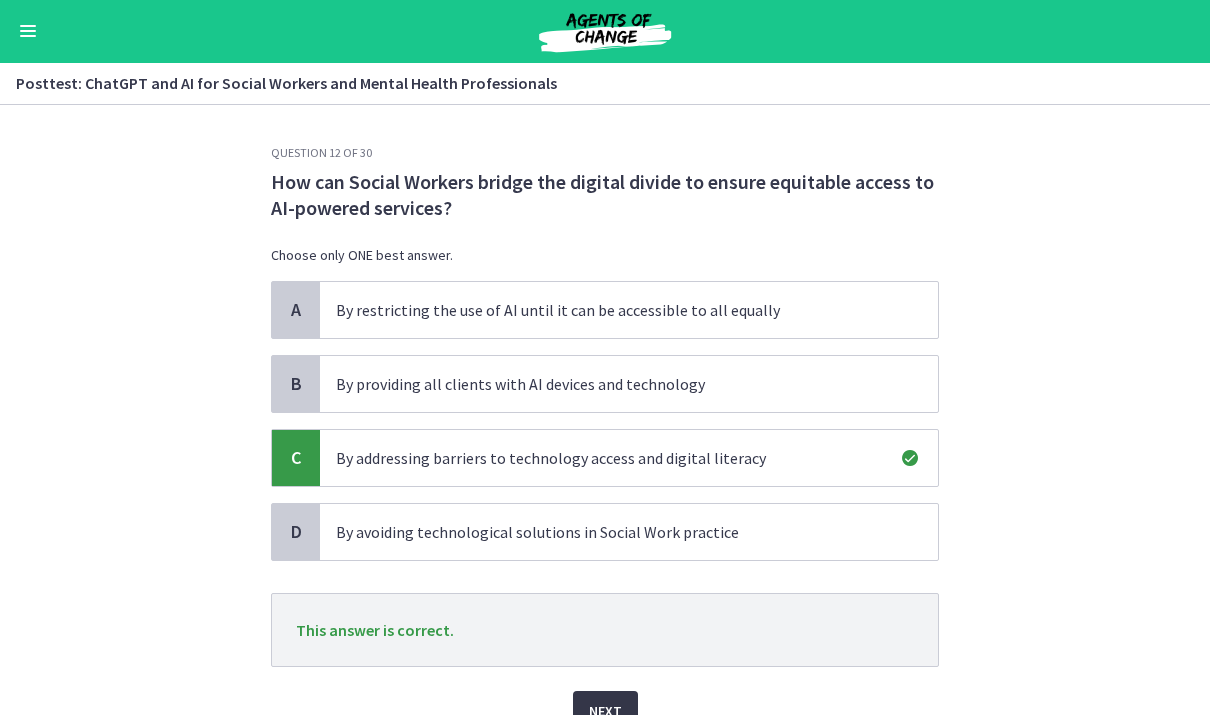click on "Next" at bounding box center (605, 712) 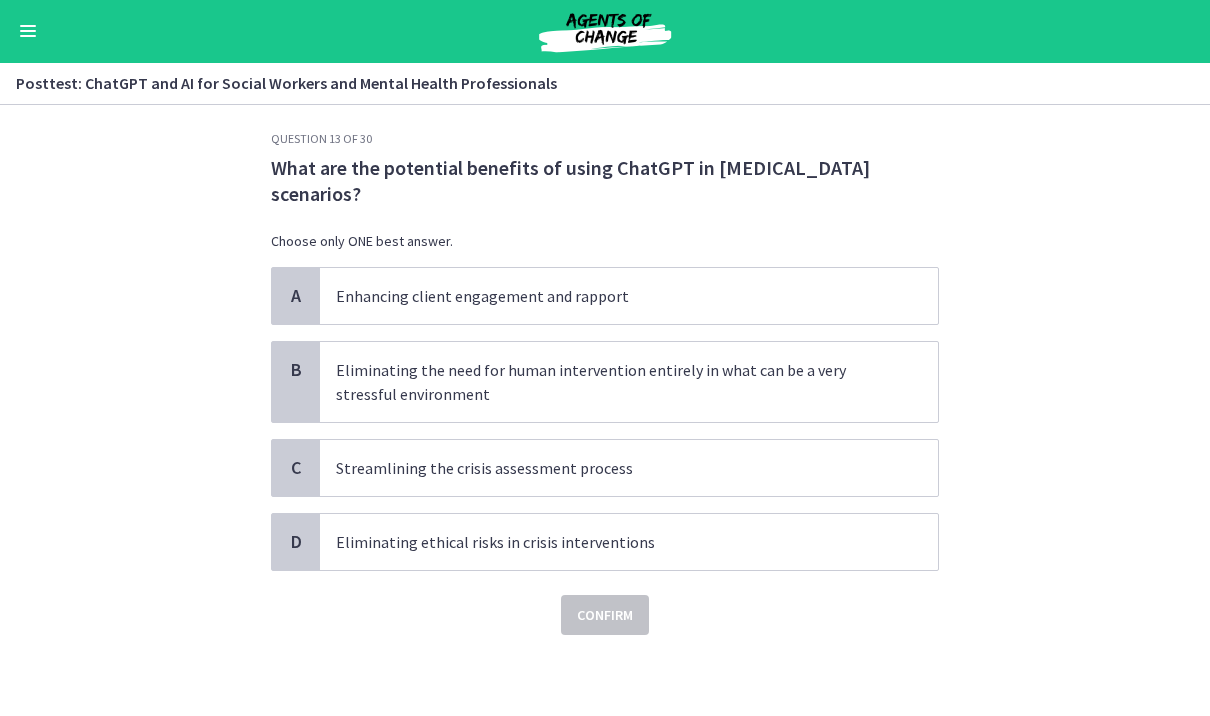 scroll, scrollTop: 14, scrollLeft: 0, axis: vertical 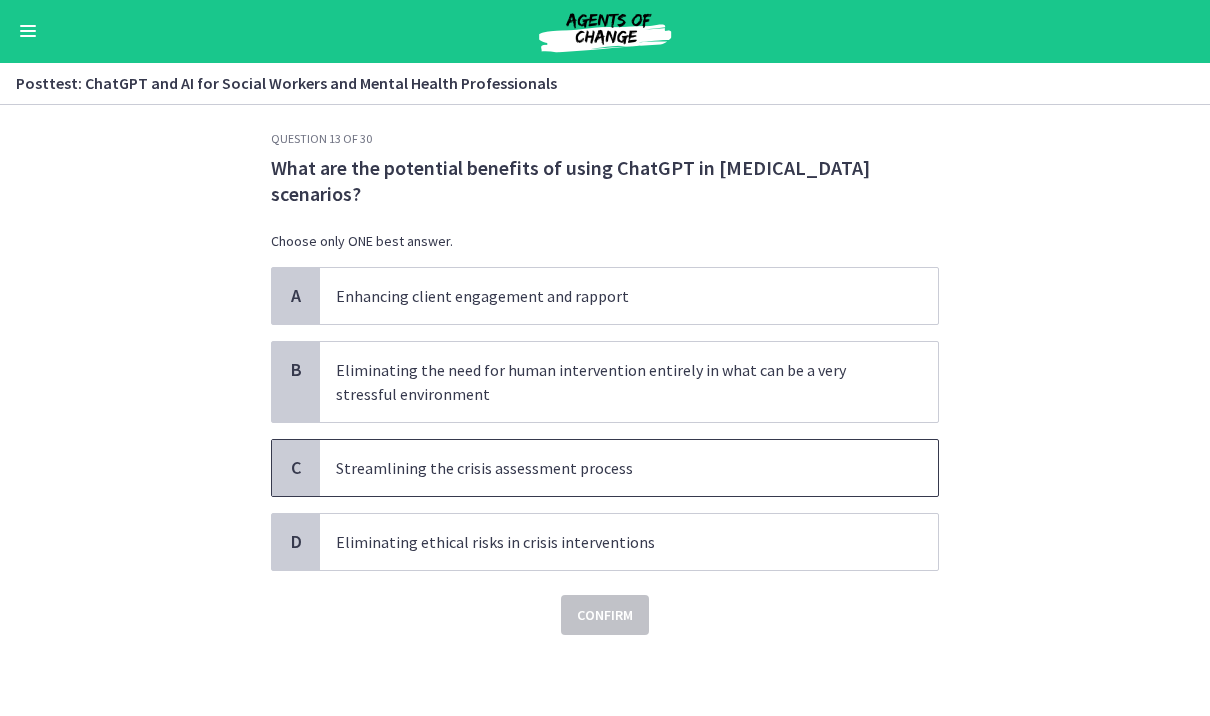 click on "Streamlining the crisis assessment process" at bounding box center (629, 469) 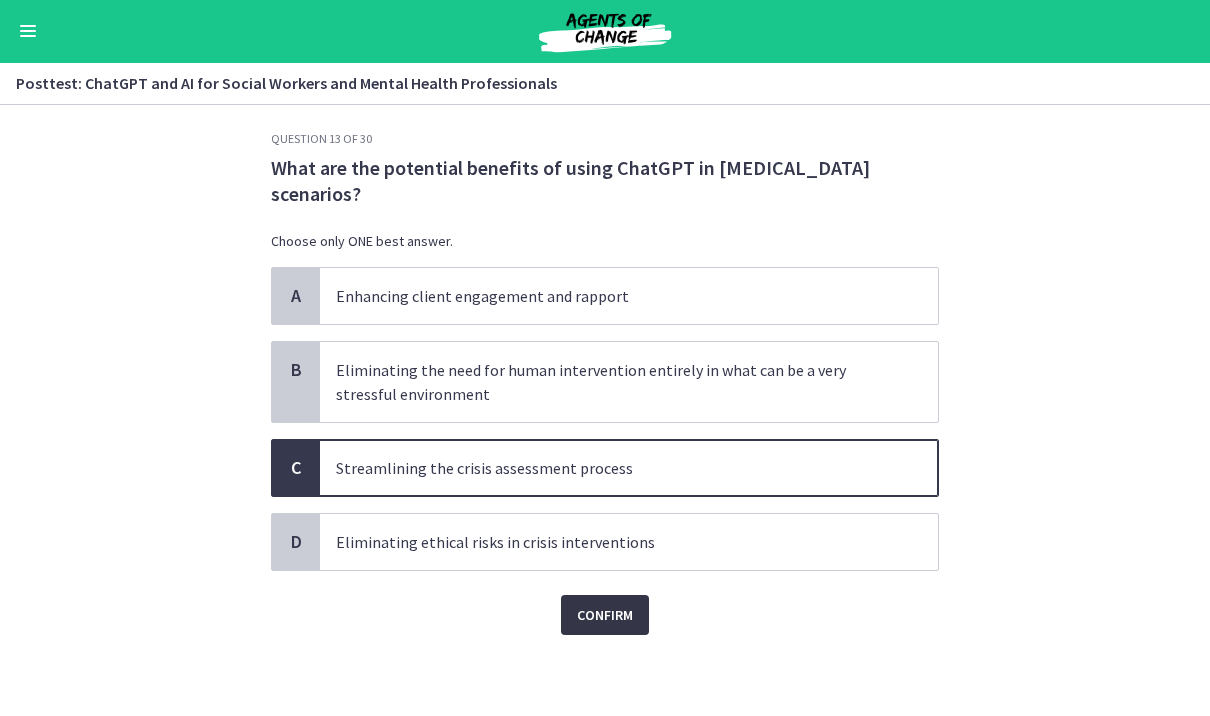 click on "Confirm" at bounding box center [605, 616] 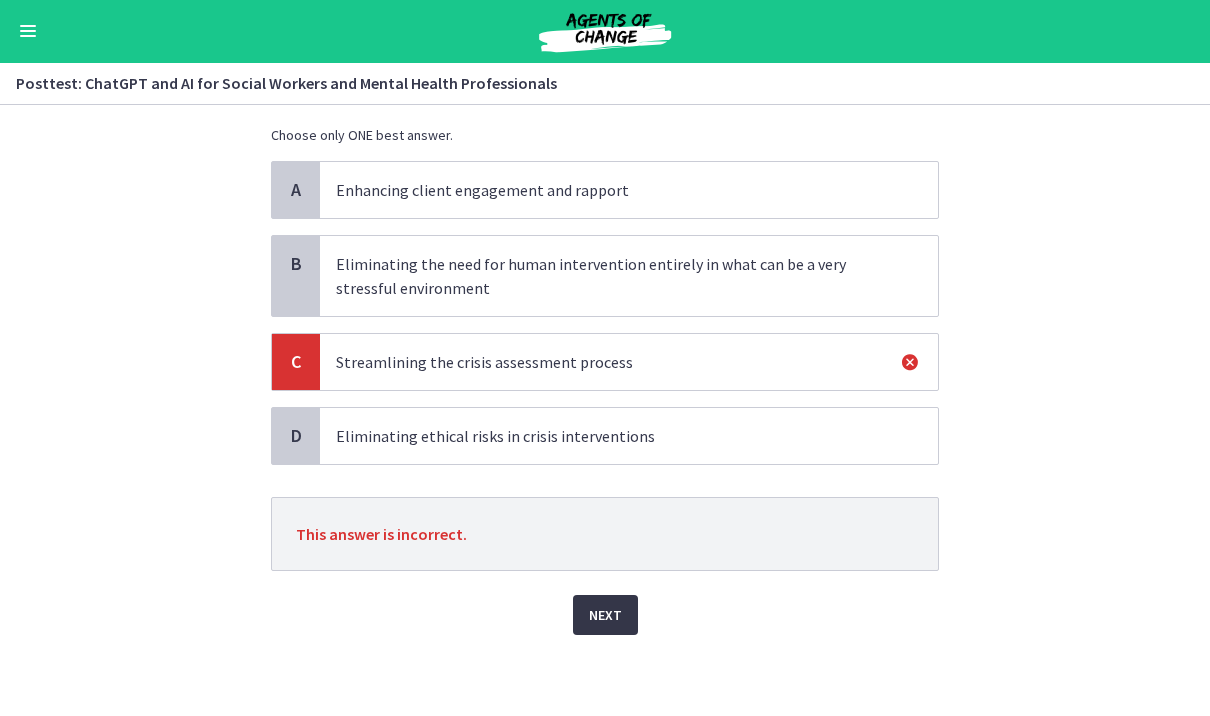 scroll, scrollTop: 120, scrollLeft: 0, axis: vertical 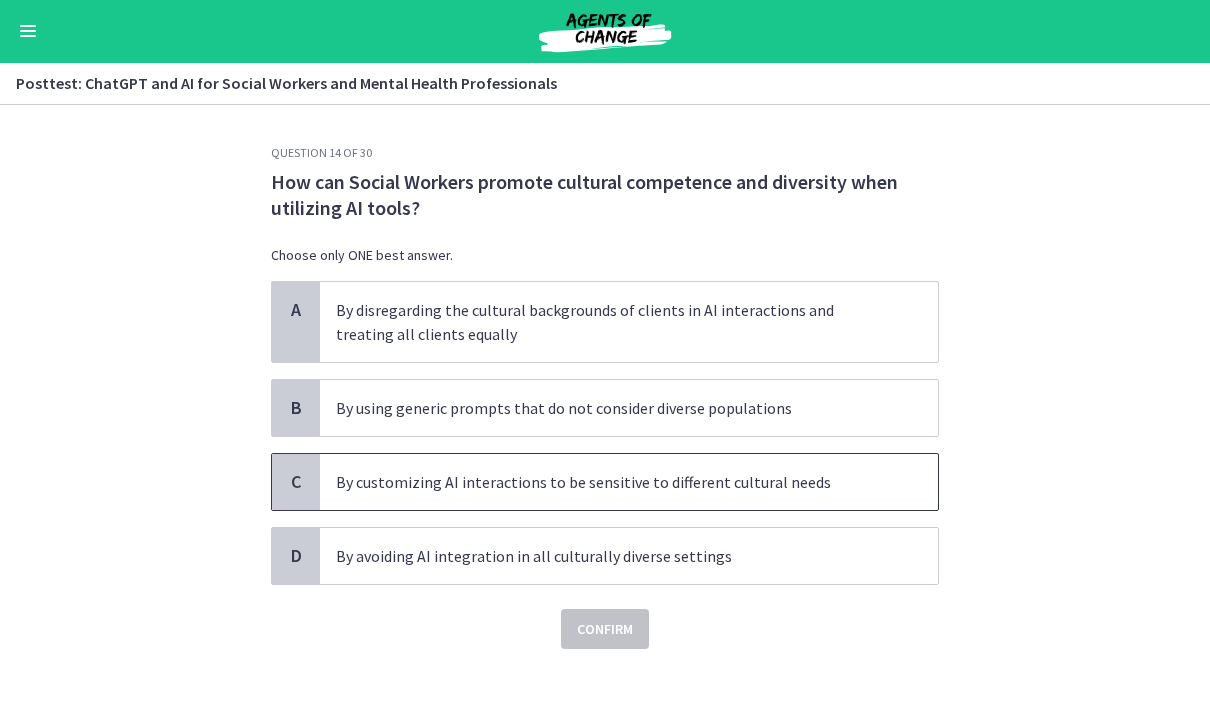 click on "By customizing AI interactions to be sensitive to different cultural needs" at bounding box center (609, 483) 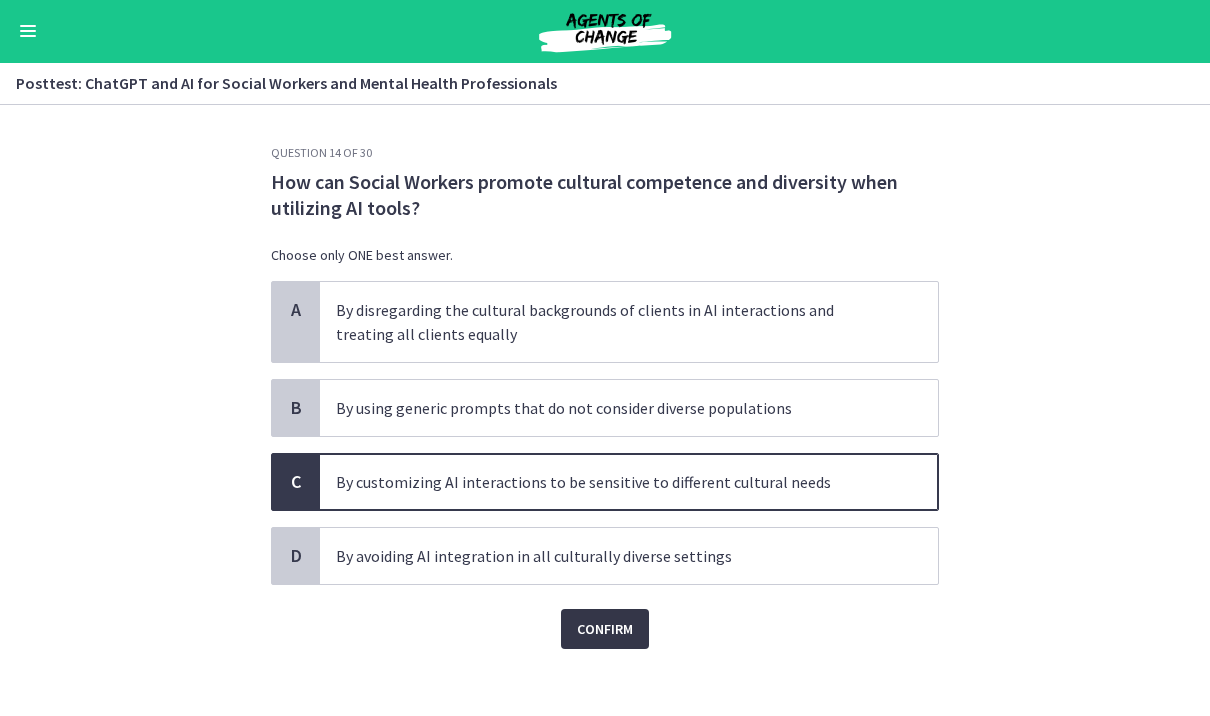 click on "Confirm" at bounding box center (605, 630) 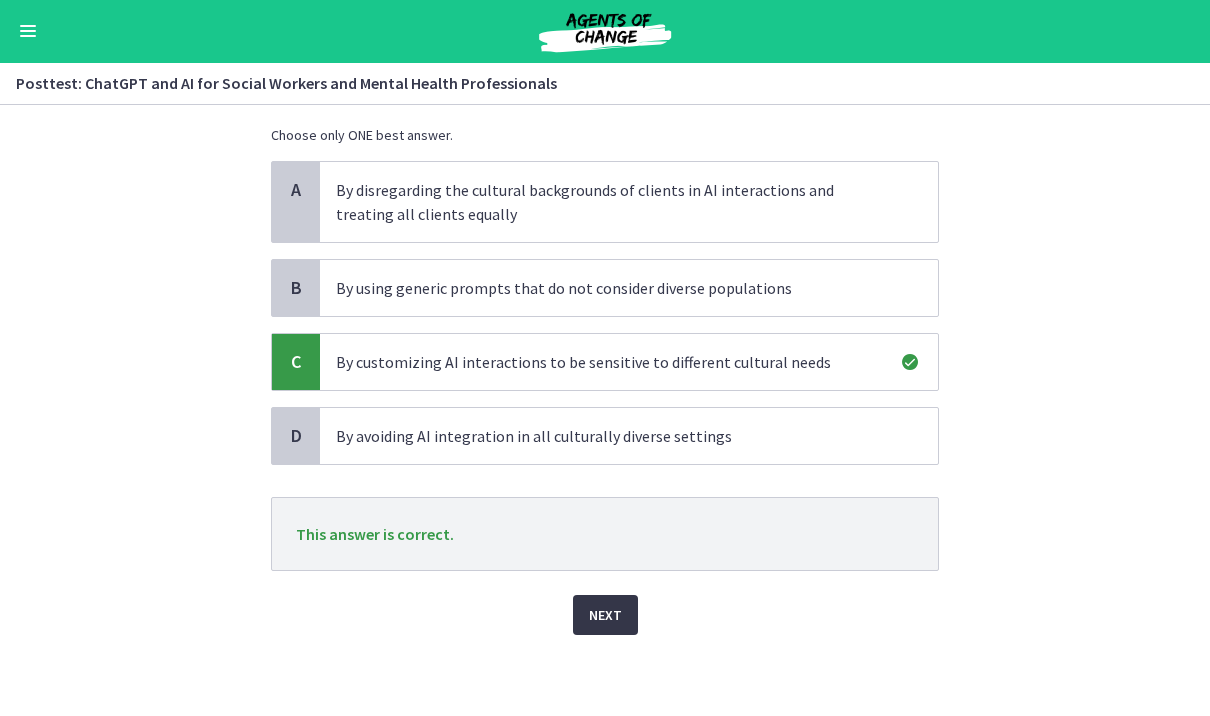 scroll, scrollTop: 0, scrollLeft: 0, axis: both 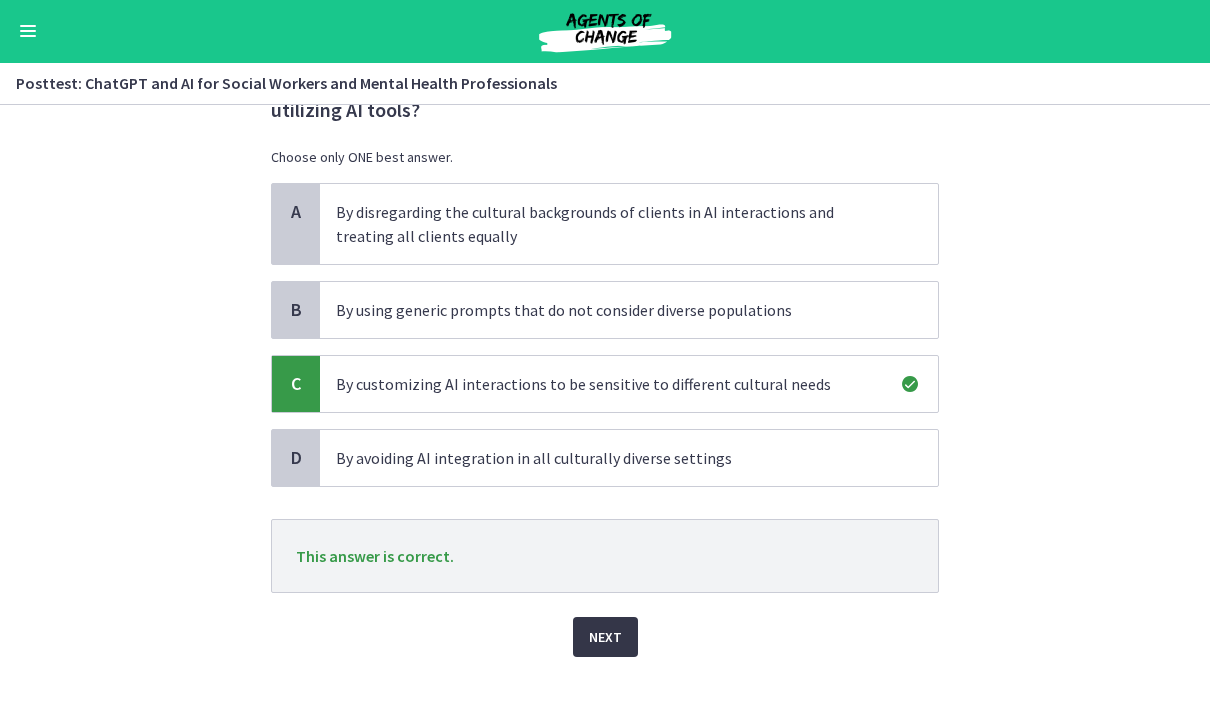 click on "Next" at bounding box center (605, 638) 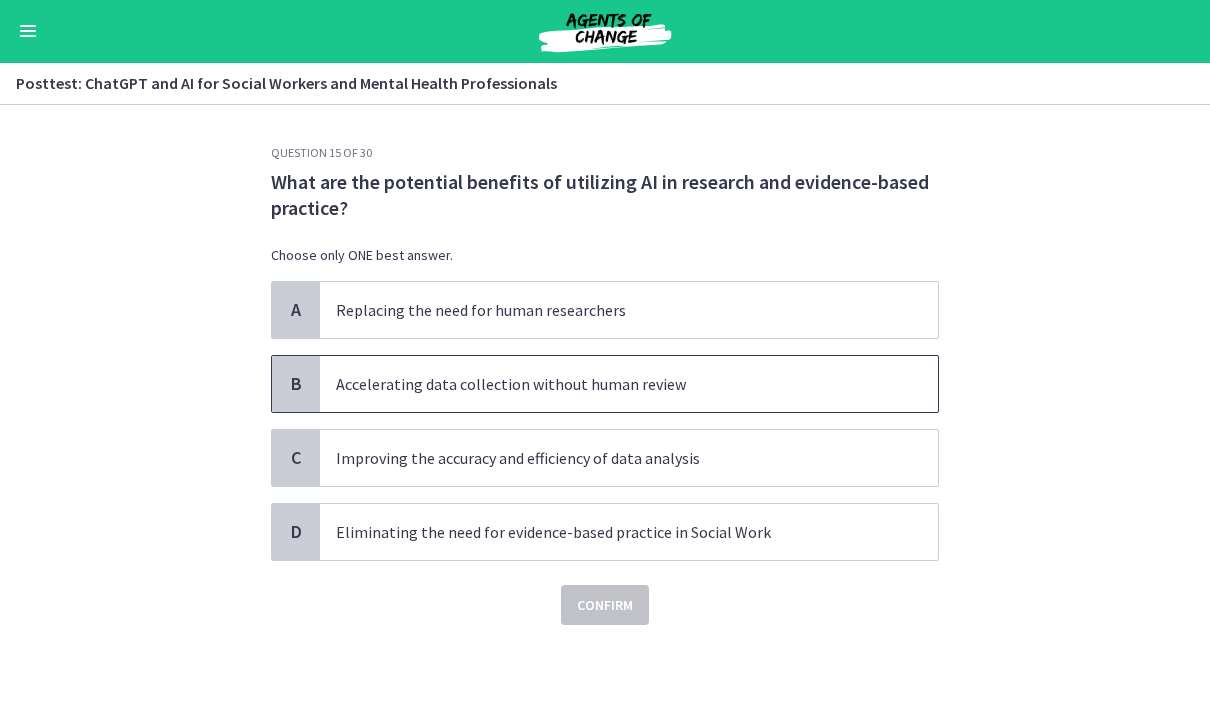 click on "Accelerating data collection without human review" at bounding box center [609, 385] 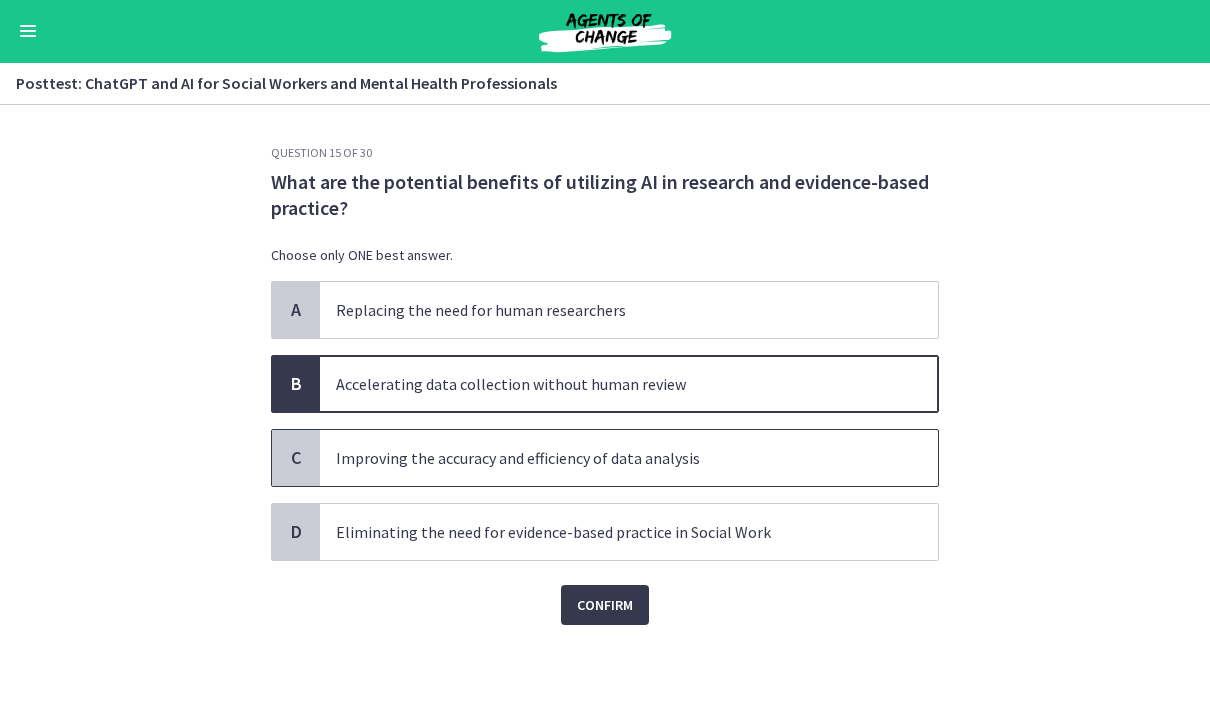 click on "Improving the accuracy and efficiency of data analysis" at bounding box center [609, 459] 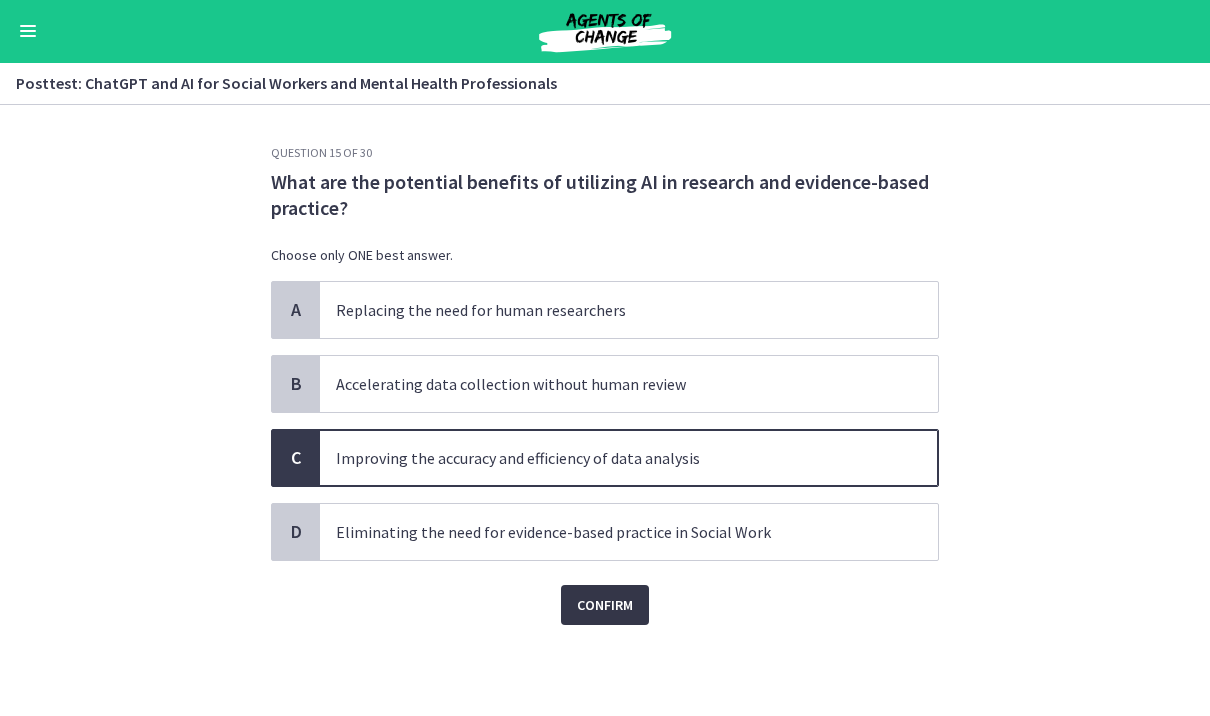 click on "Confirm" at bounding box center [605, 606] 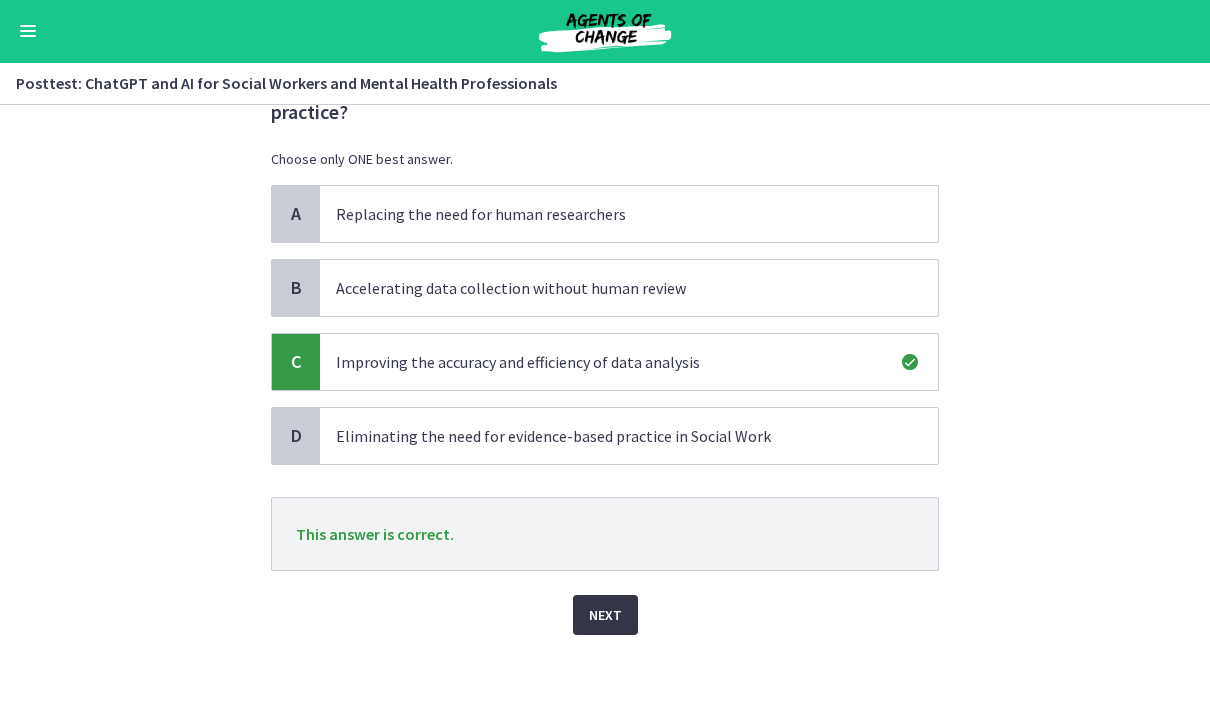 scroll, scrollTop: 96, scrollLeft: 0, axis: vertical 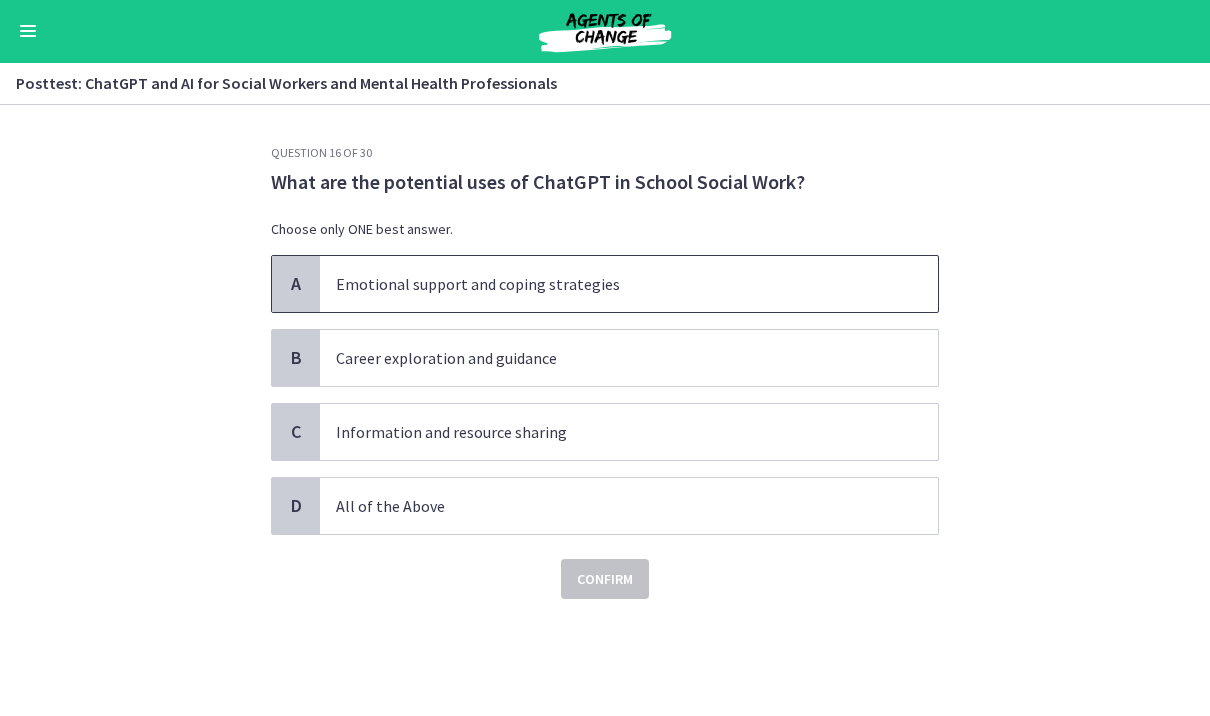 click on "Emotional support and coping strategies" at bounding box center (609, 285) 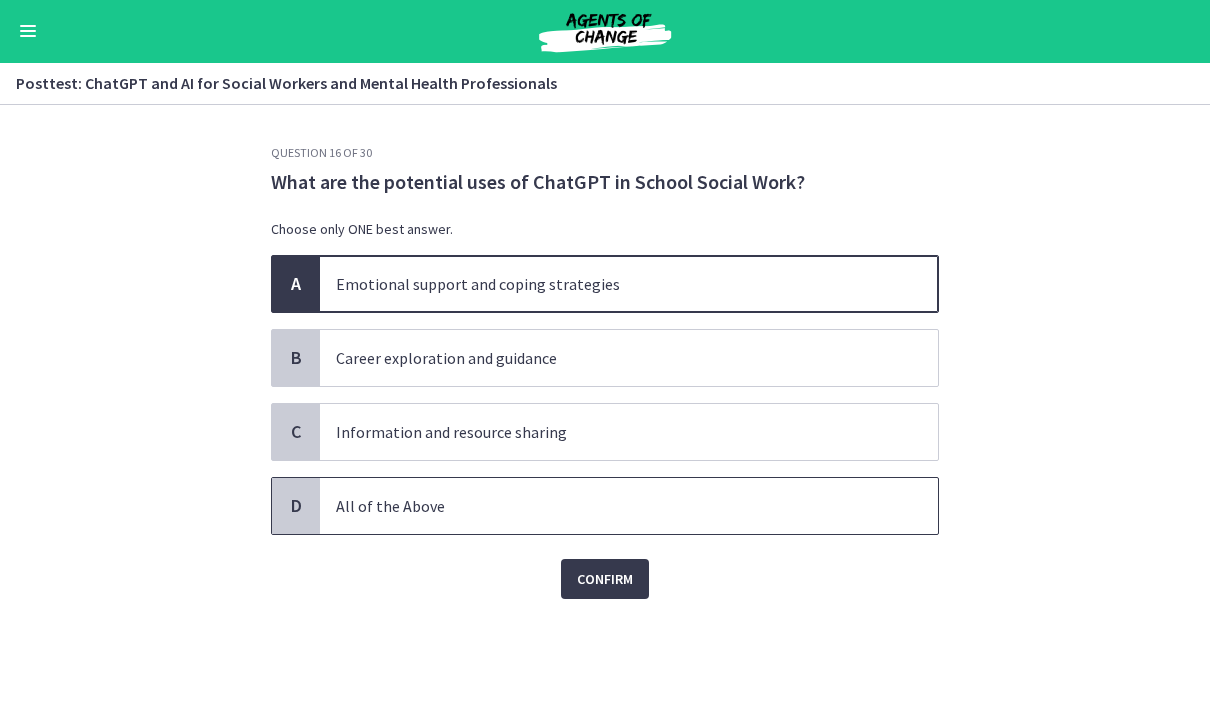 click on "All of the Above" at bounding box center (609, 507) 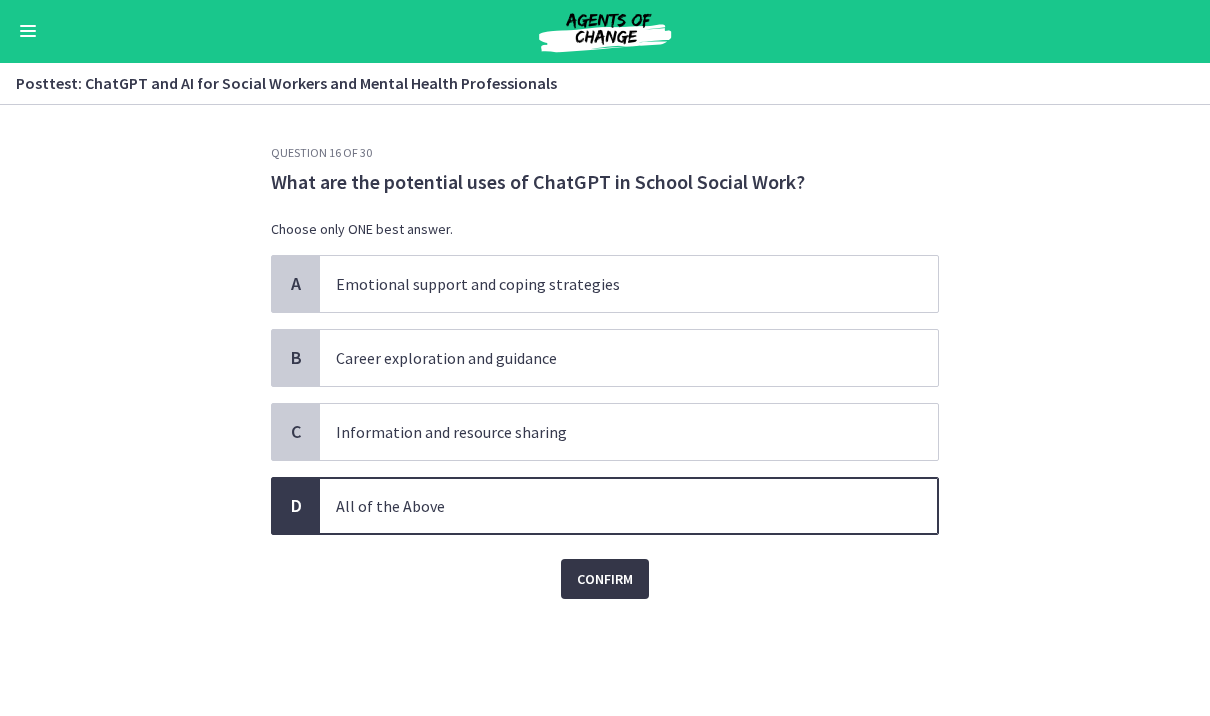 click on "Confirm" at bounding box center (605, 580) 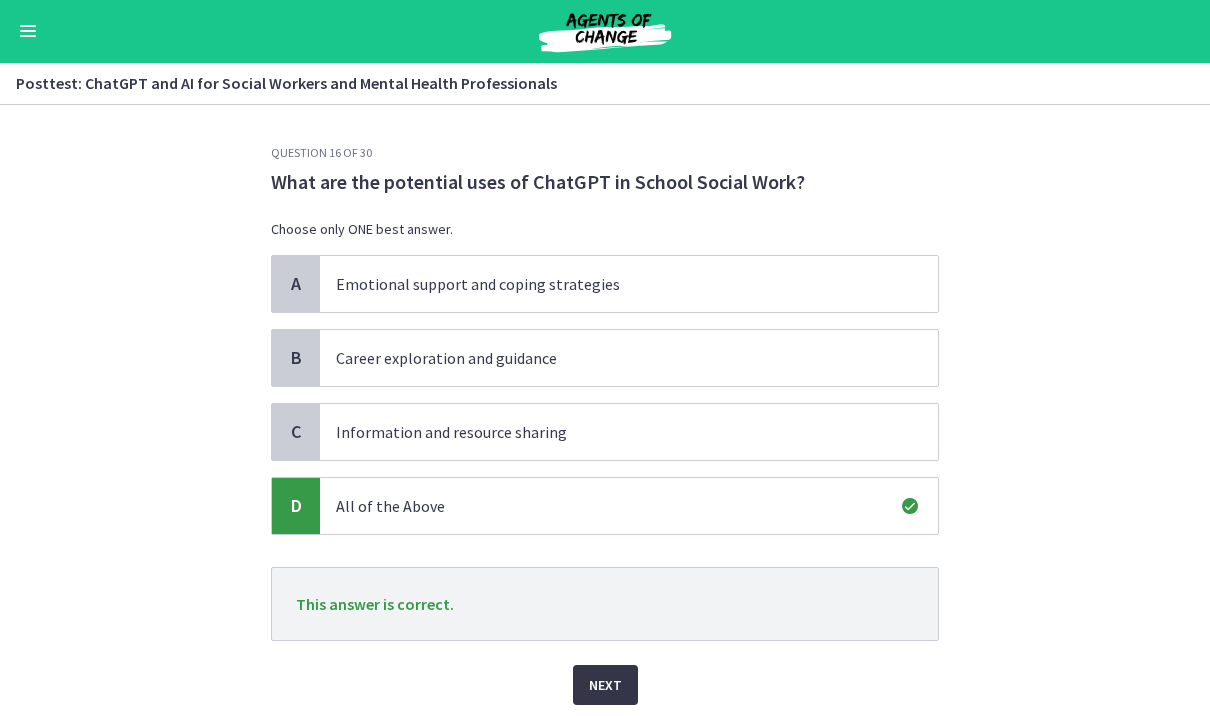 click on "Next" at bounding box center (605, 686) 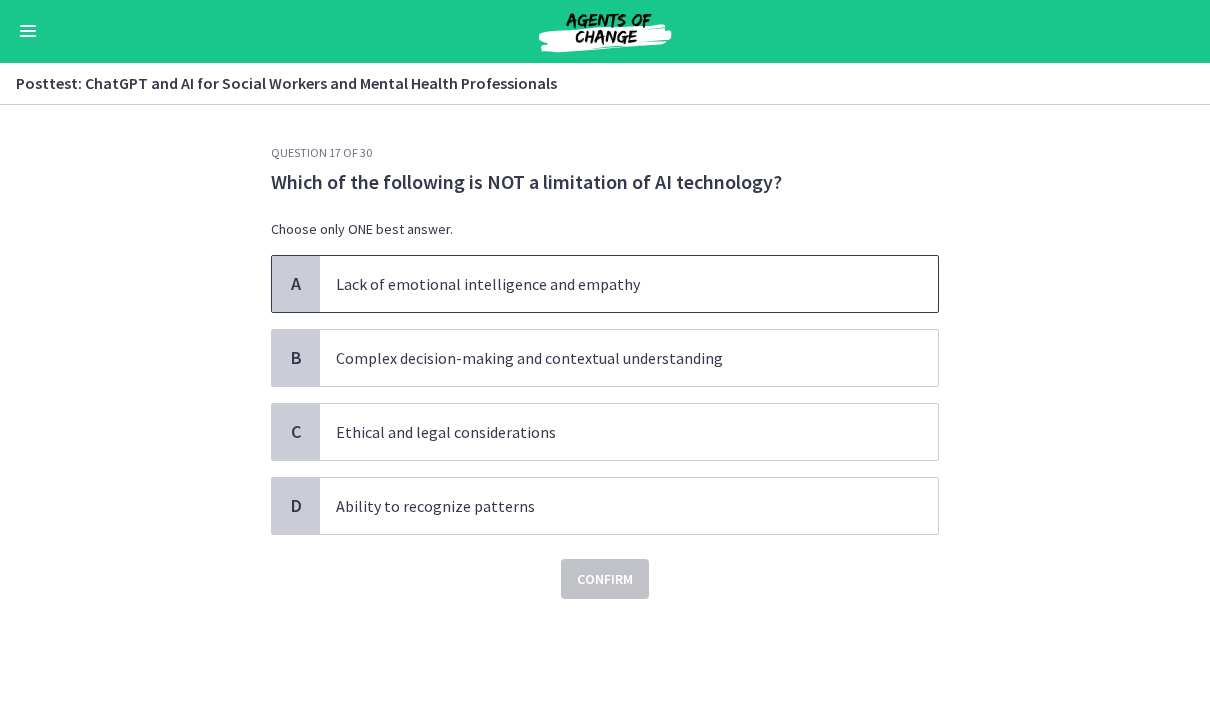 click on "Lack of emotional intelligence and empathy" at bounding box center (609, 285) 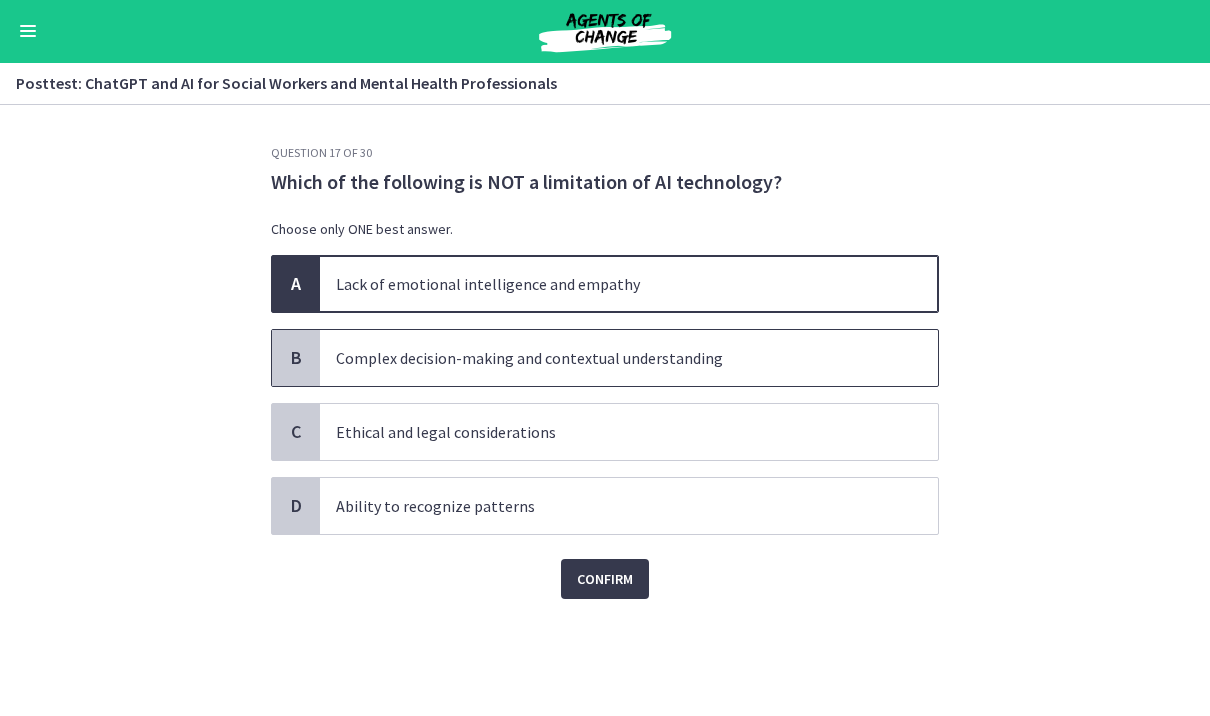click on "Complex decision-making and contextual understanding" at bounding box center [609, 359] 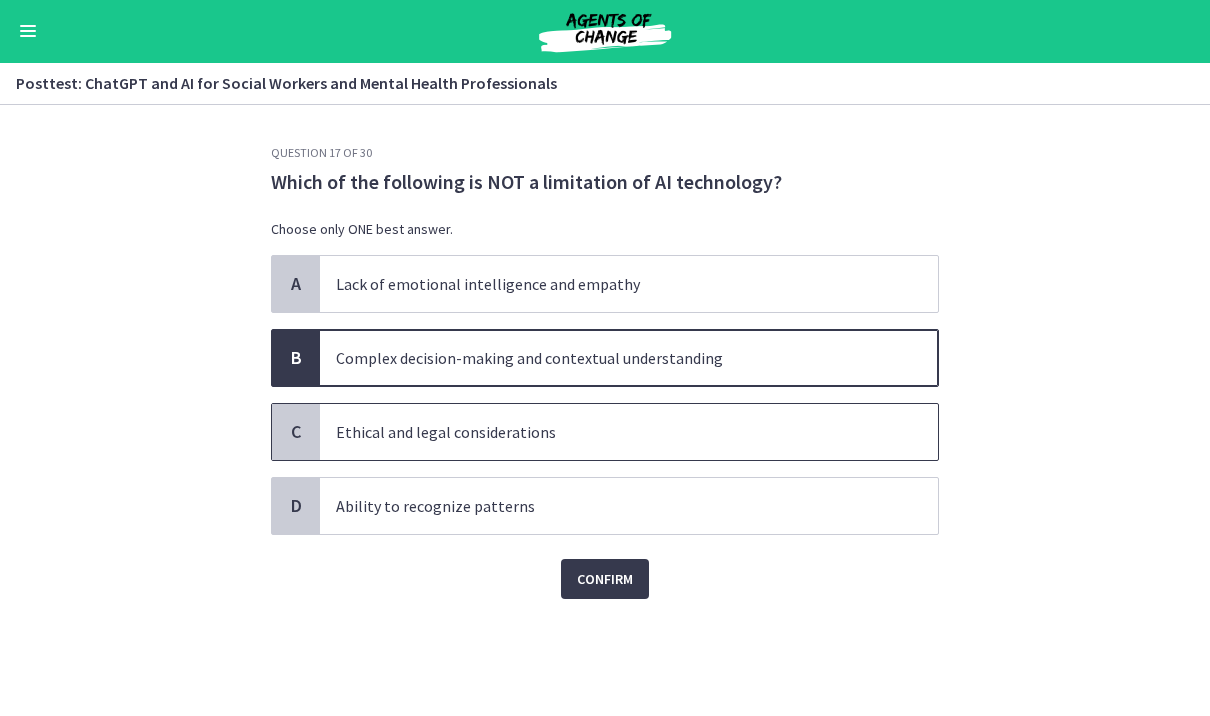 click on "Ethical and legal considerations" at bounding box center [609, 433] 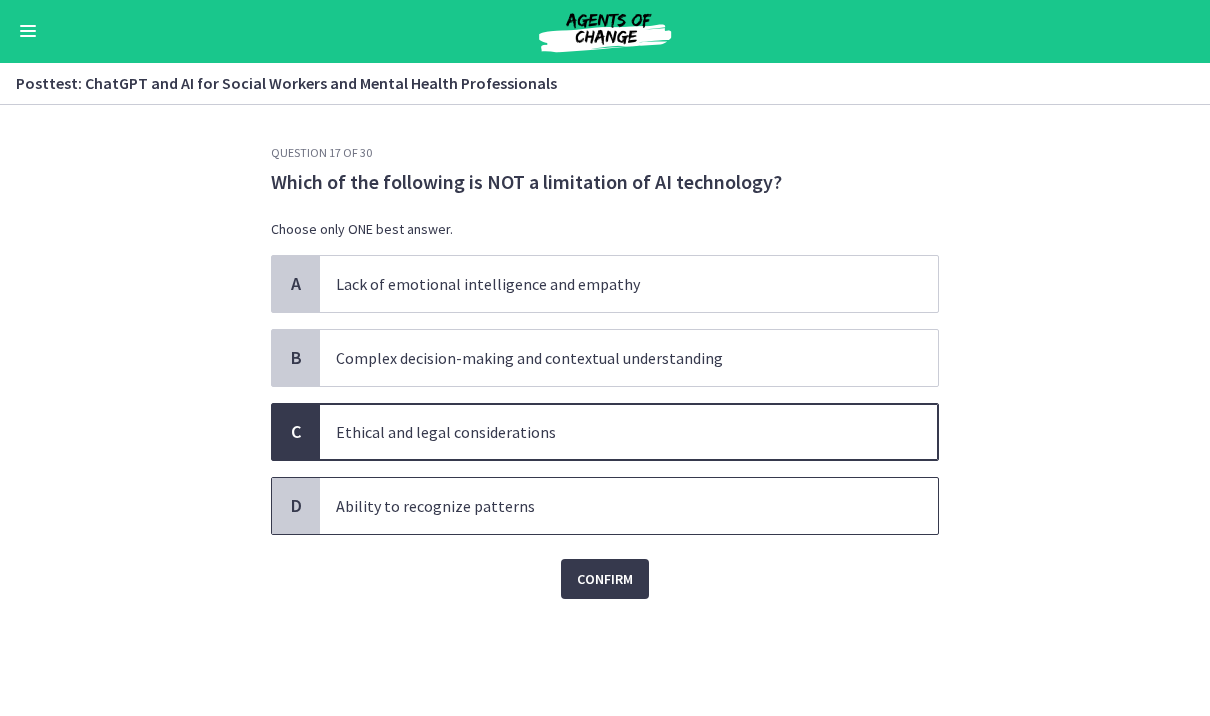 click on "Ability to recognize patterns" at bounding box center [629, 507] 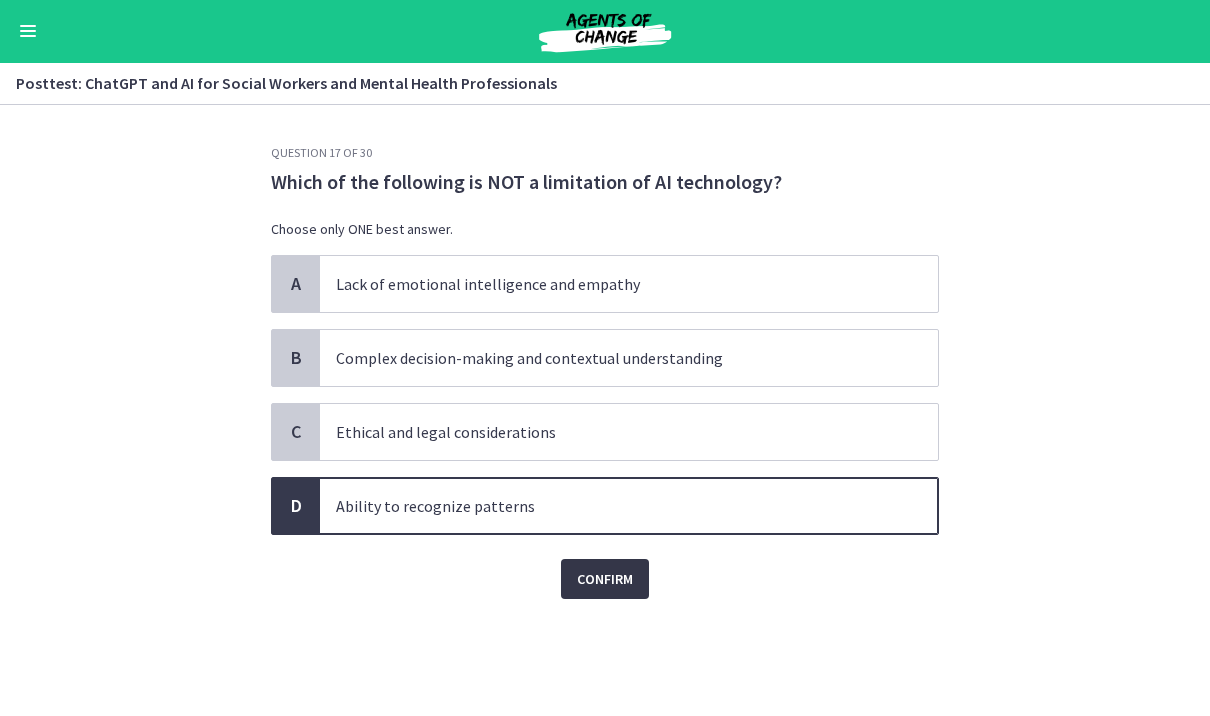 click on "Confirm" at bounding box center [605, 580] 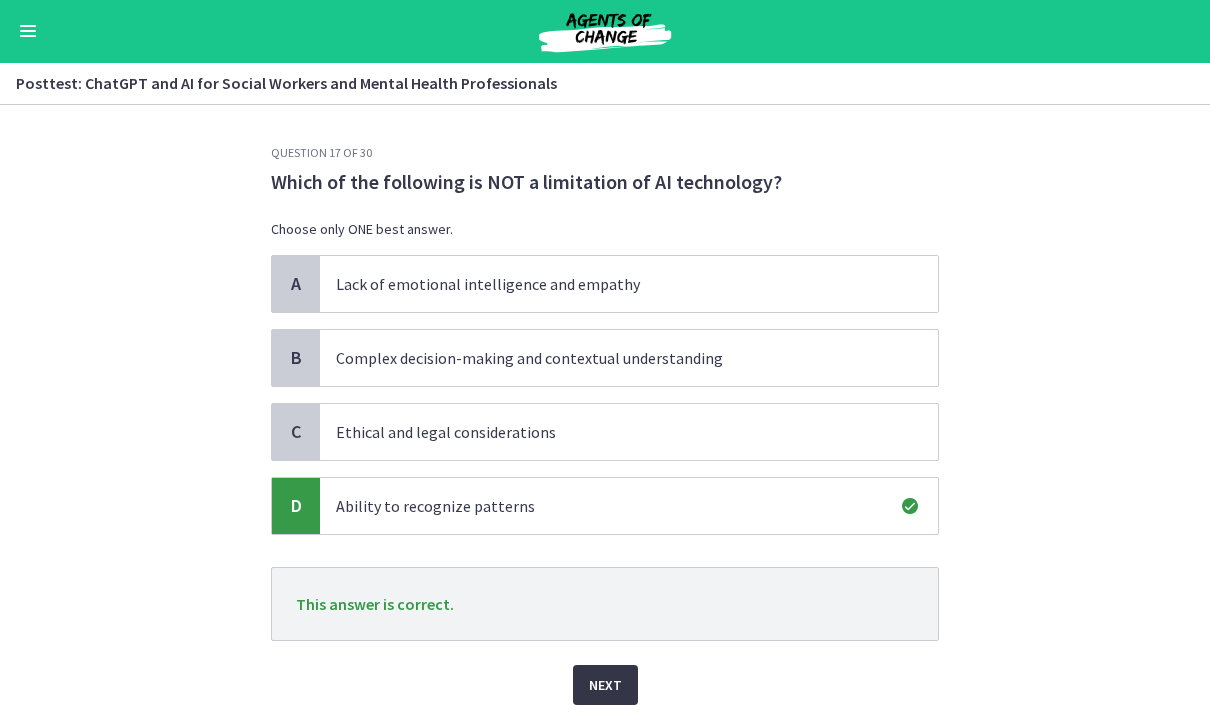 click on "Next" at bounding box center [605, 686] 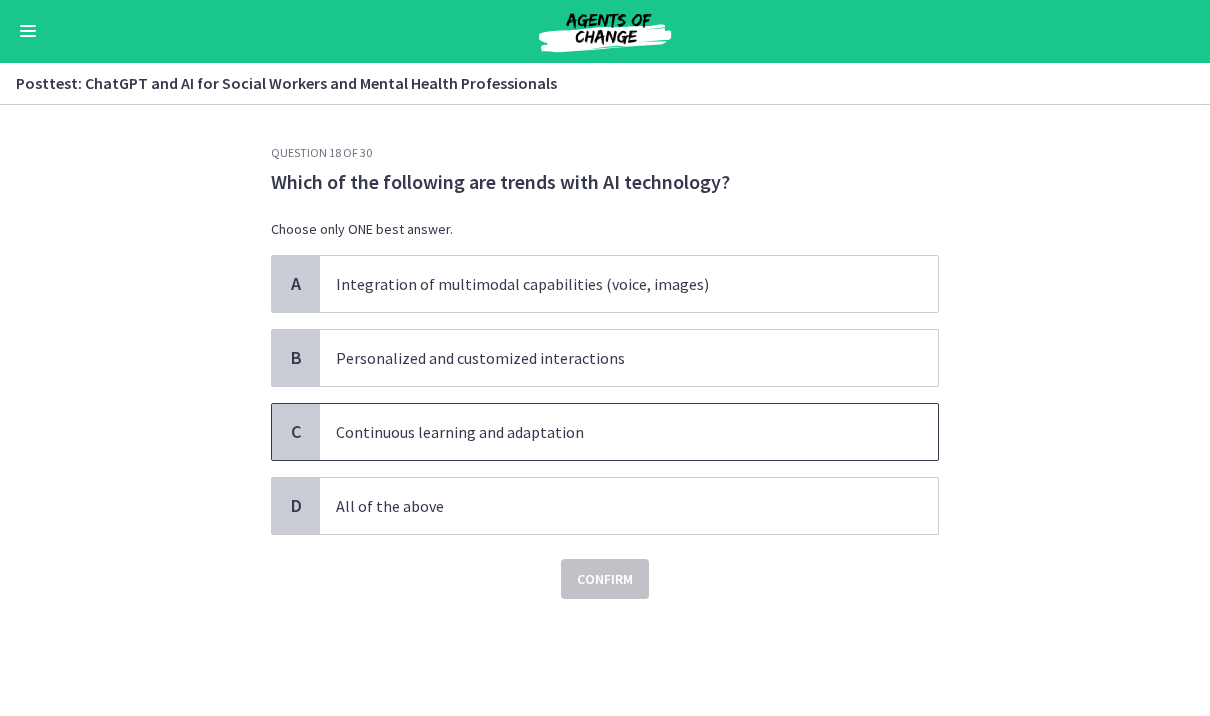 click on "Continuous learning and adaptation" at bounding box center (629, 433) 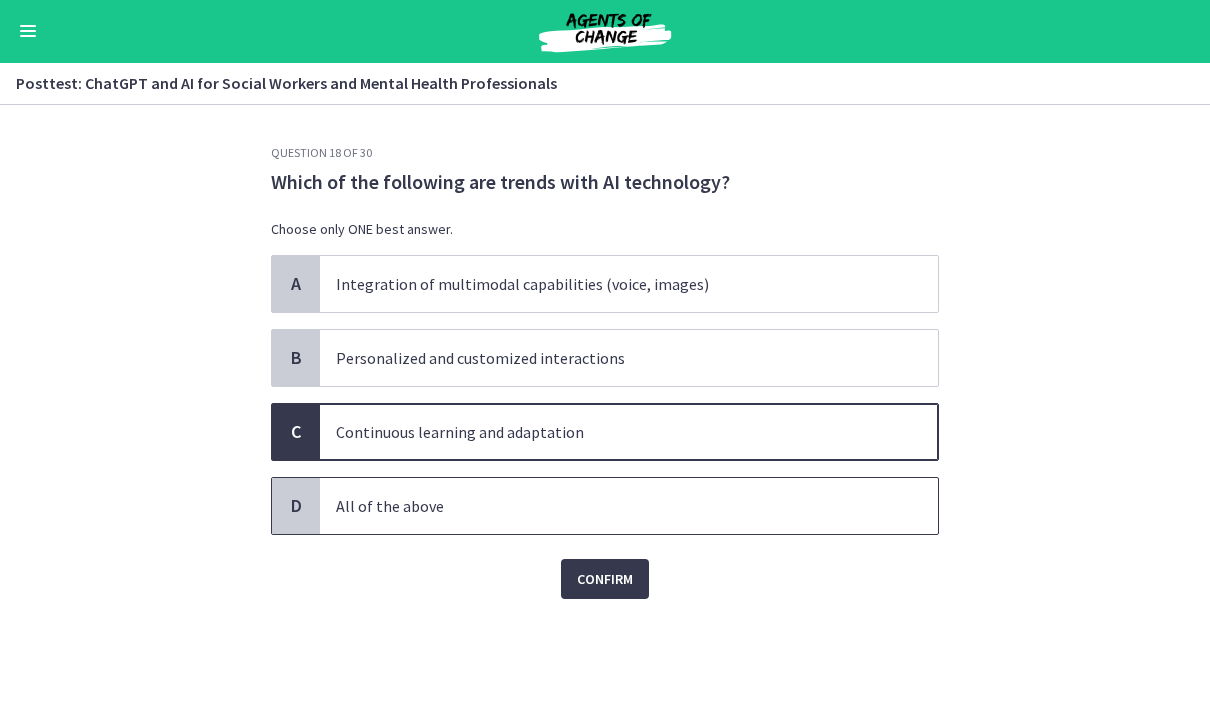 click on "All of the above" at bounding box center (609, 507) 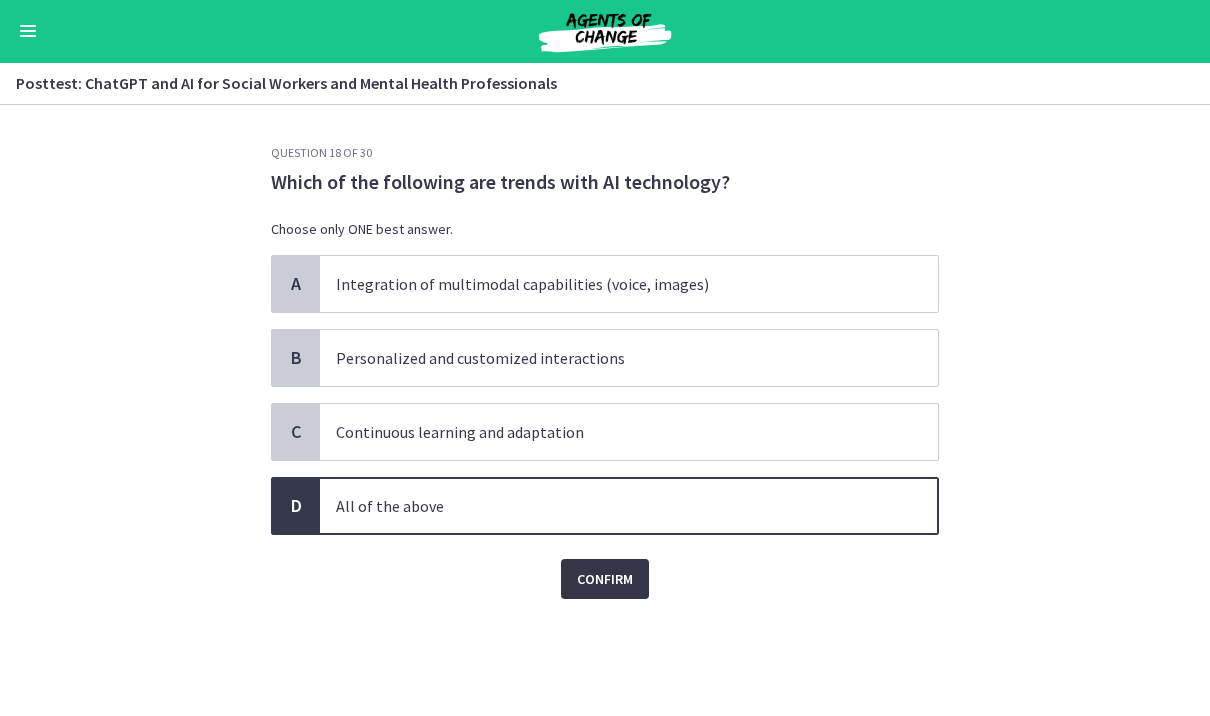 click on "Confirm" at bounding box center [605, 580] 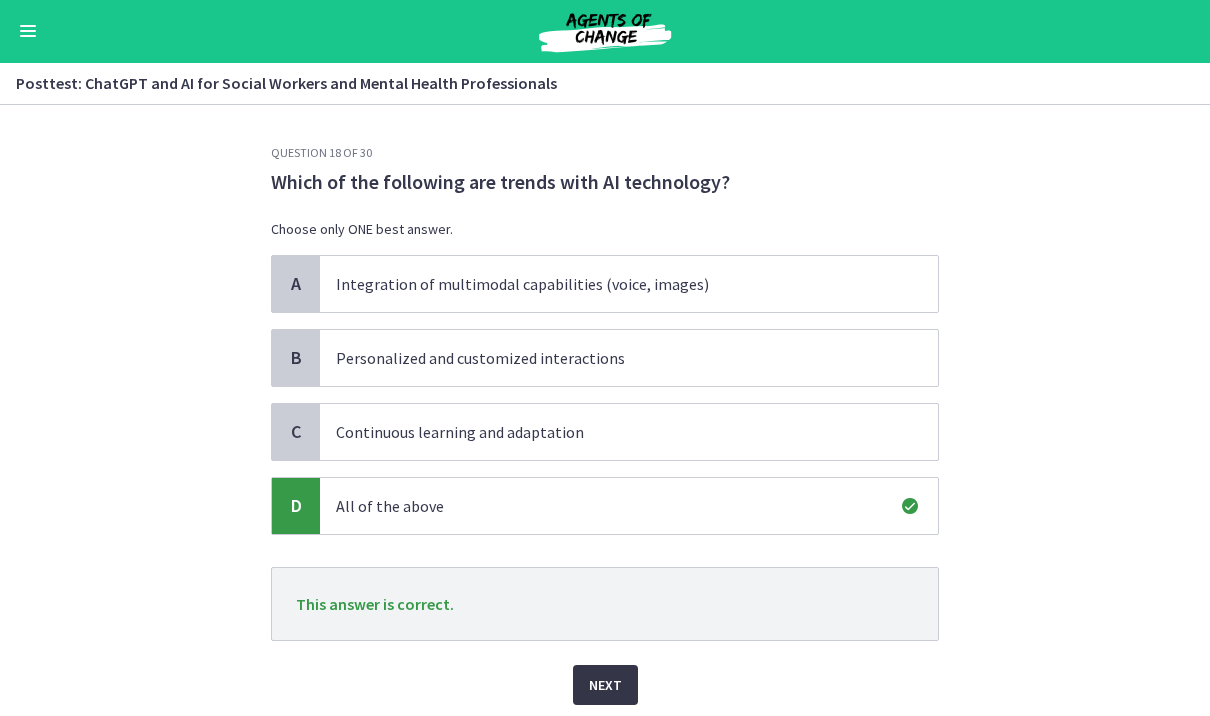 click on "Next" at bounding box center [605, 686] 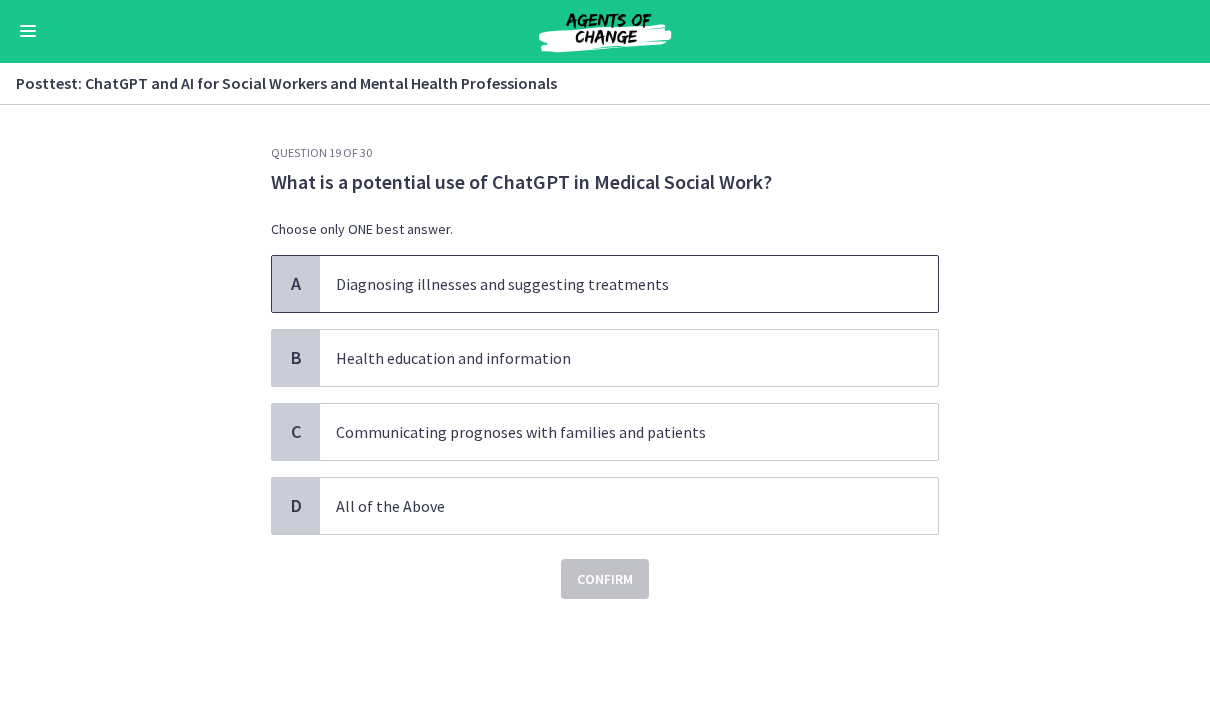 click on "Diagnosing illnesses and suggesting treatments" at bounding box center (629, 285) 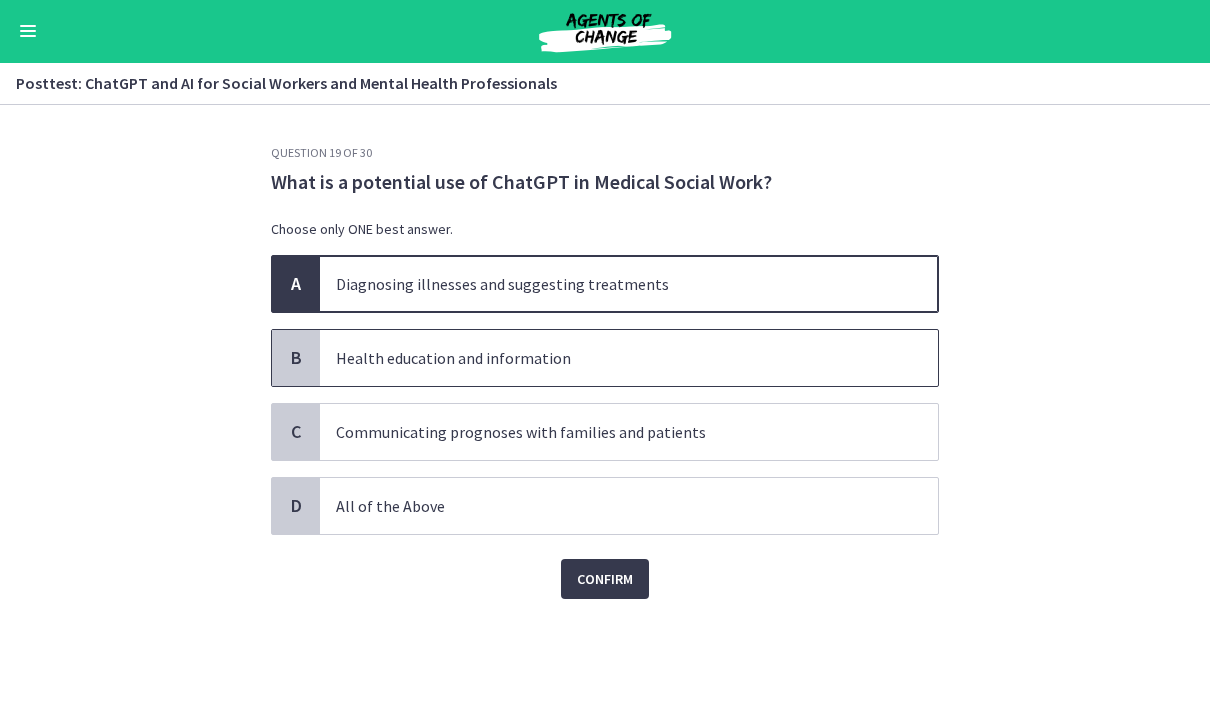 click on "Health education and information" at bounding box center (609, 359) 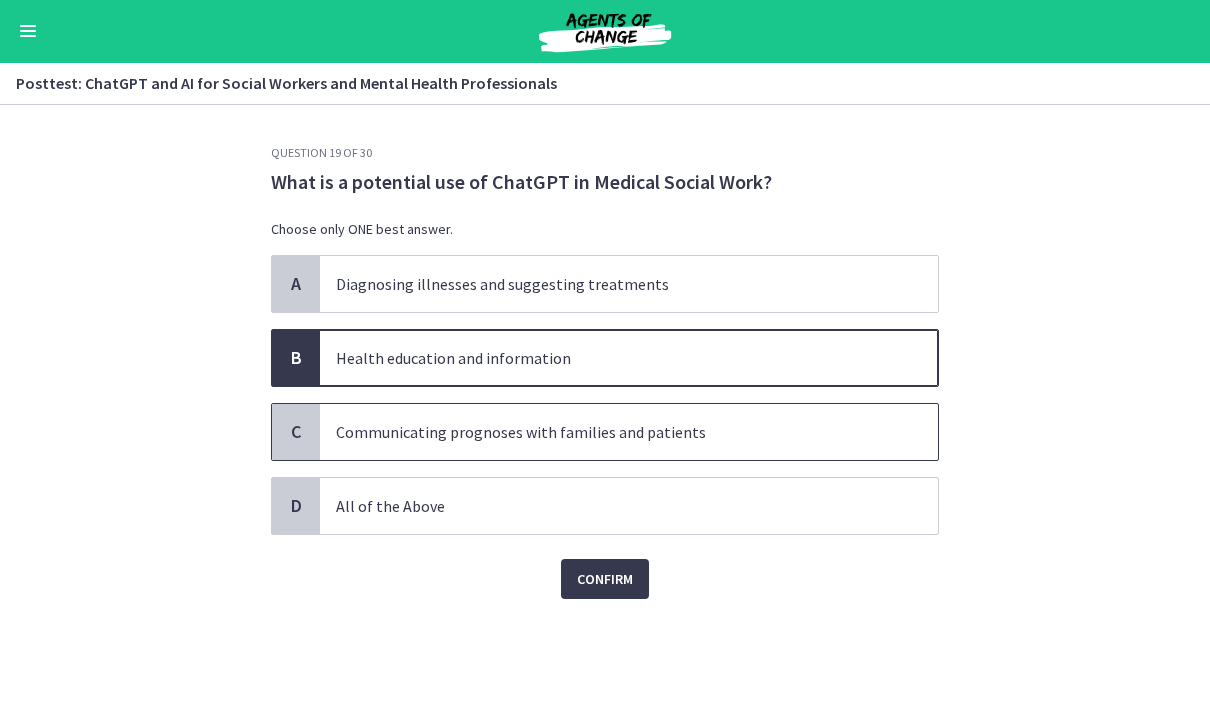 click on "Communicating prognoses with families and patients" at bounding box center [609, 433] 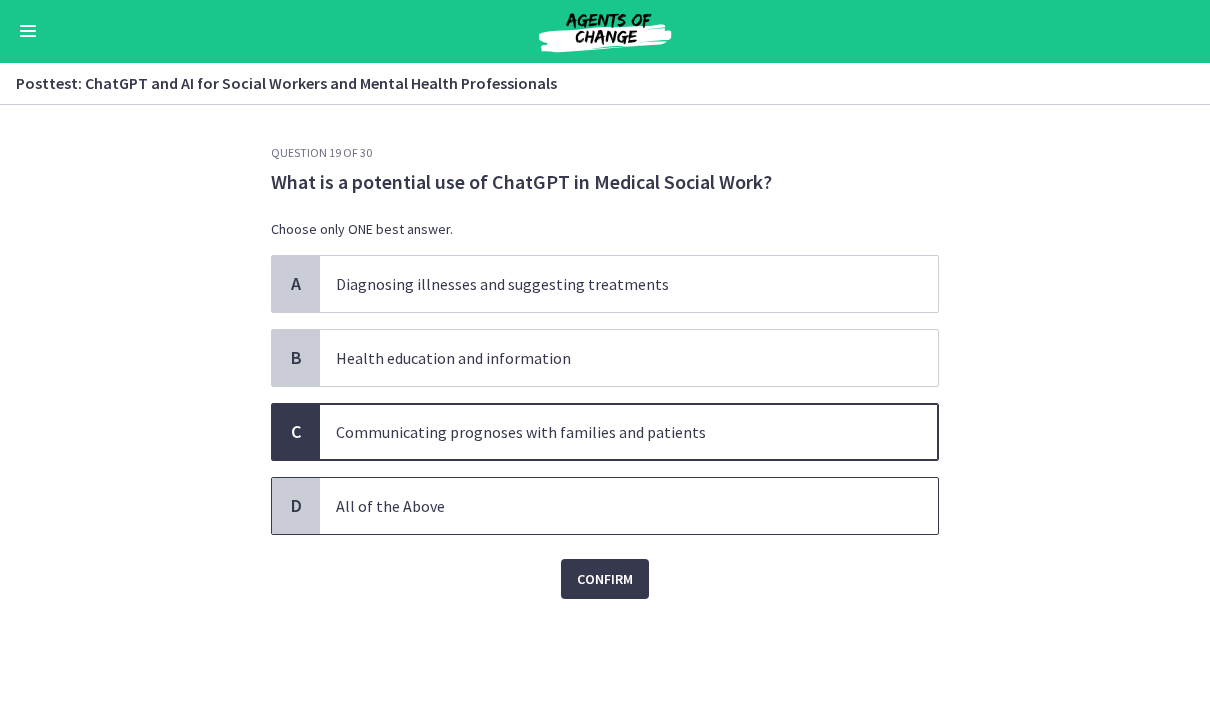 click on "All of the Above" at bounding box center (609, 507) 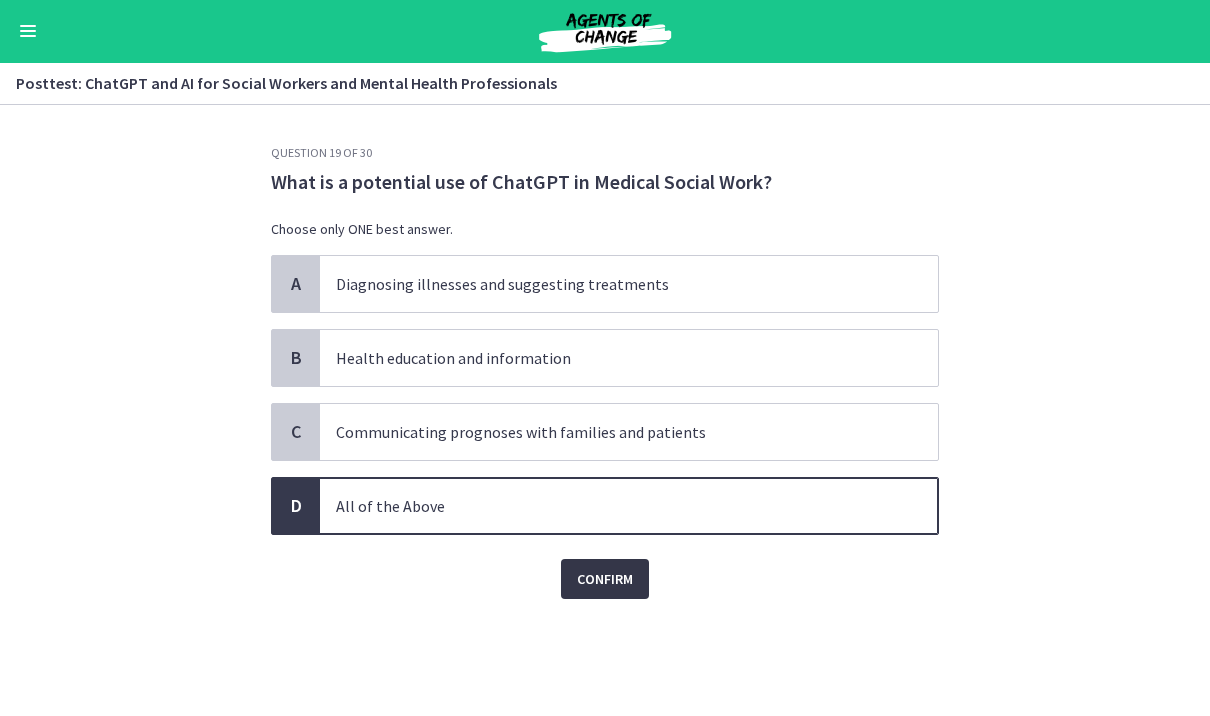 click on "Confirm" at bounding box center (605, 580) 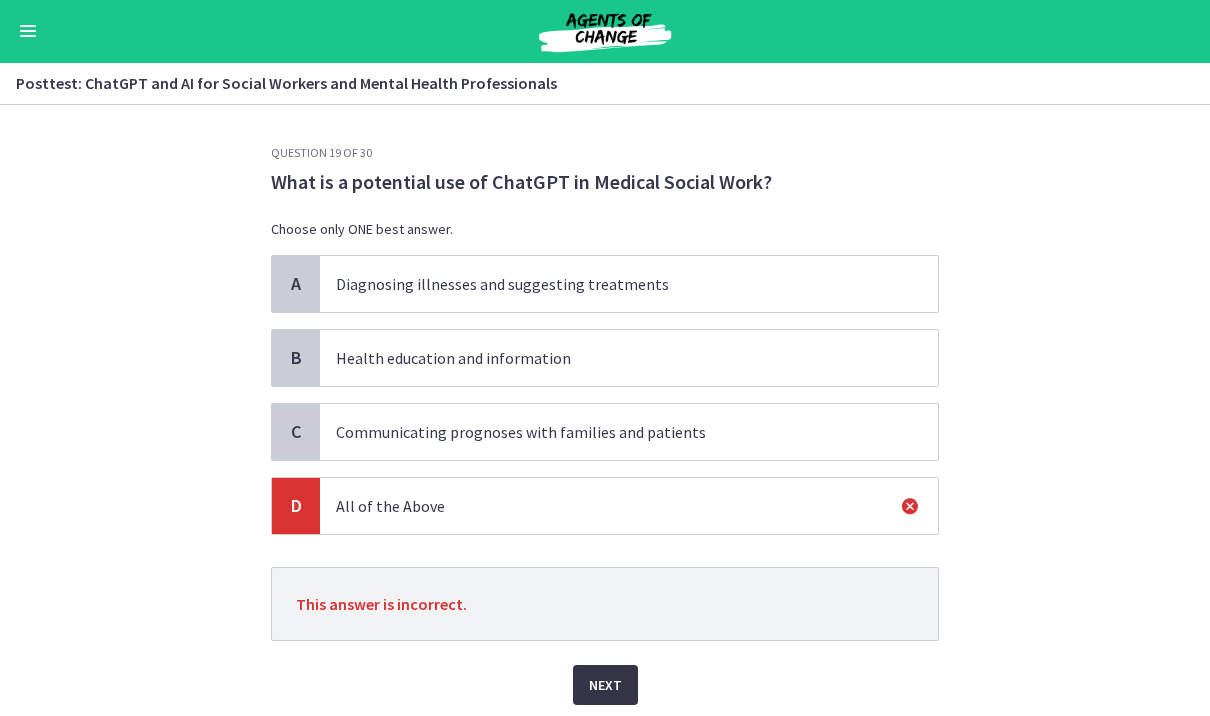 click on "Next" at bounding box center [605, 686] 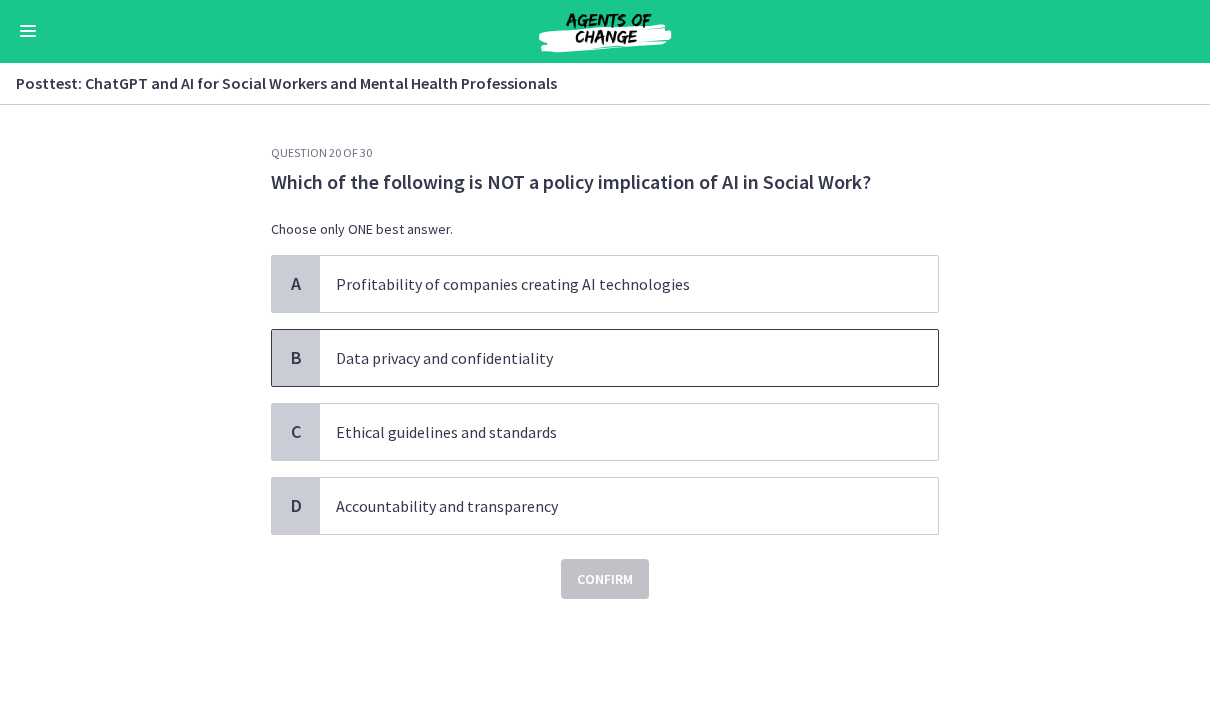 click on "Data privacy and confidentiality" at bounding box center [609, 359] 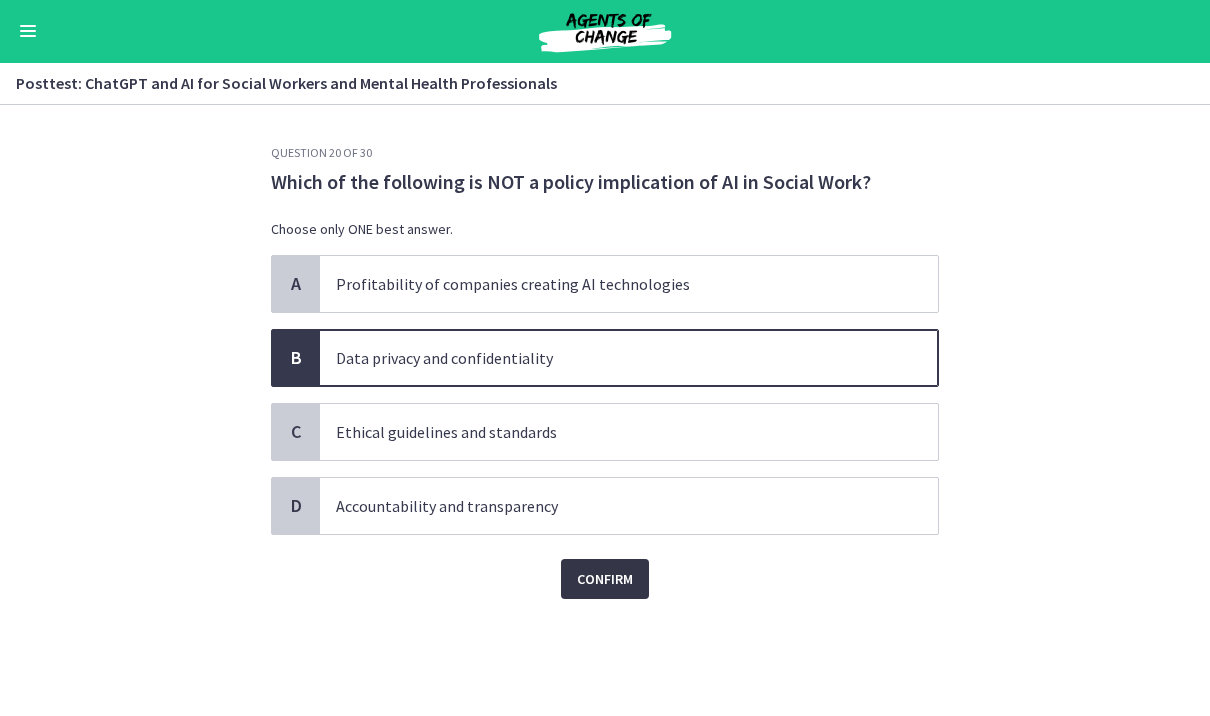 click on "Confirm" at bounding box center (605, 580) 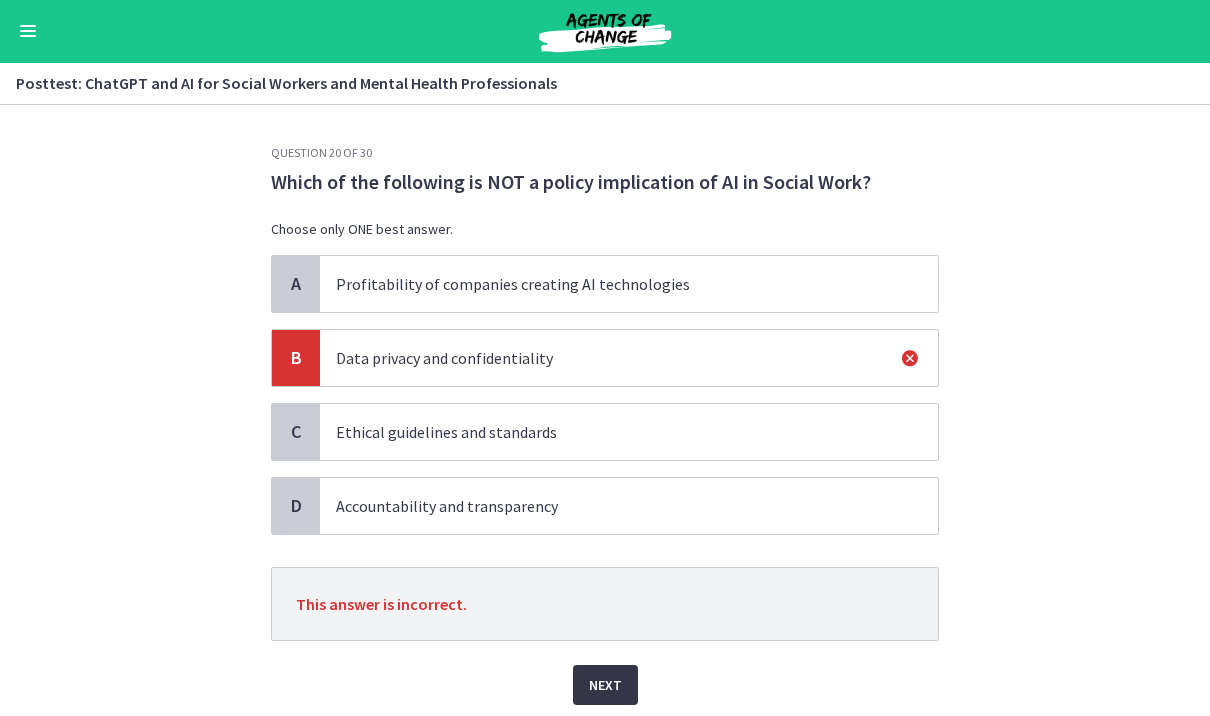 click on "Next" at bounding box center (605, 686) 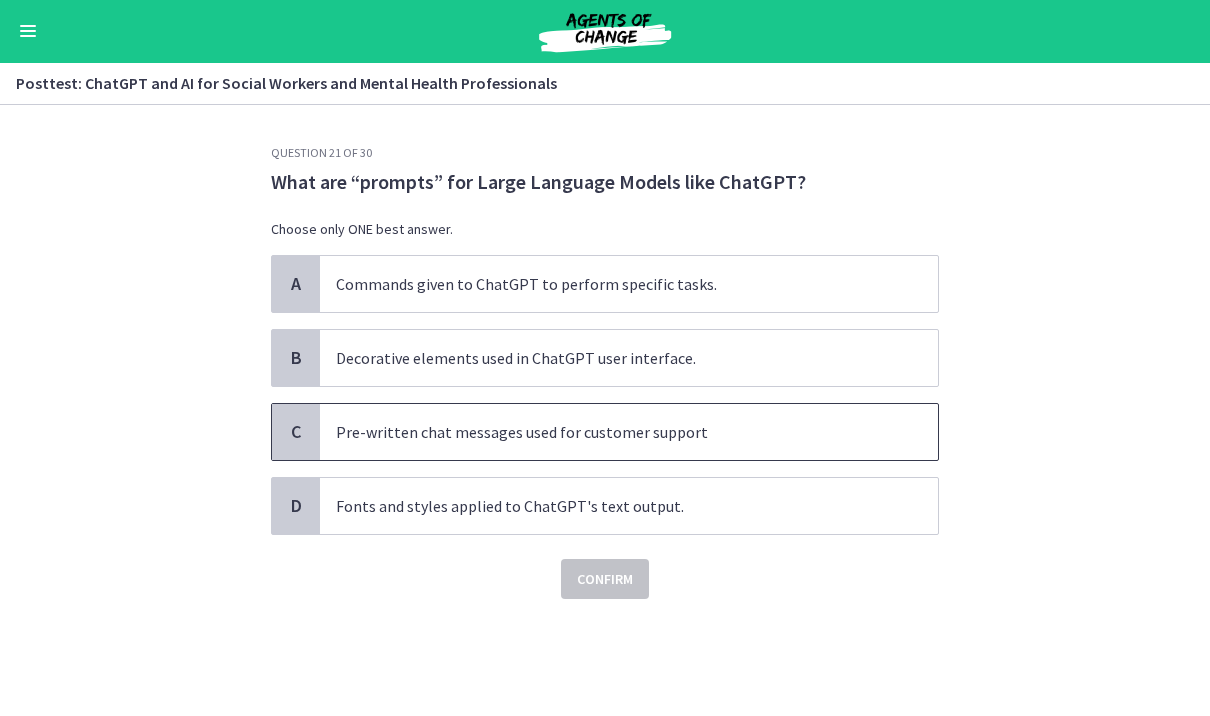 click on "Pre-written chat messages used for customer support" at bounding box center [609, 433] 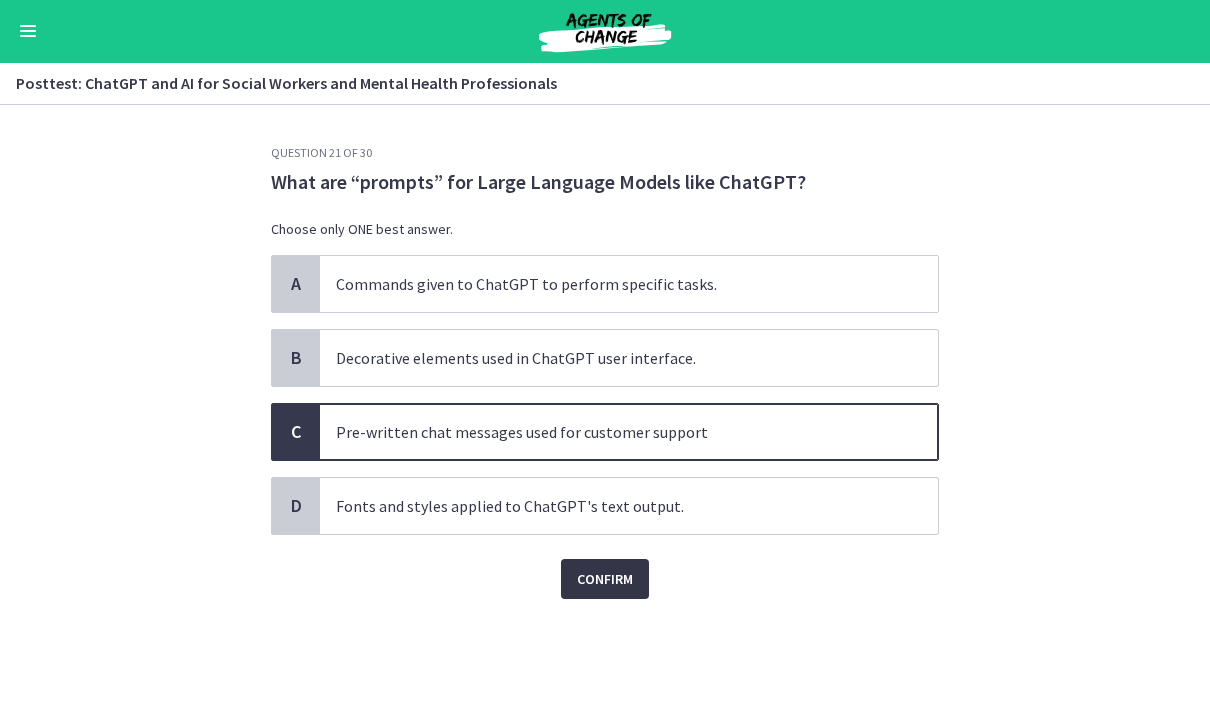 click on "Confirm" at bounding box center [605, 580] 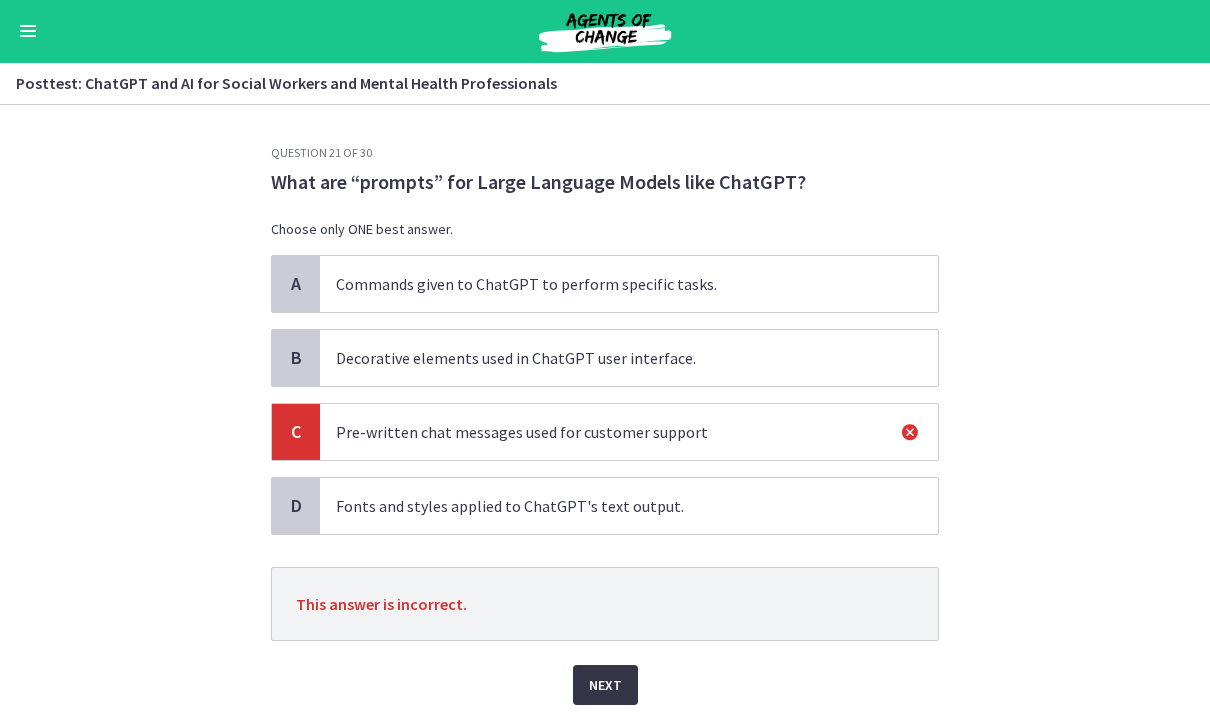 click on "Next" at bounding box center [605, 686] 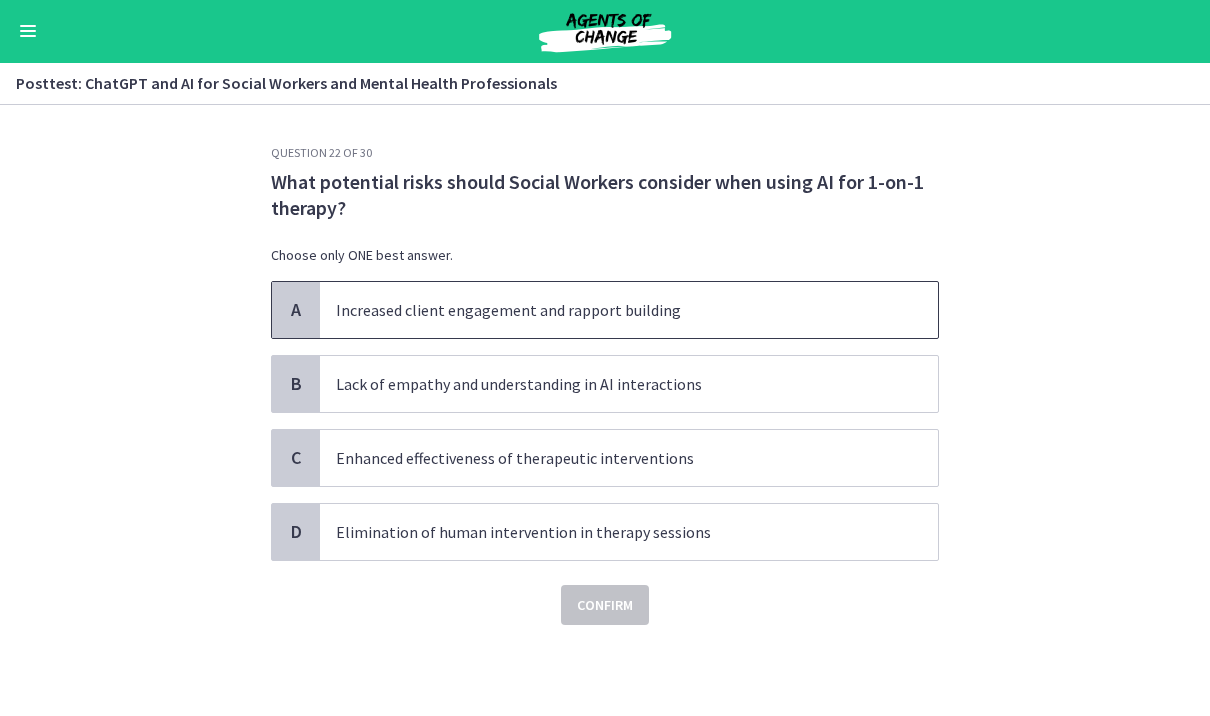 click on "Increased client engagement and rapport building" at bounding box center [609, 311] 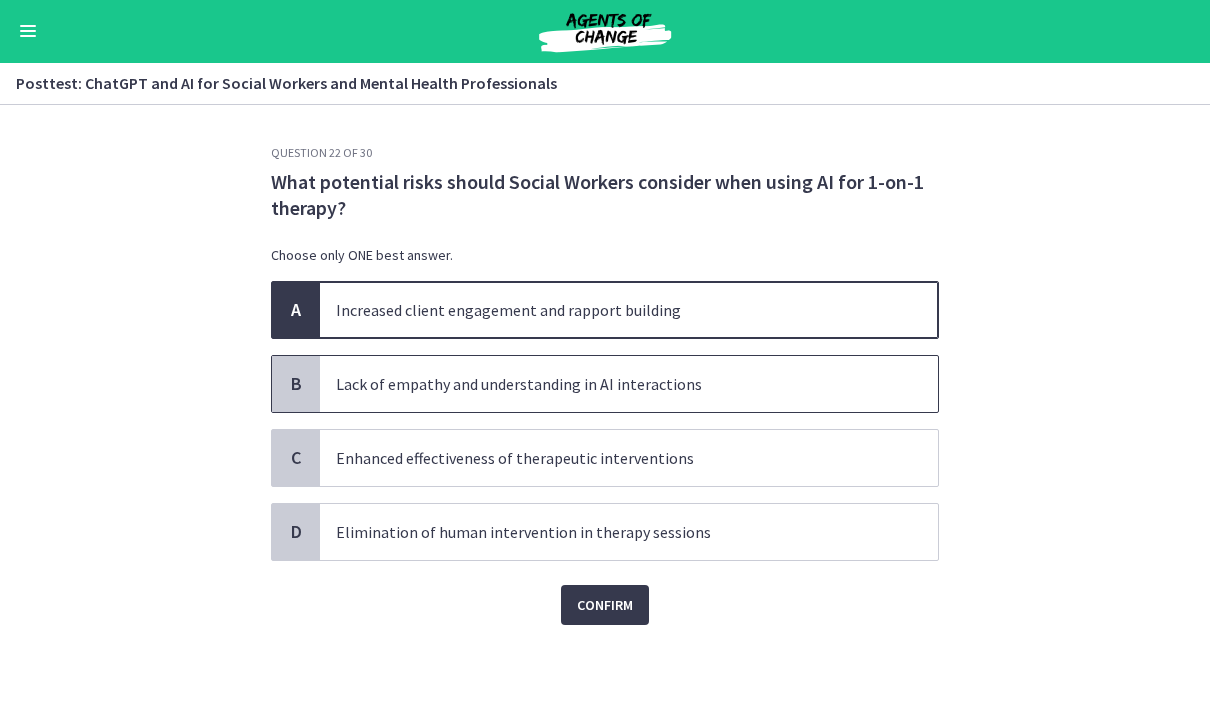 click on "Lack of empathy and understanding in AI interactions" at bounding box center (609, 385) 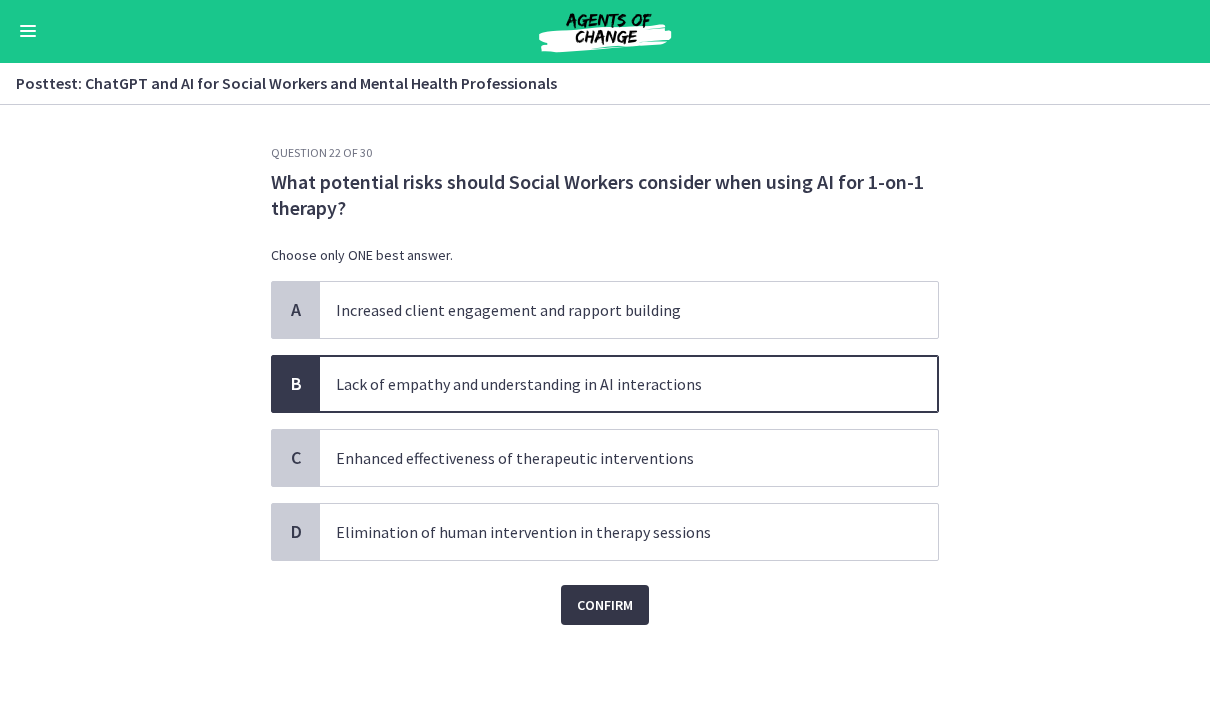 click on "Confirm" at bounding box center (605, 606) 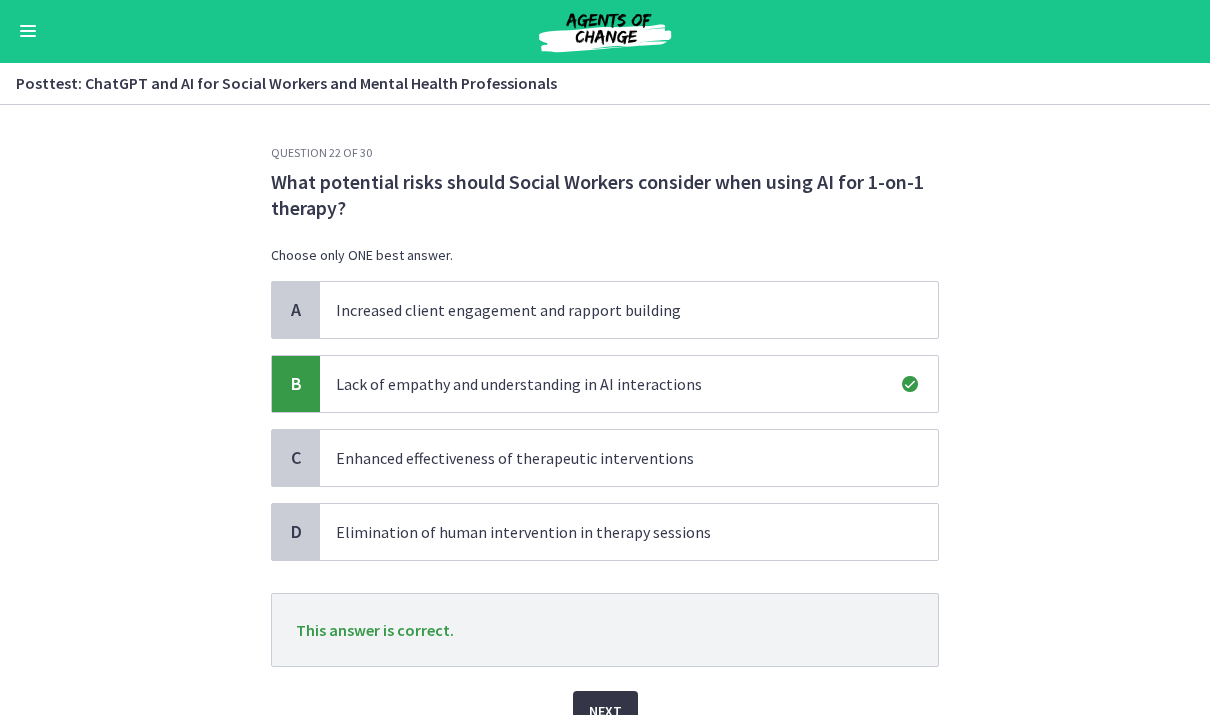 click on "Next" at bounding box center [605, 712] 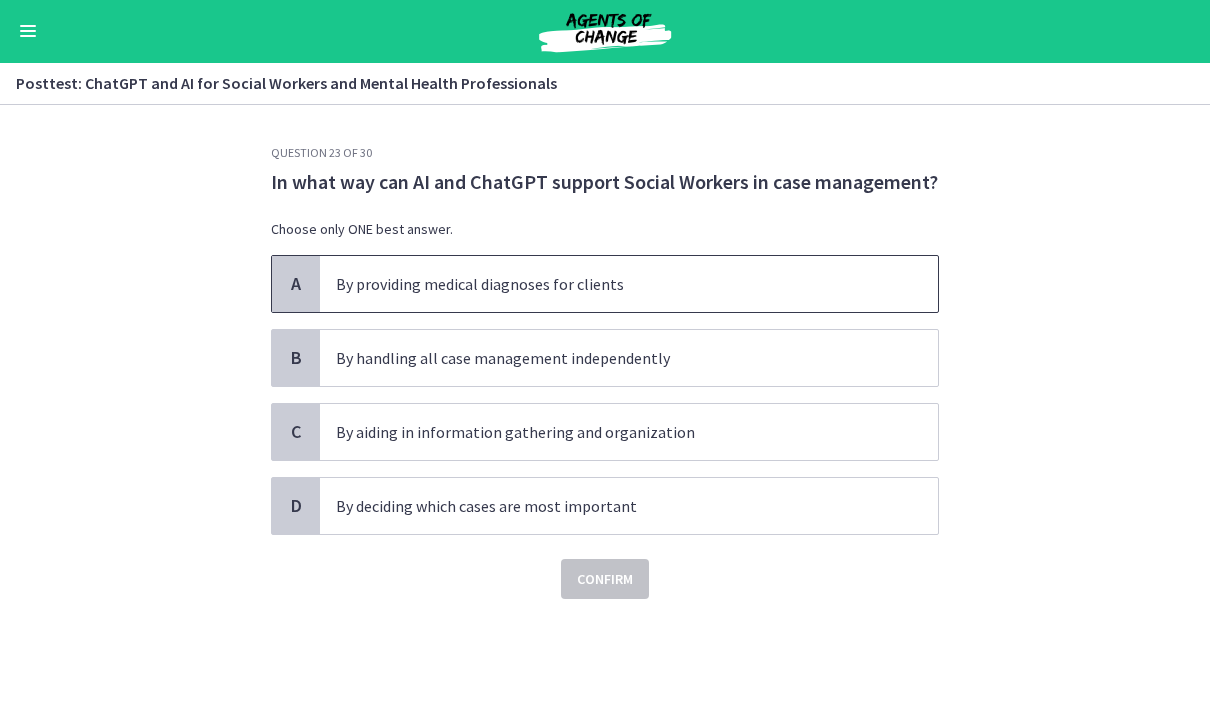click on "By providing medical diagnoses for clients" at bounding box center (609, 285) 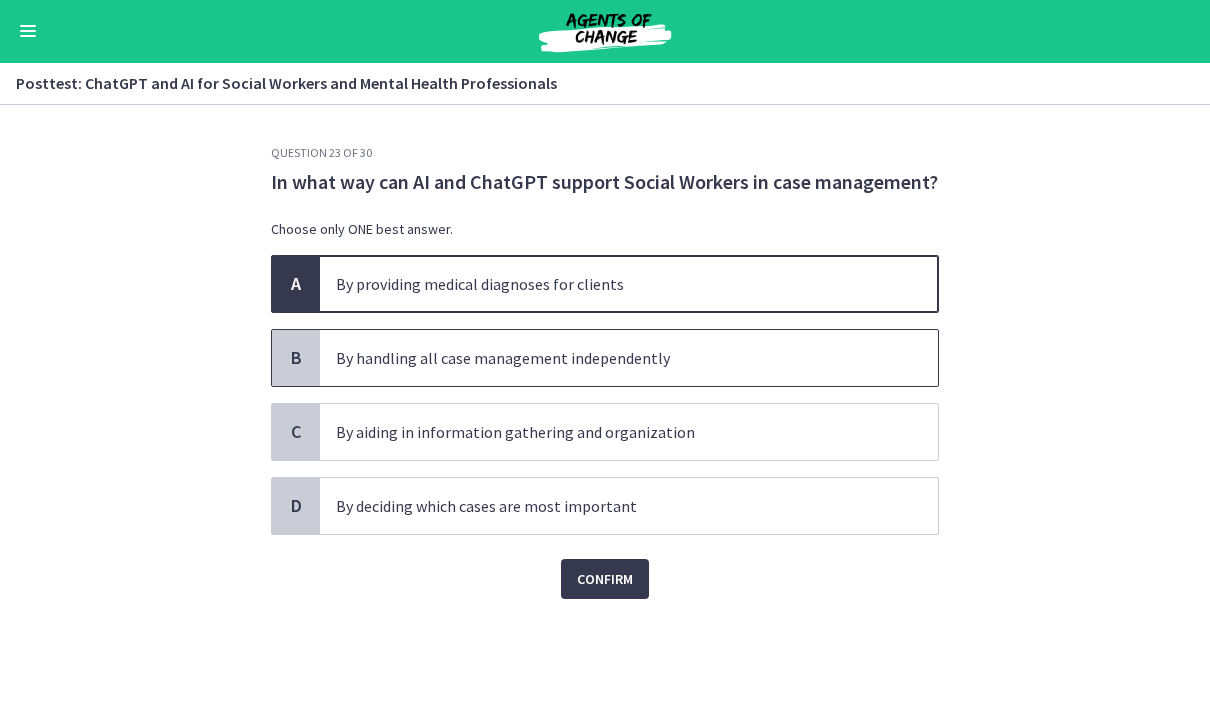click on "By handling all case management independently" at bounding box center [609, 359] 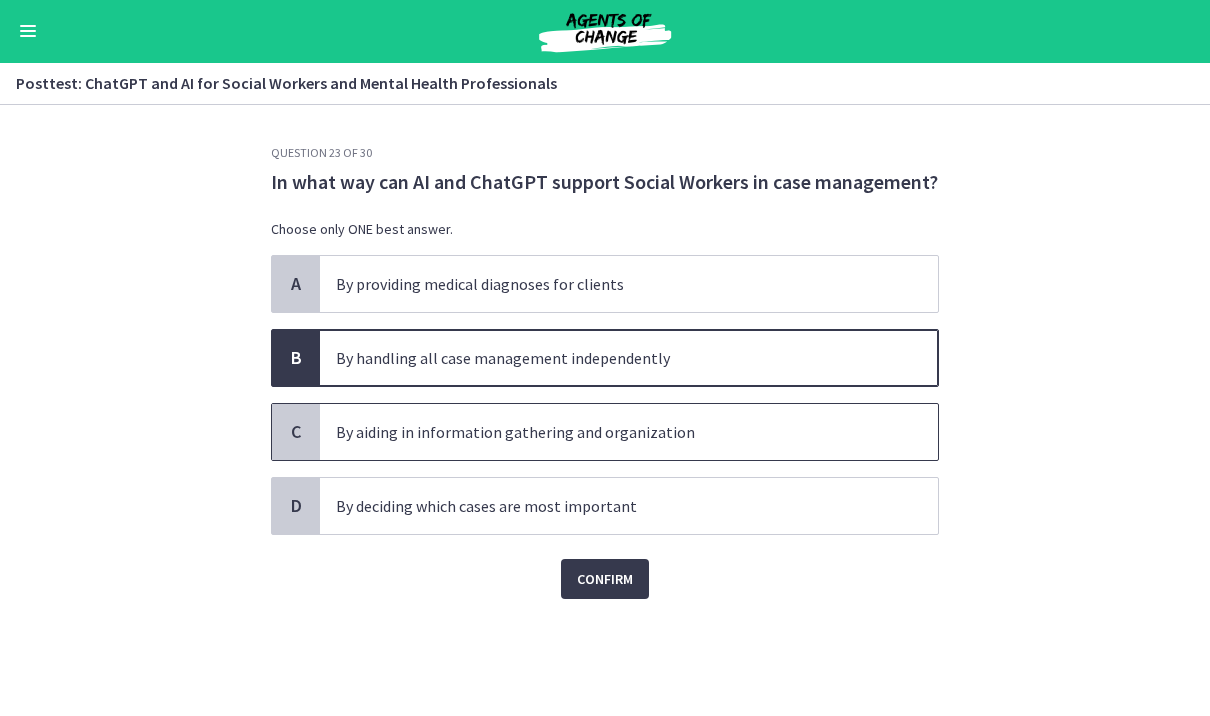 click on "By aiding in information gathering and organization" at bounding box center (629, 433) 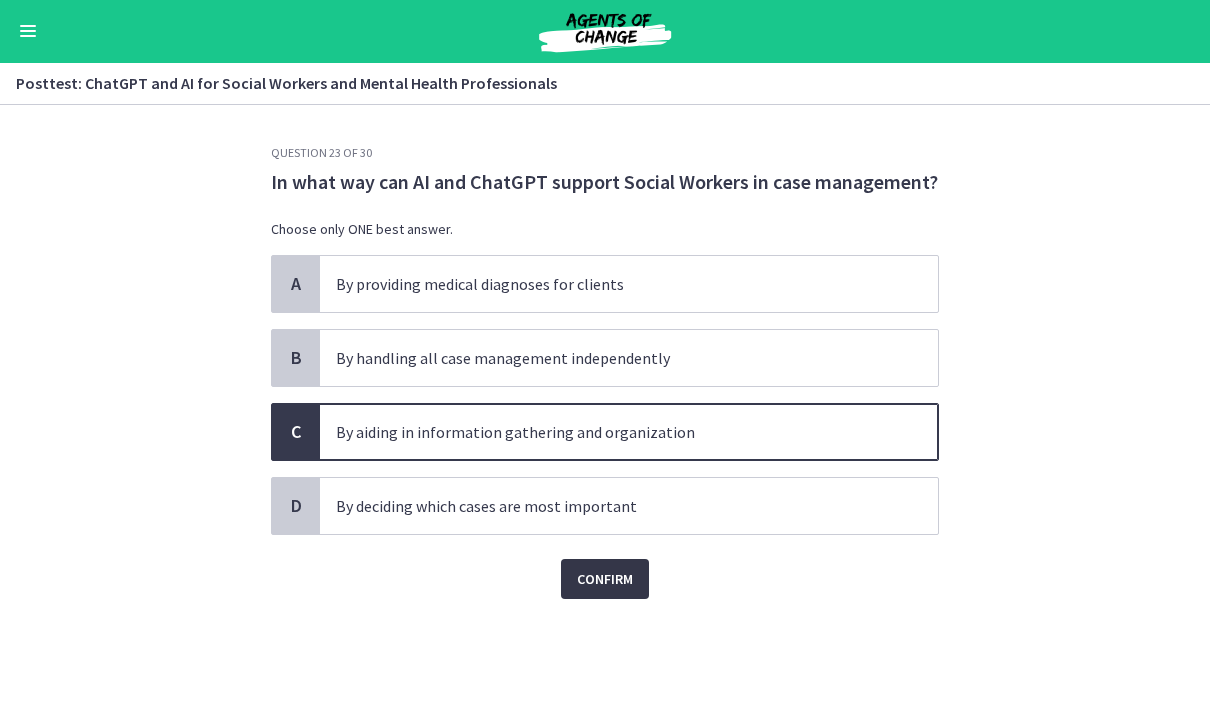 click on "Confirm" at bounding box center [605, 580] 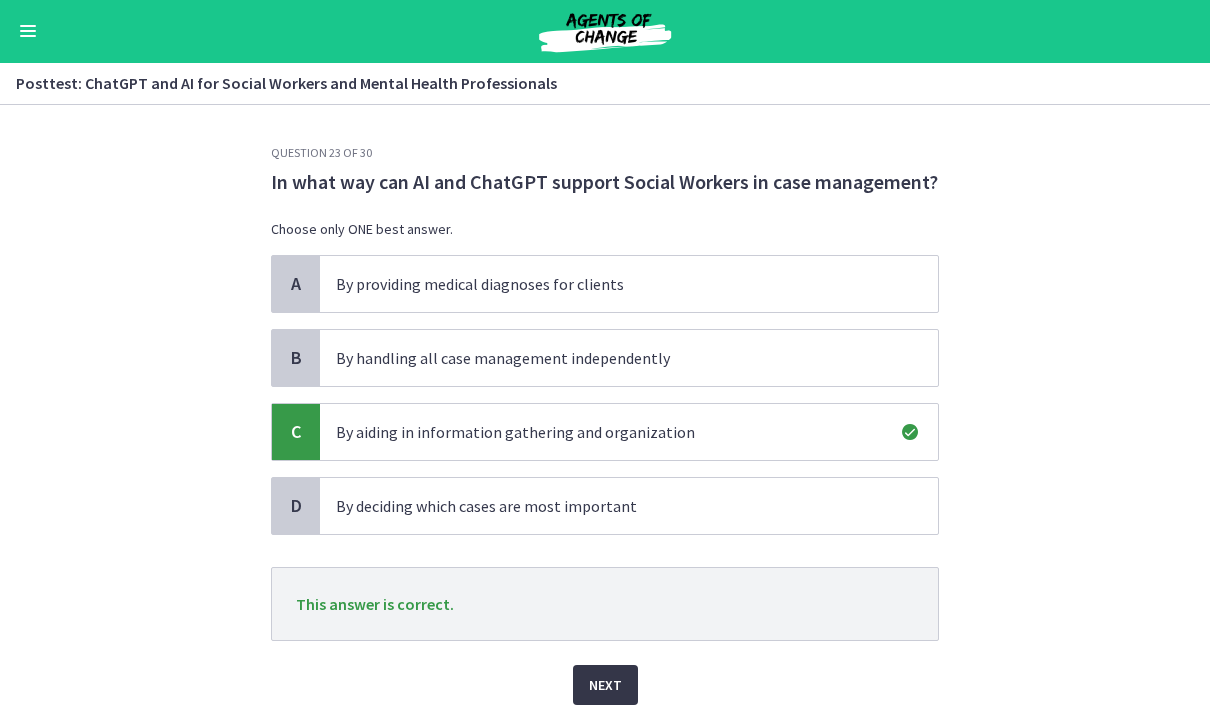 click on "Next" at bounding box center [605, 686] 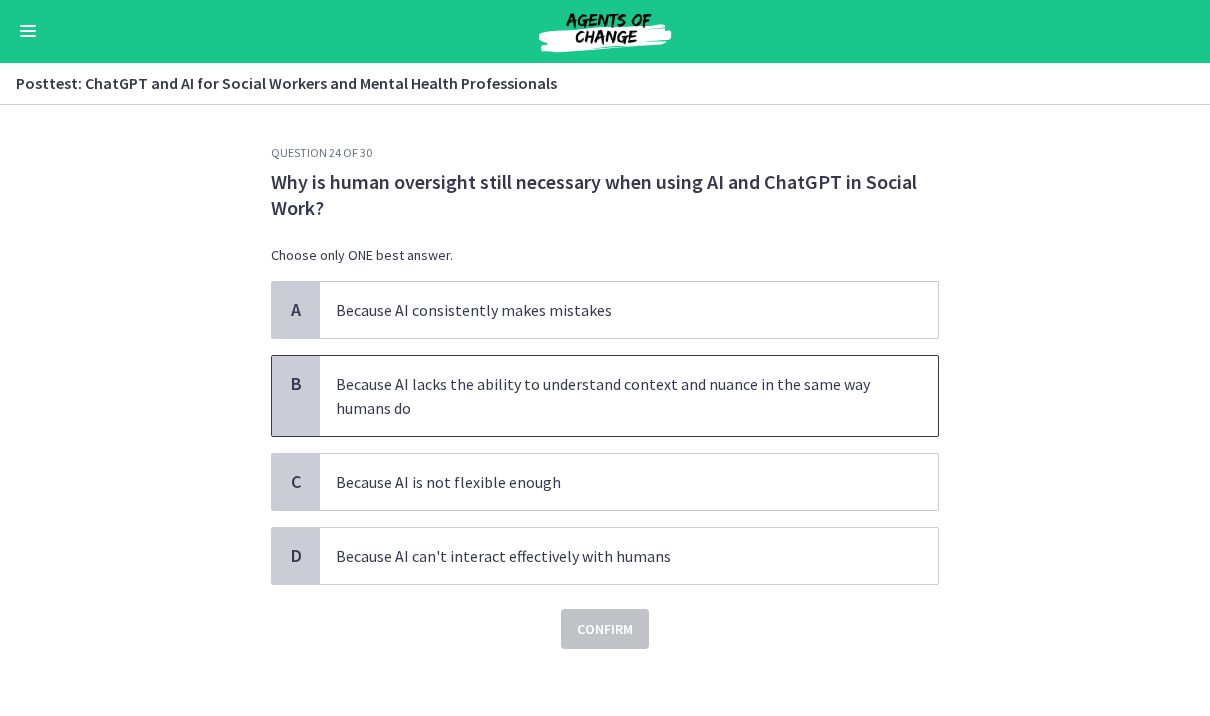 click on "Because AI lacks the ability to understand context and nuance in the same way humans do" at bounding box center (609, 397) 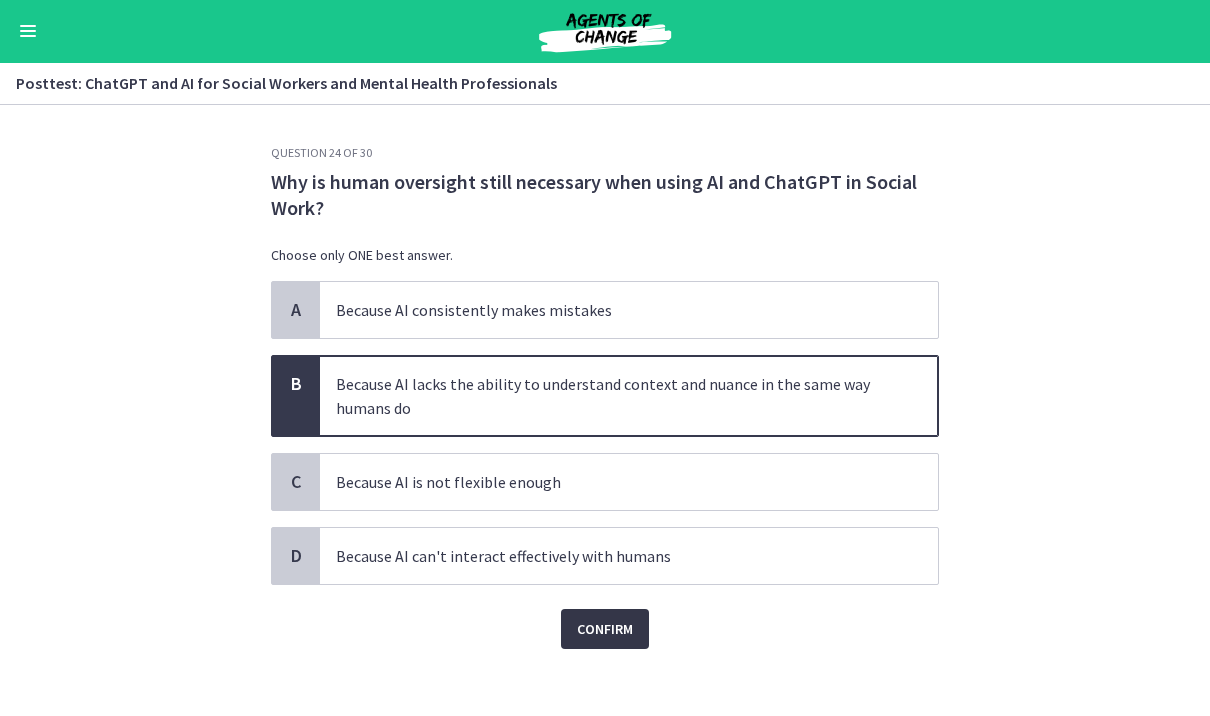 click on "Confirm" at bounding box center (605, 630) 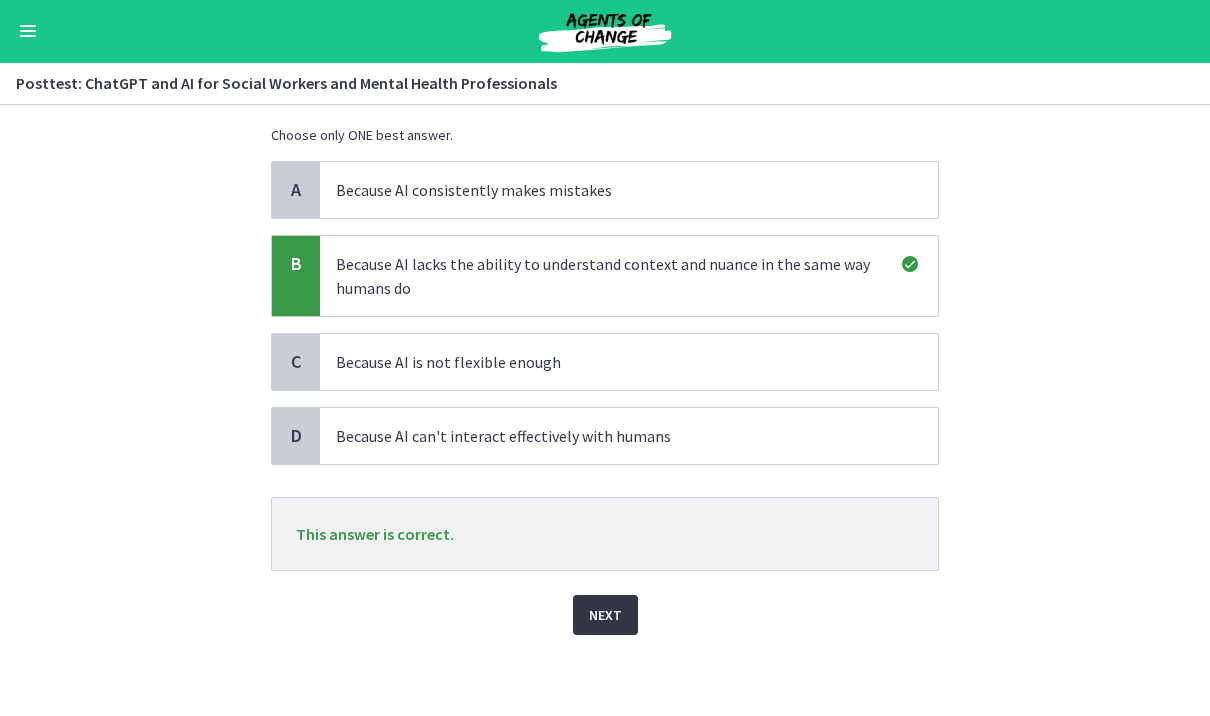 scroll, scrollTop: 120, scrollLeft: 0, axis: vertical 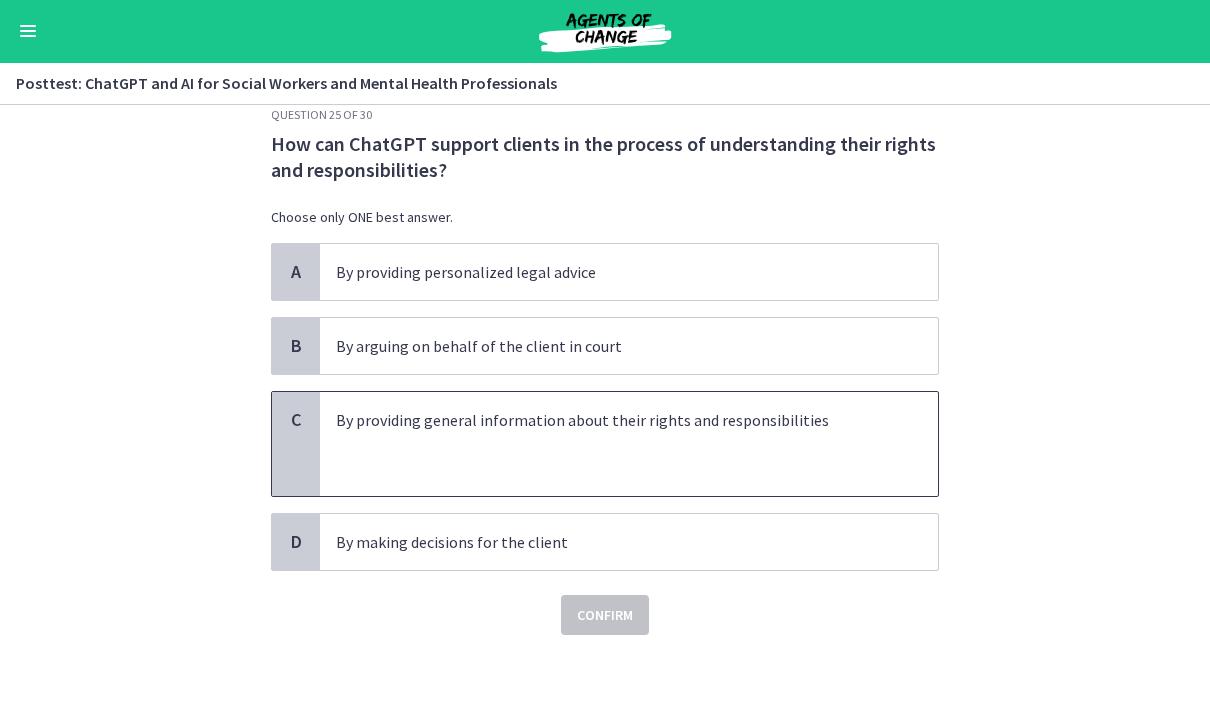 click at bounding box center [609, 445] 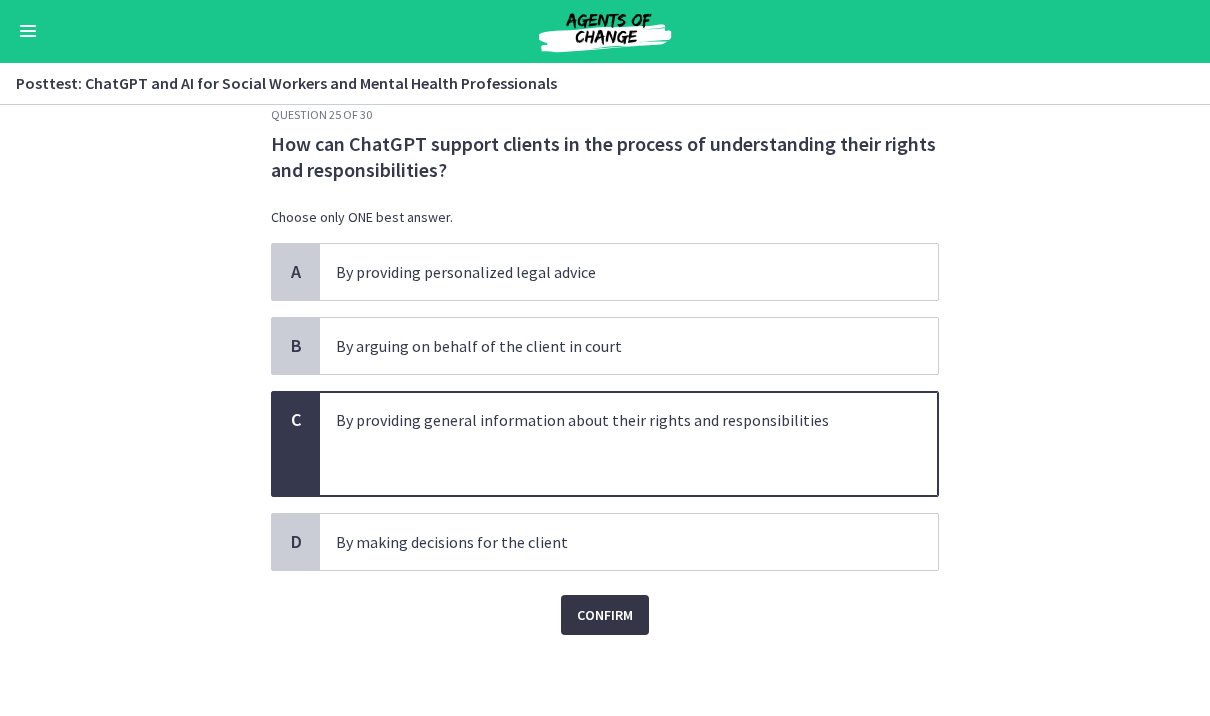 click on "Confirm" at bounding box center [605, 616] 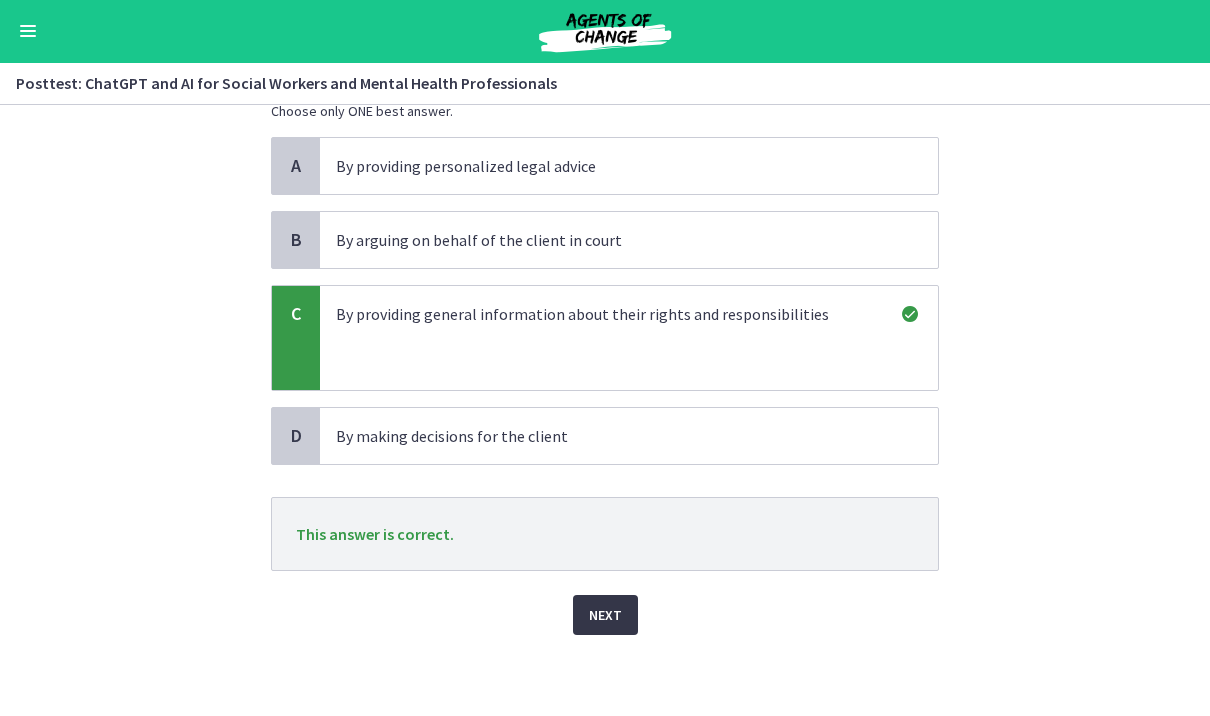 scroll, scrollTop: 144, scrollLeft: 0, axis: vertical 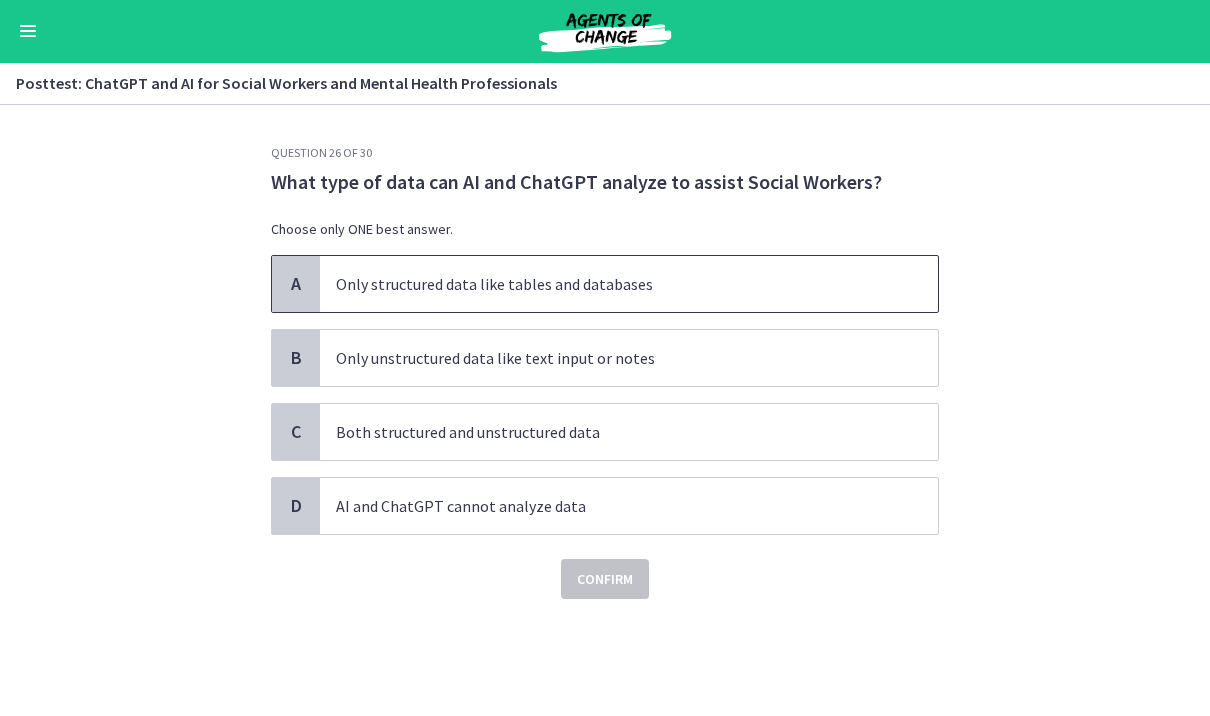 click on "Only structured data like tables and databases" at bounding box center [629, 285] 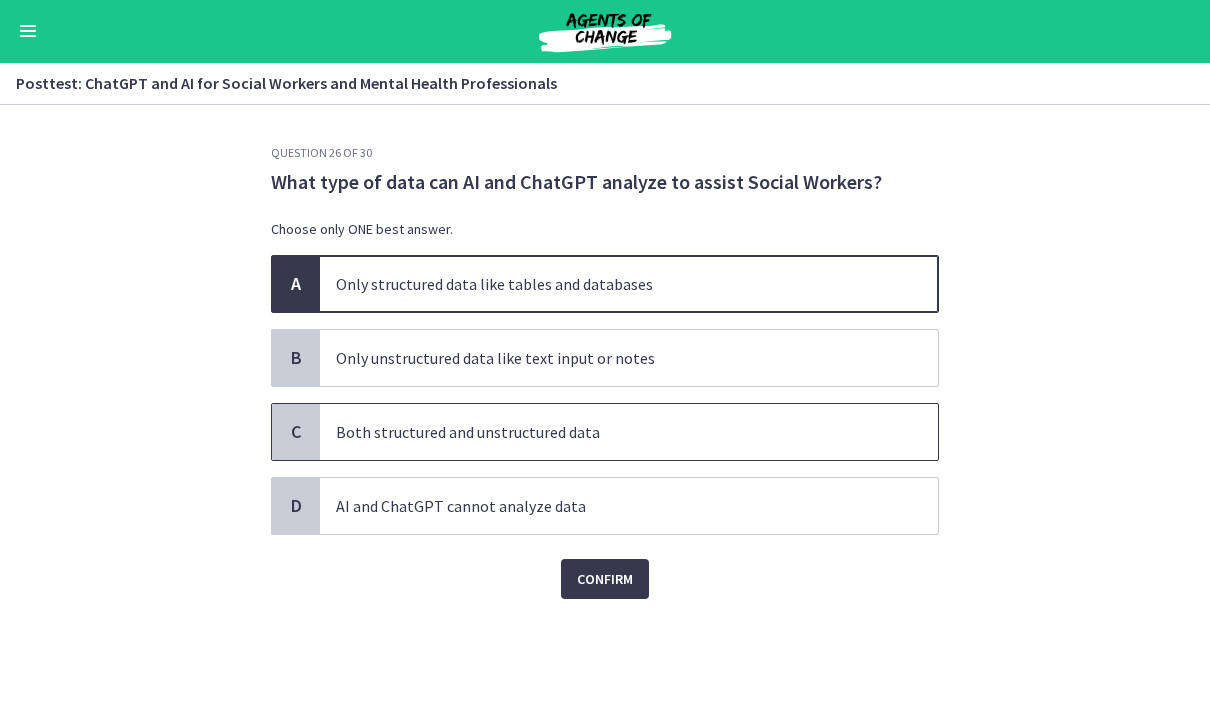 click on "Both structured and unstructured data" at bounding box center [609, 433] 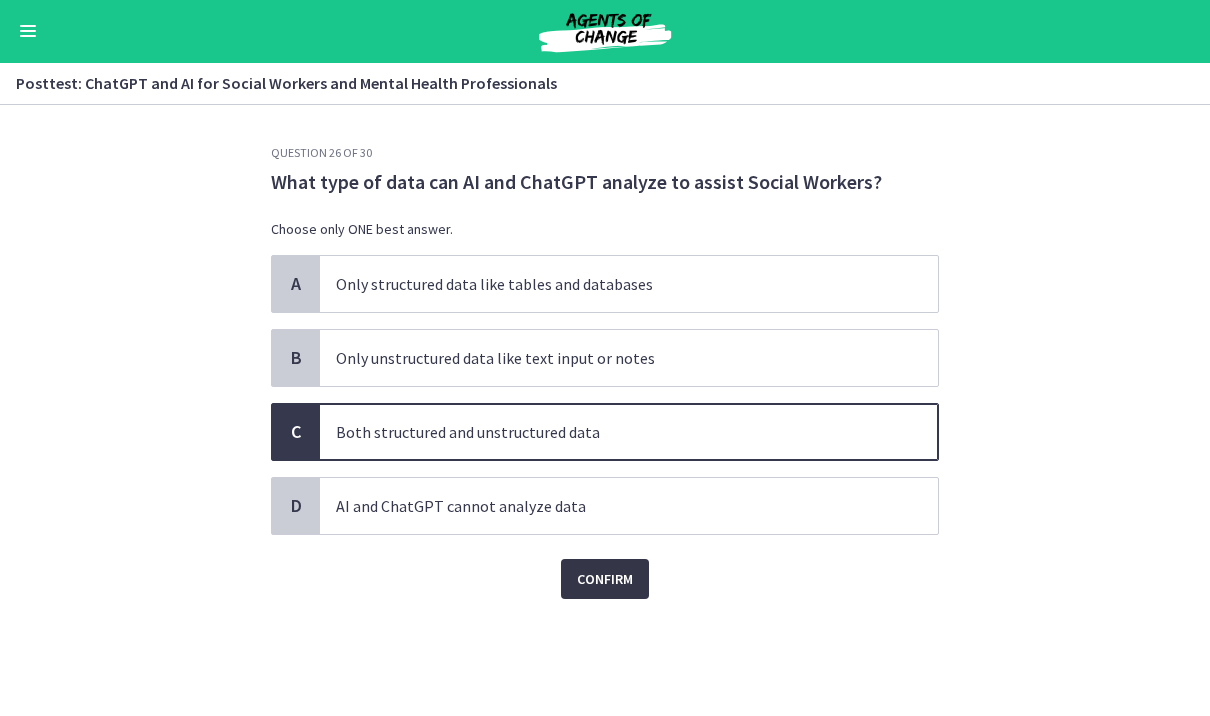 click on "Confirm" at bounding box center (605, 580) 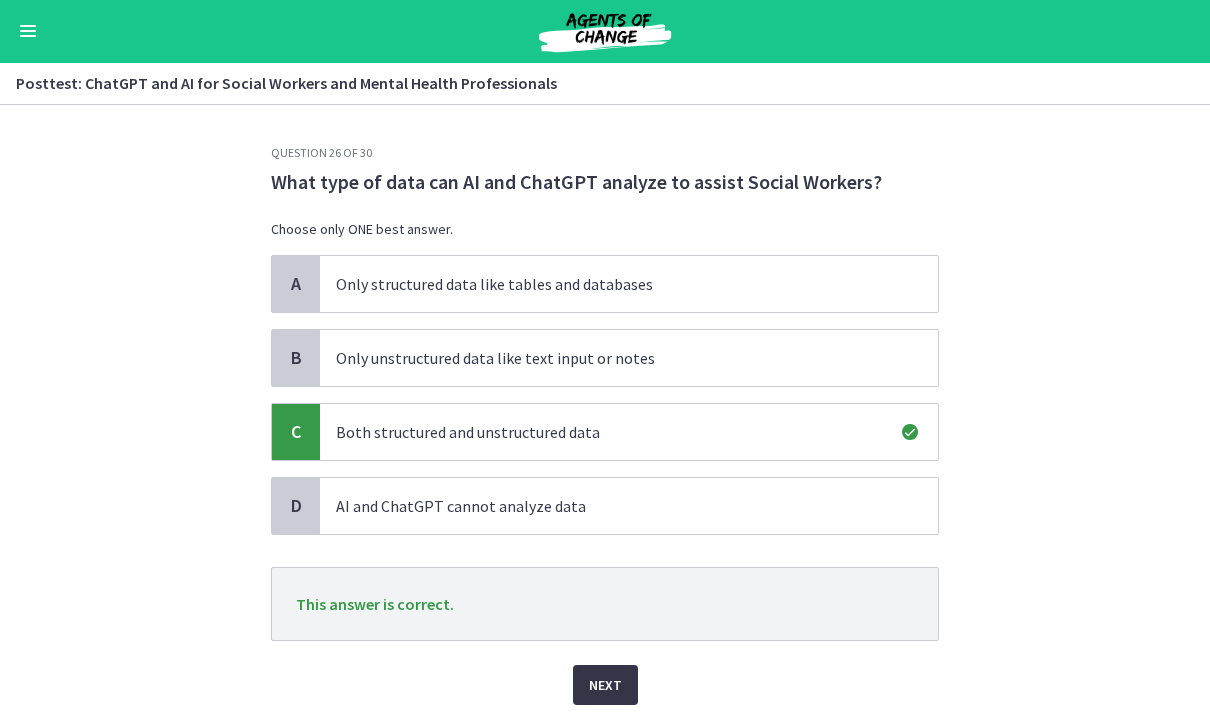 click on "Next" at bounding box center (605, 686) 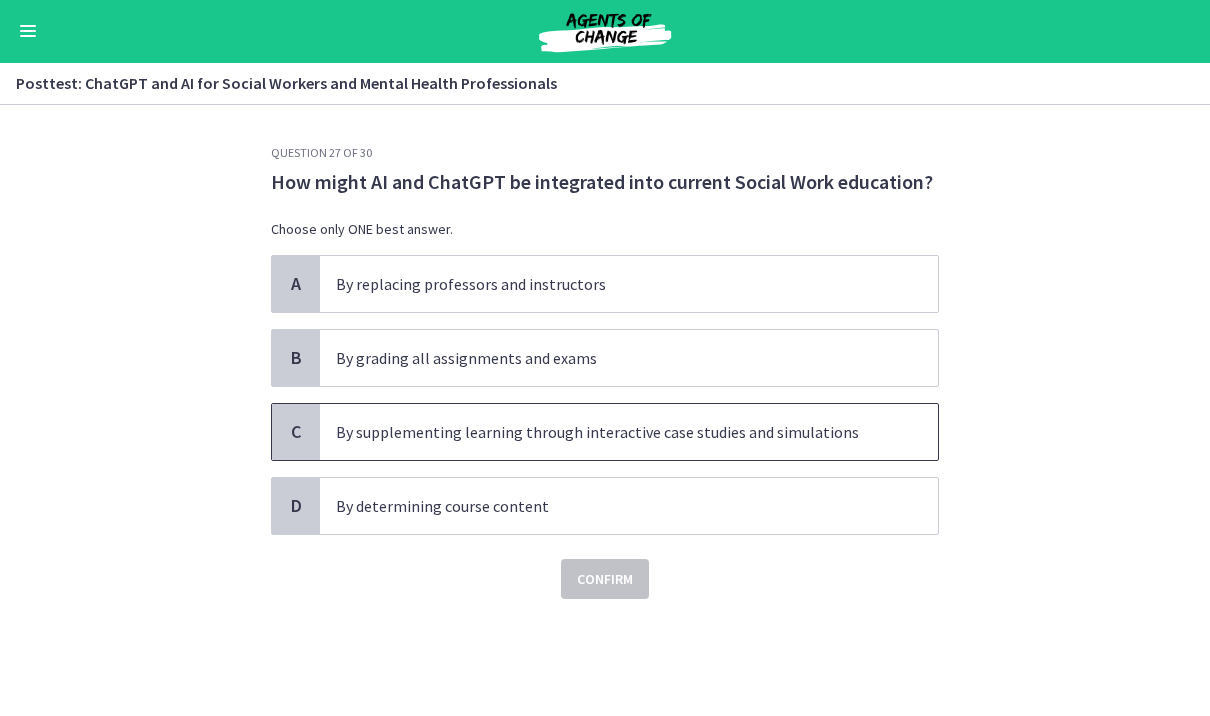 click on "By supplementing learning through interactive case studies and simulations" at bounding box center [629, 433] 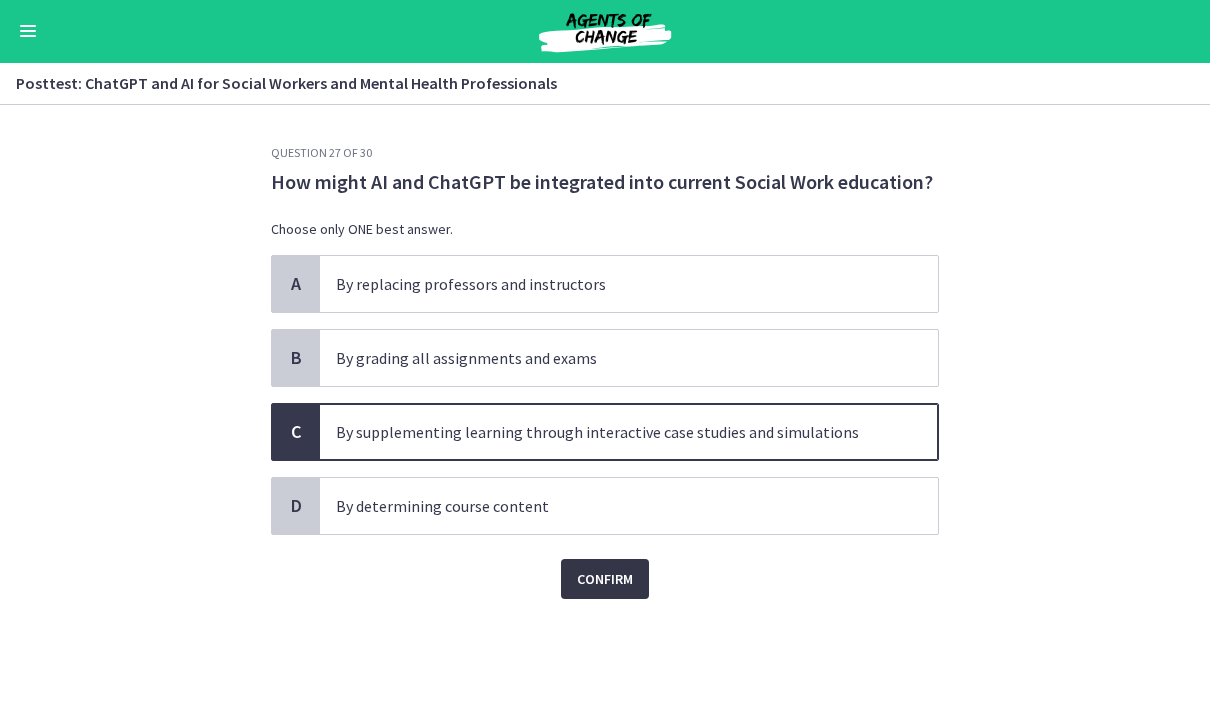 click on "Confirm" at bounding box center (605, 580) 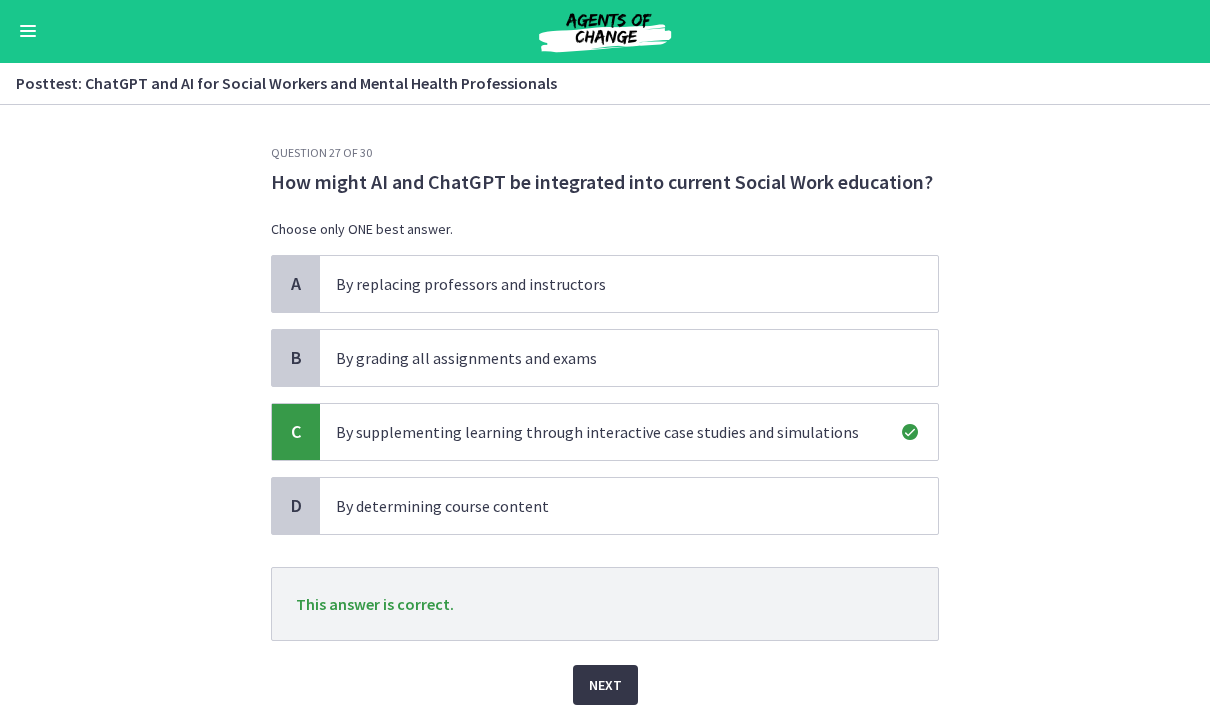 click on "Next" at bounding box center (605, 686) 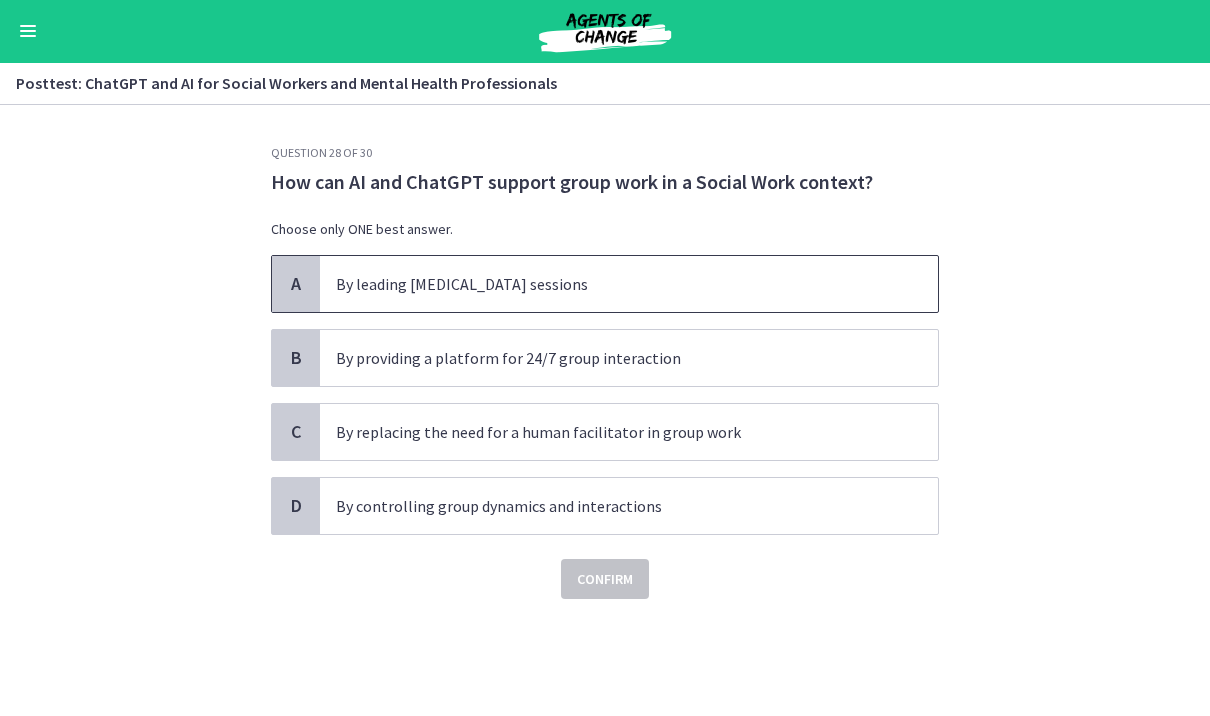 click on "A
By leading group therapy sessions" at bounding box center (605, 285) 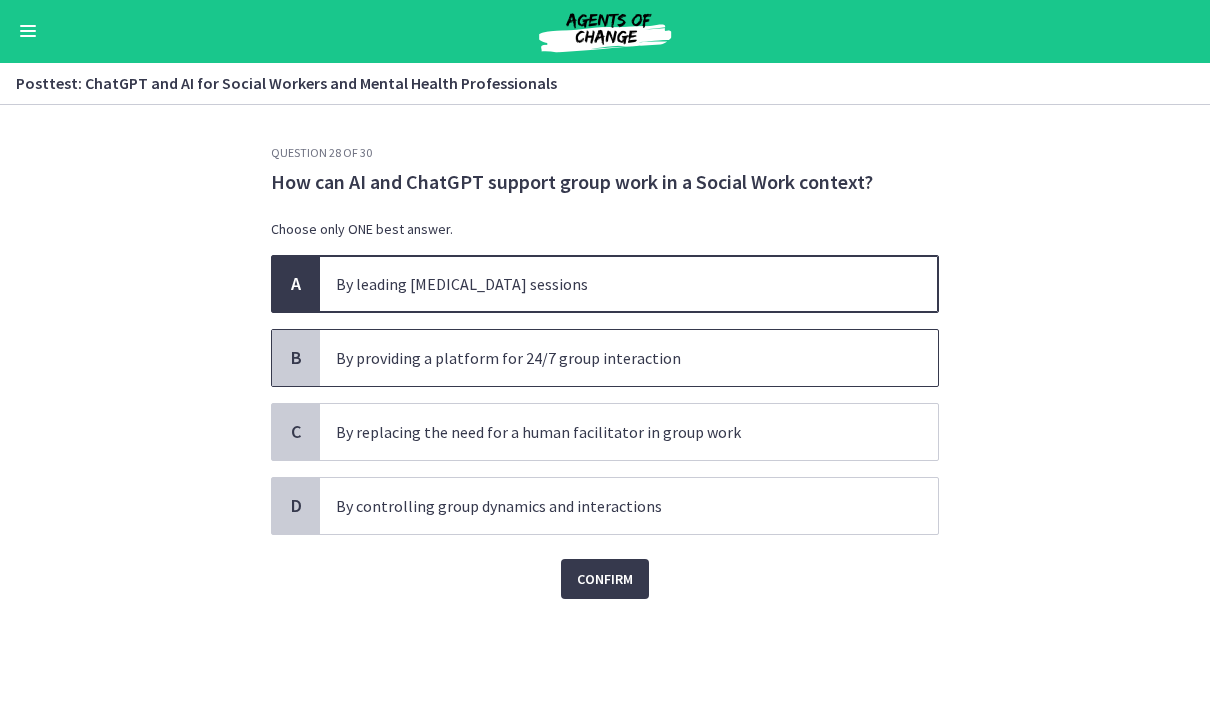 click on "By providing a platform for 24/7 group interaction" at bounding box center (629, 359) 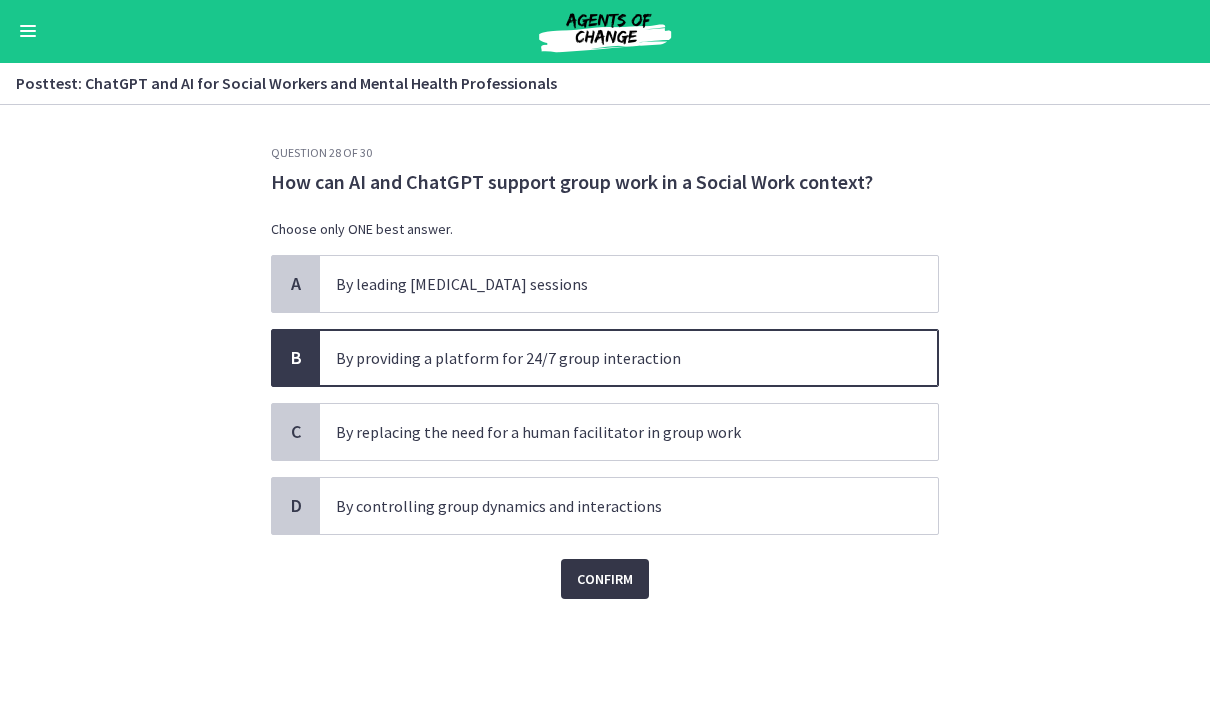 click on "Confirm" at bounding box center (605, 580) 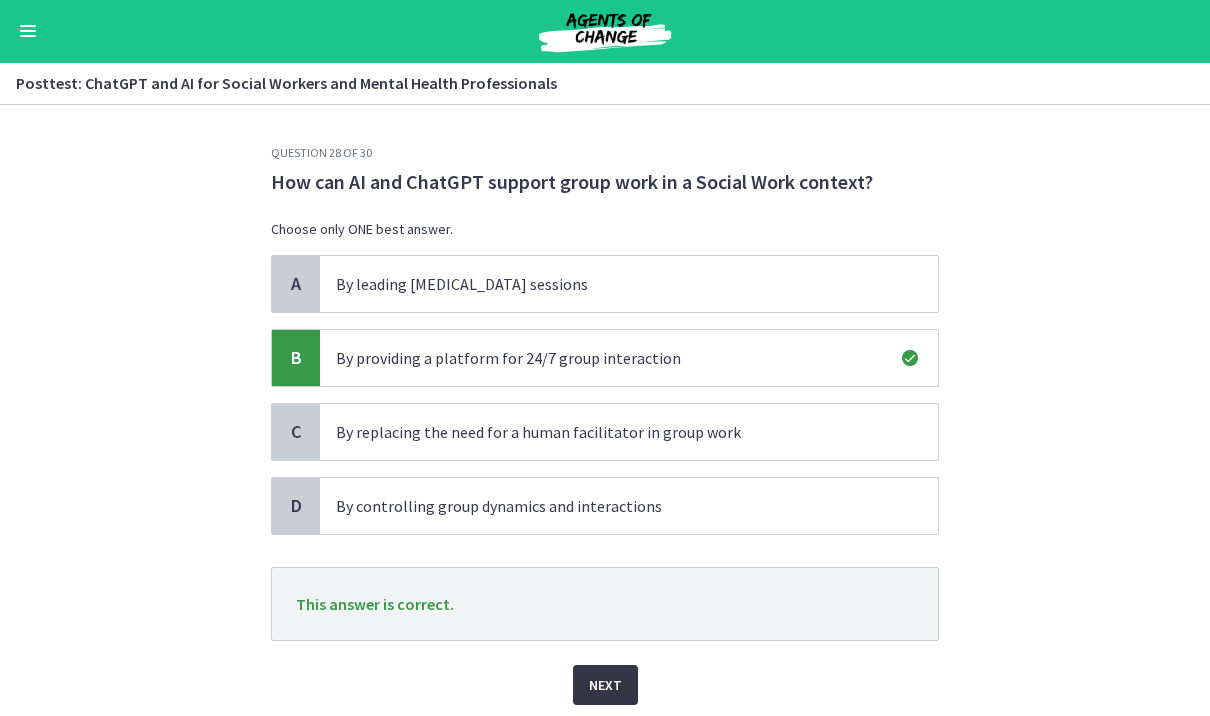 click on "Next" at bounding box center (605, 686) 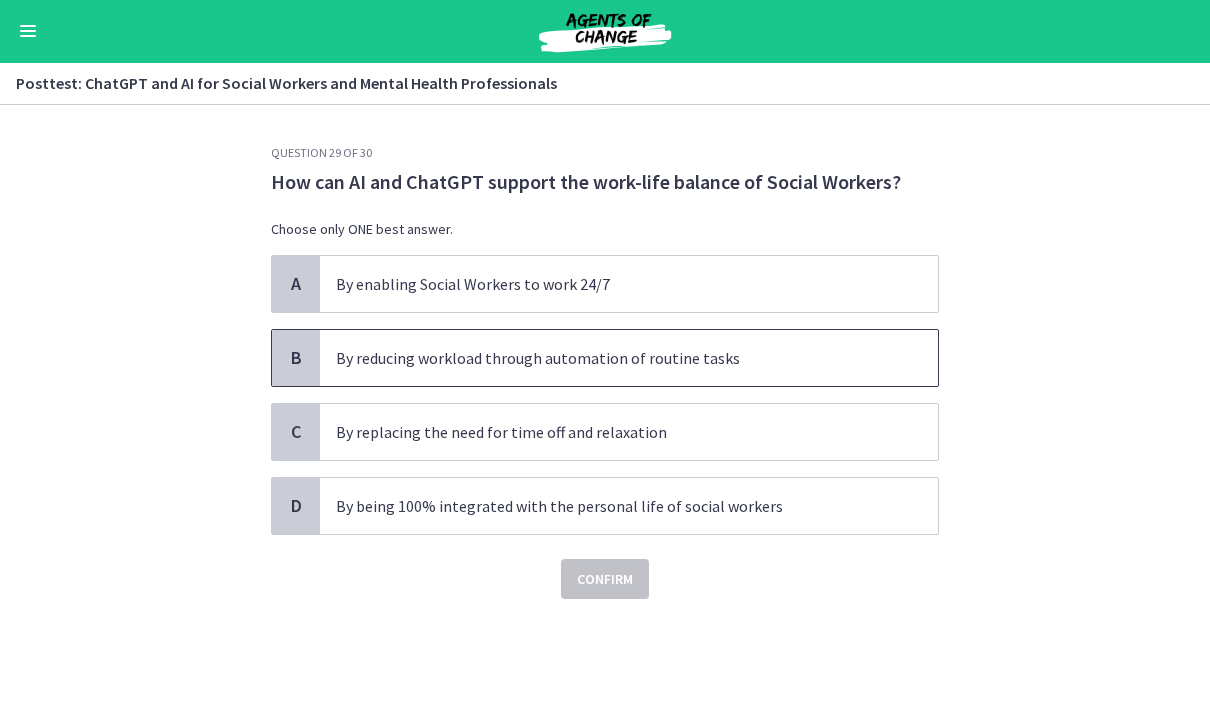 click on "By reducing workload through automation of routine tasks" at bounding box center [609, 359] 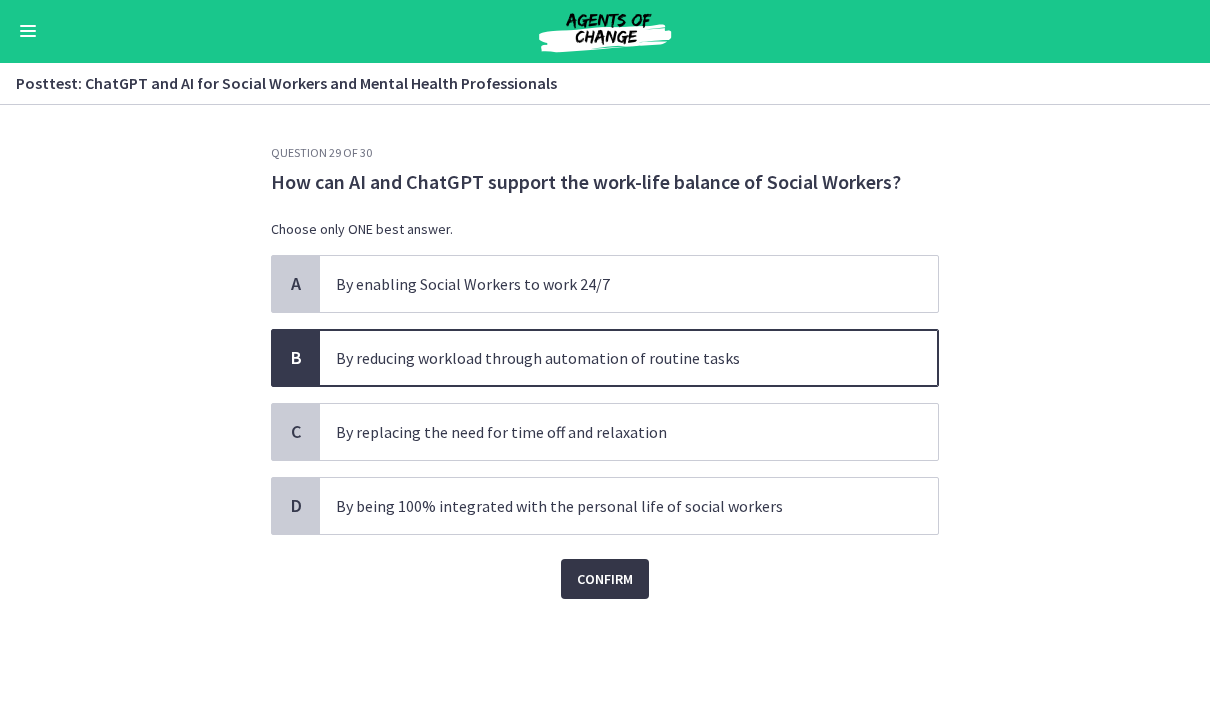 click on "Confirm" at bounding box center [605, 580] 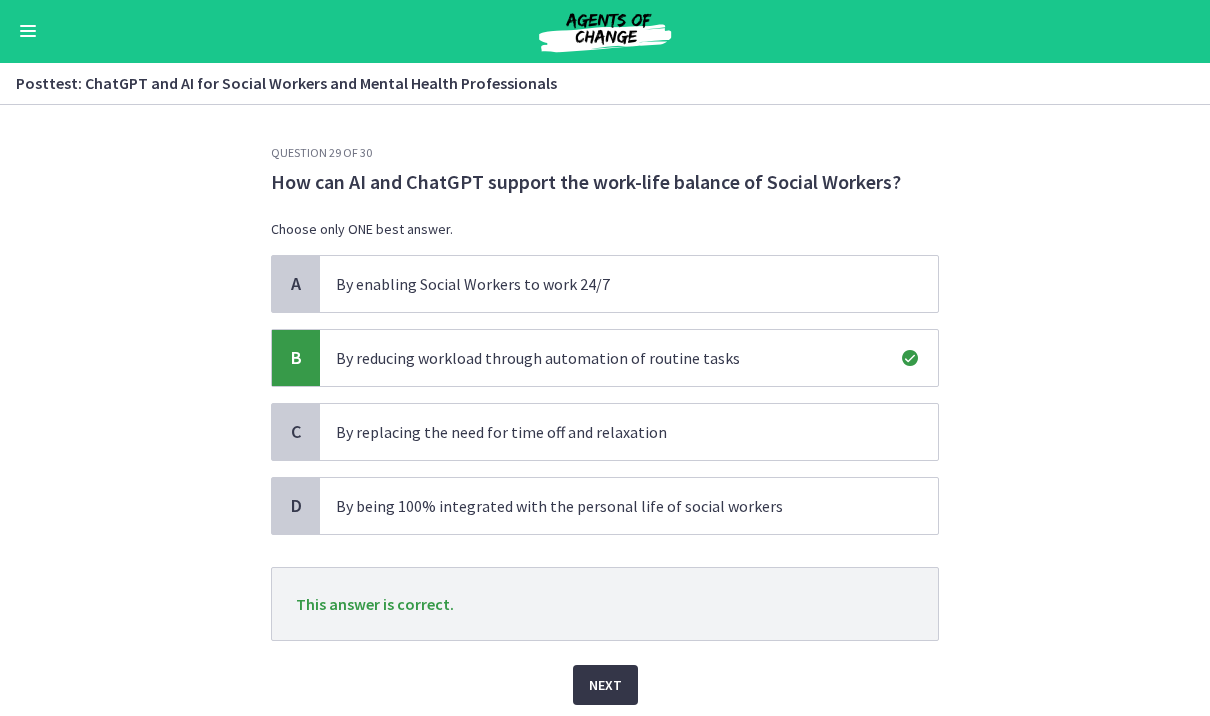 click on "Next" at bounding box center [605, 686] 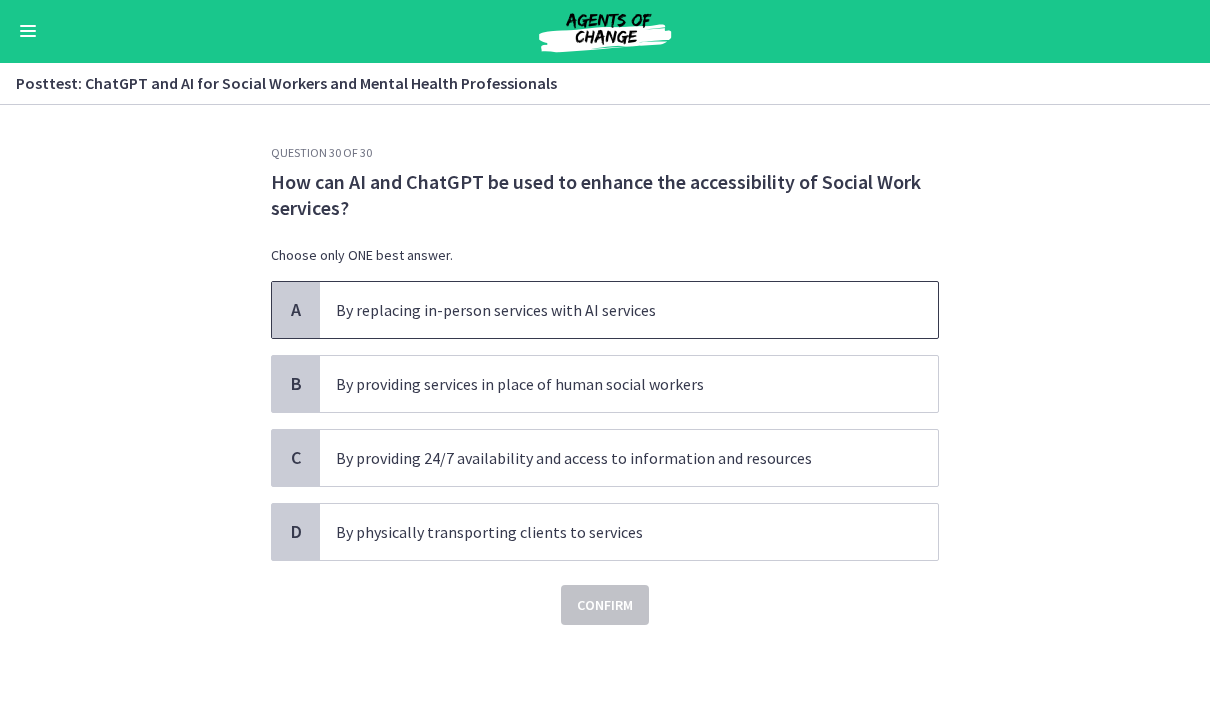 click on "By replacing in-person services with AI services" at bounding box center (629, 311) 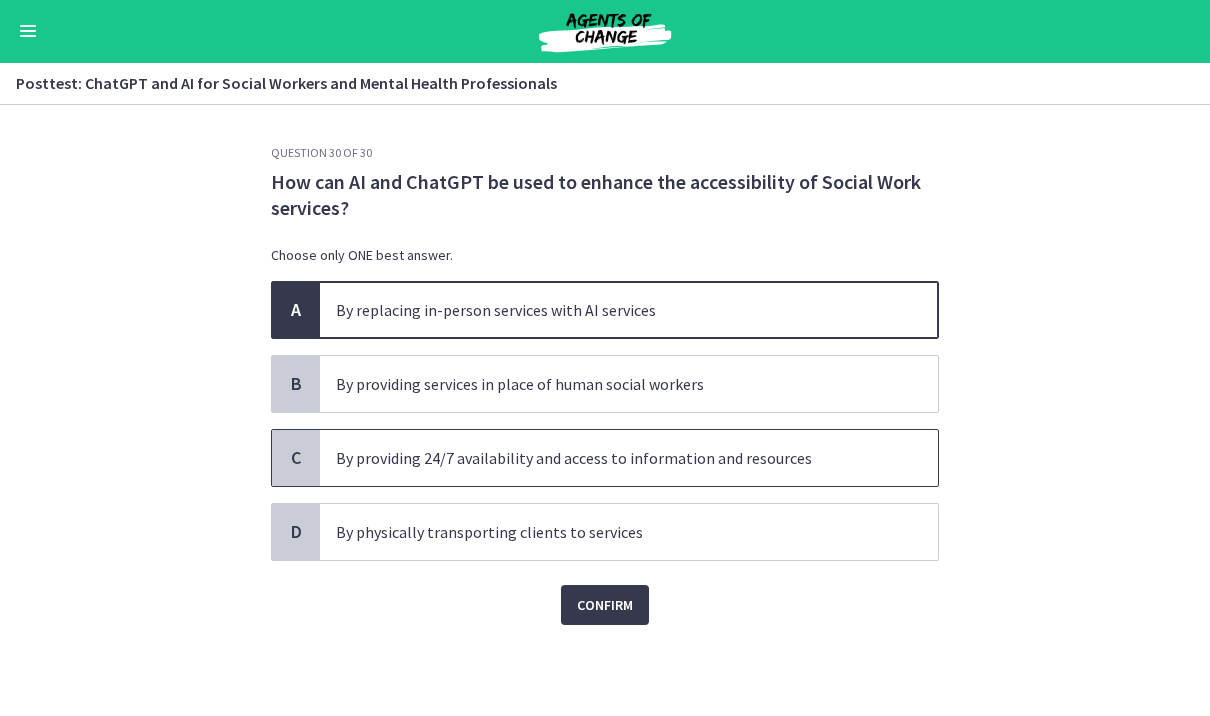 click on "By providing 24/7 availability and access to information and resources" at bounding box center (609, 459) 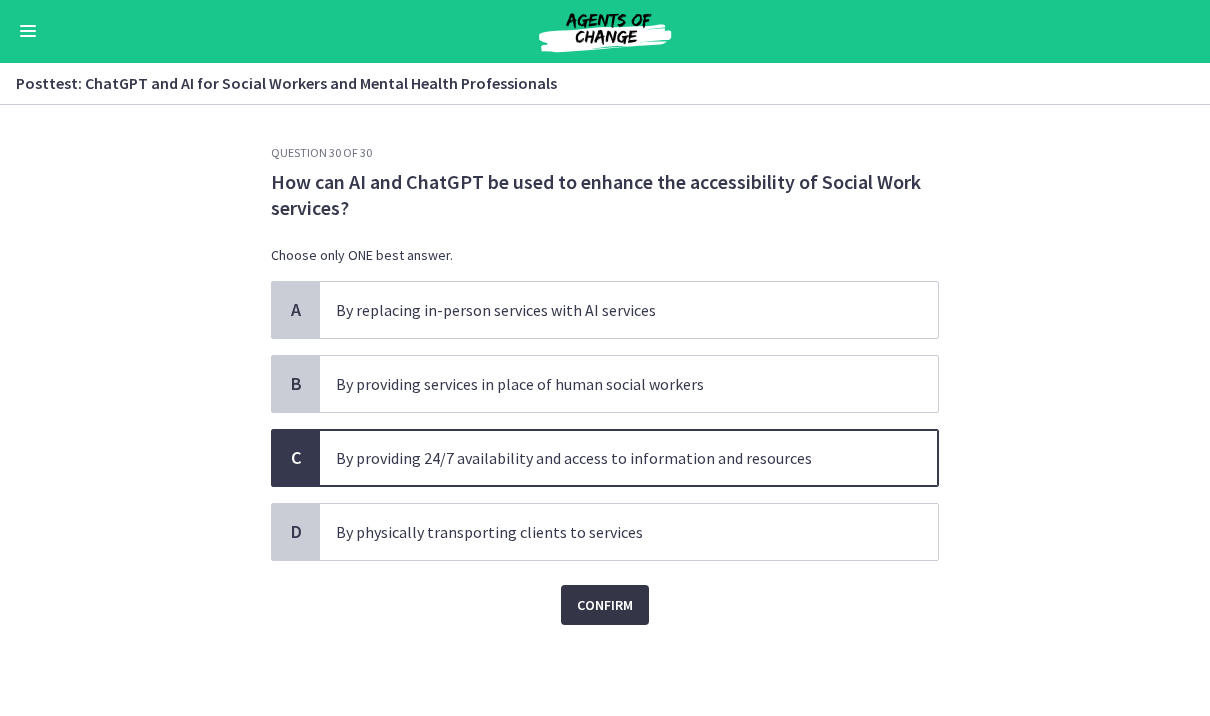 click on "Confirm" at bounding box center (605, 606) 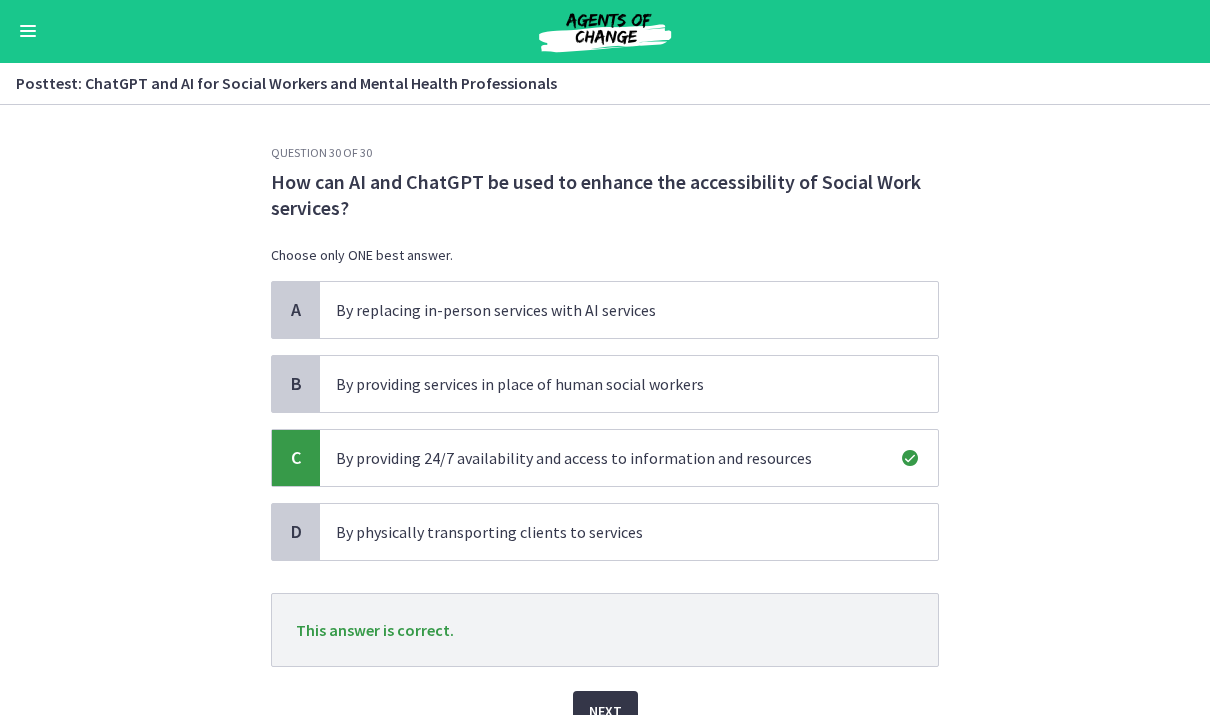 click on "Next" at bounding box center (605, 712) 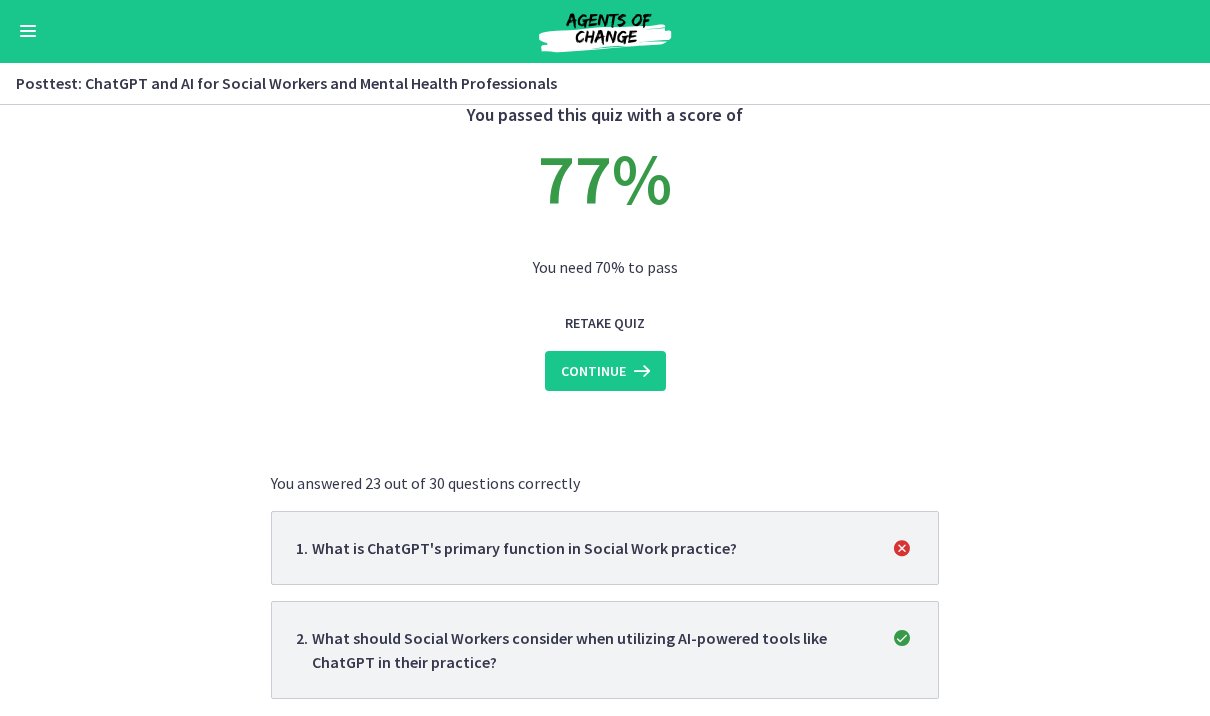 scroll, scrollTop: 70, scrollLeft: 0, axis: vertical 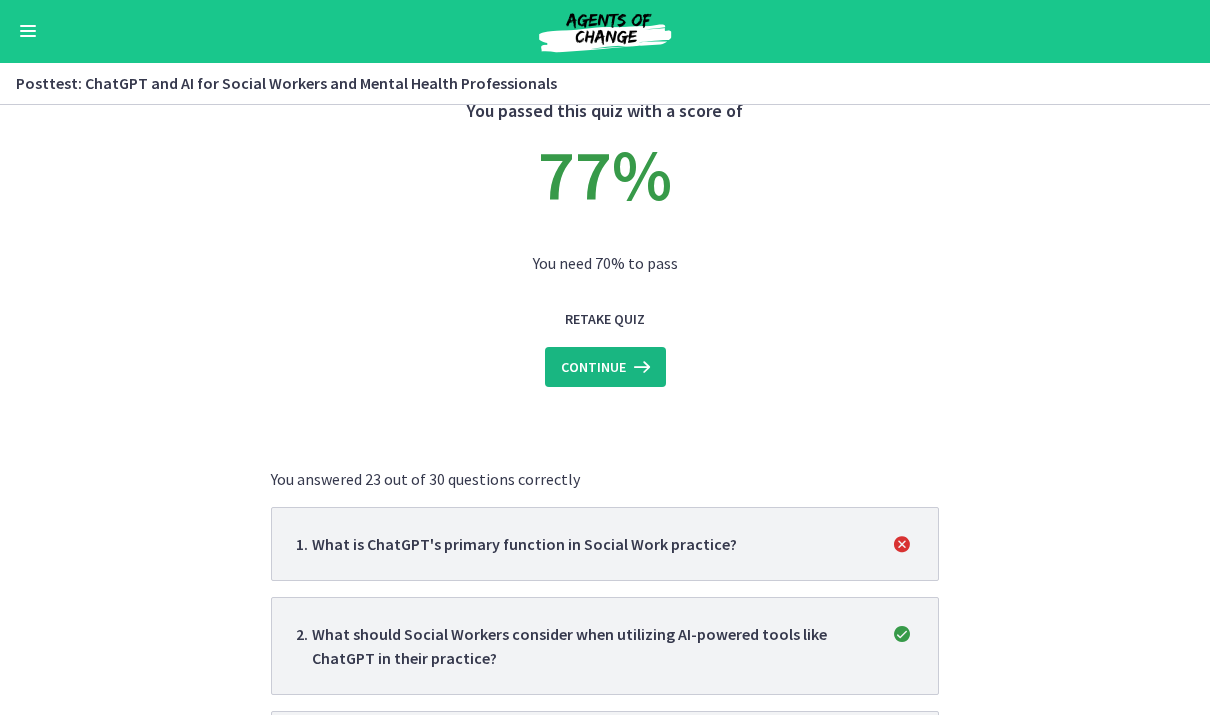 click at bounding box center [640, 368] 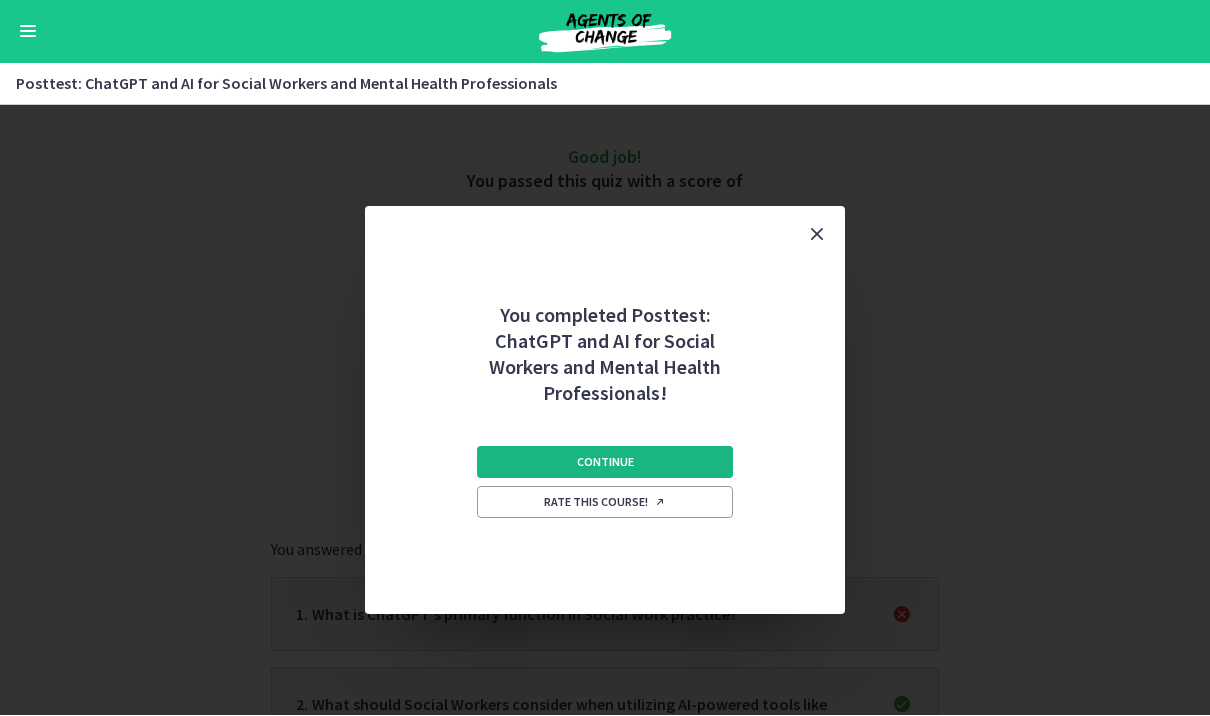 click on "Continue" at bounding box center [605, 463] 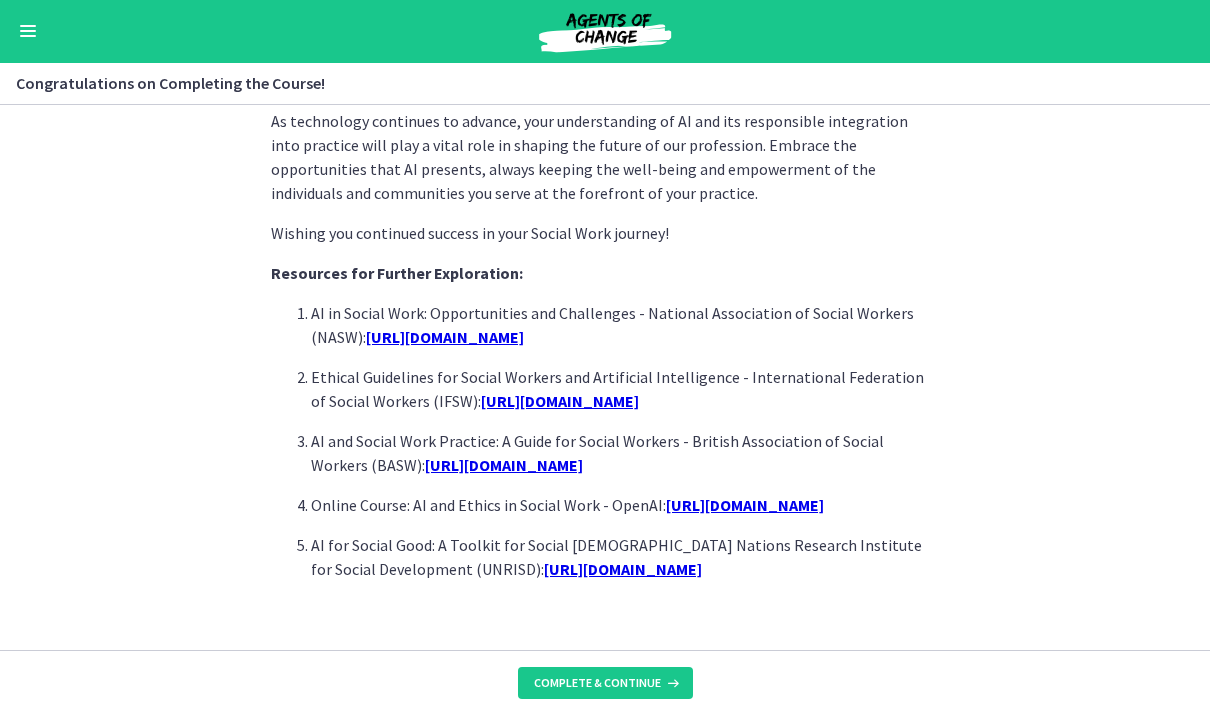 scroll, scrollTop: 1663, scrollLeft: 0, axis: vertical 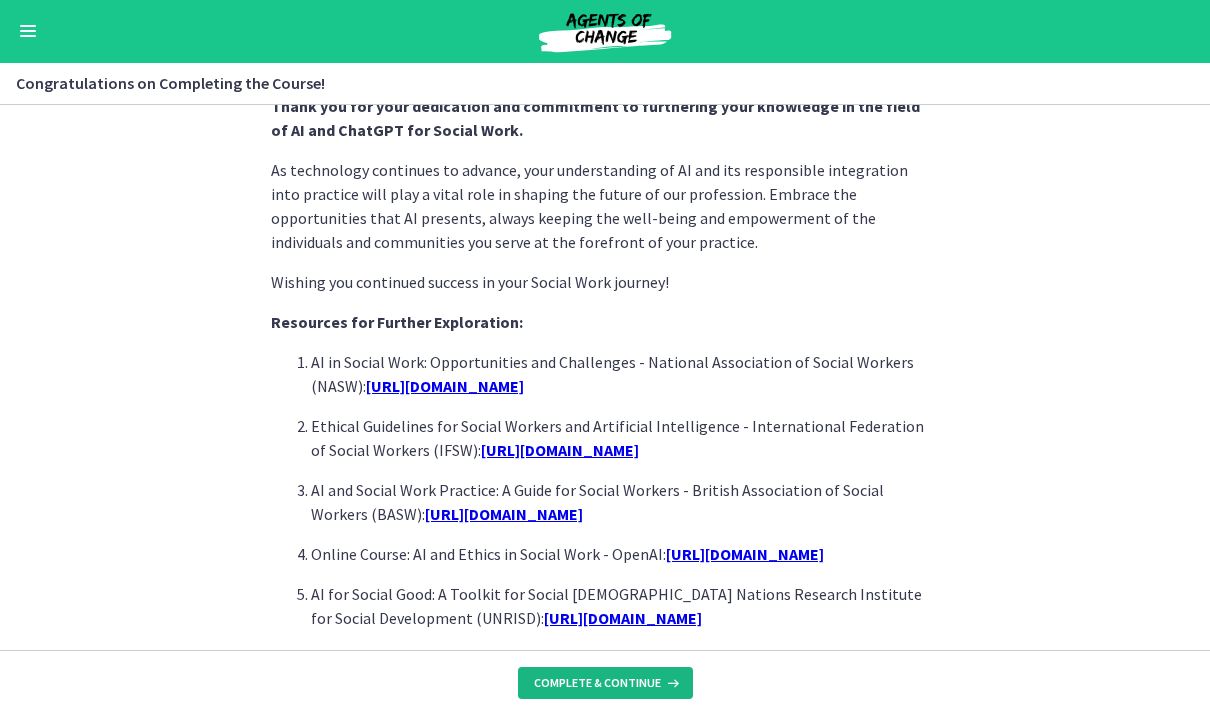 click on "Complete & continue" at bounding box center [597, 684] 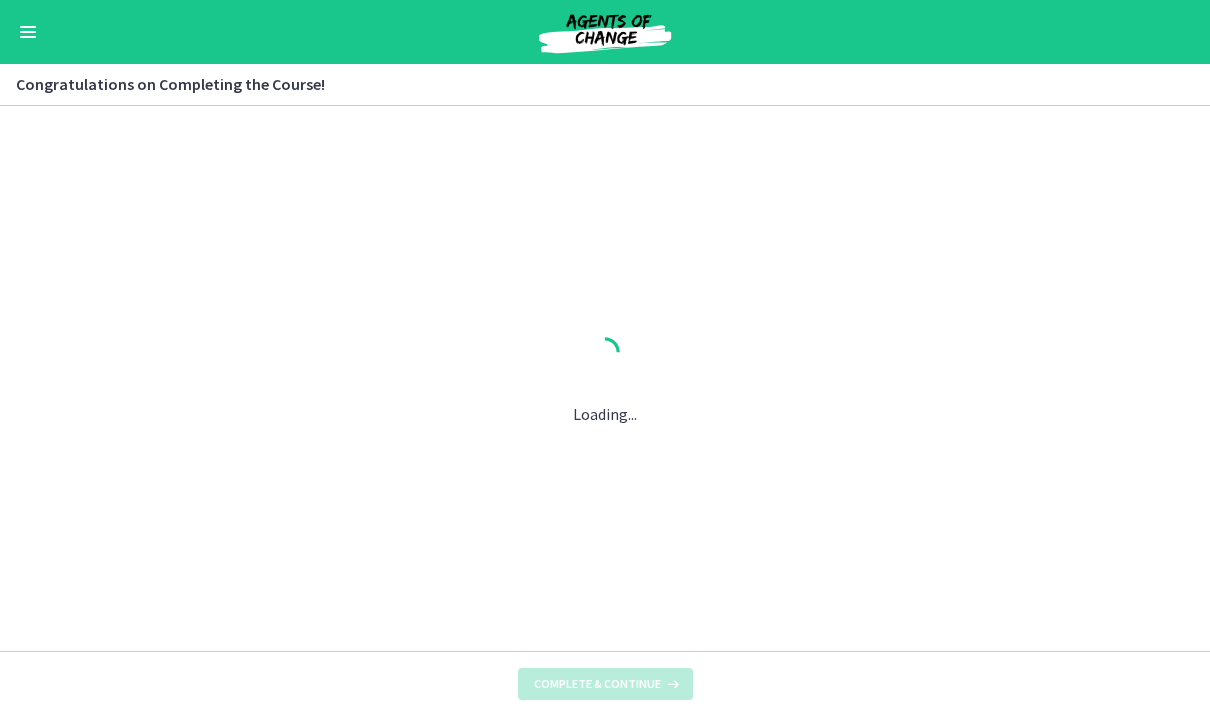 scroll, scrollTop: 0, scrollLeft: 0, axis: both 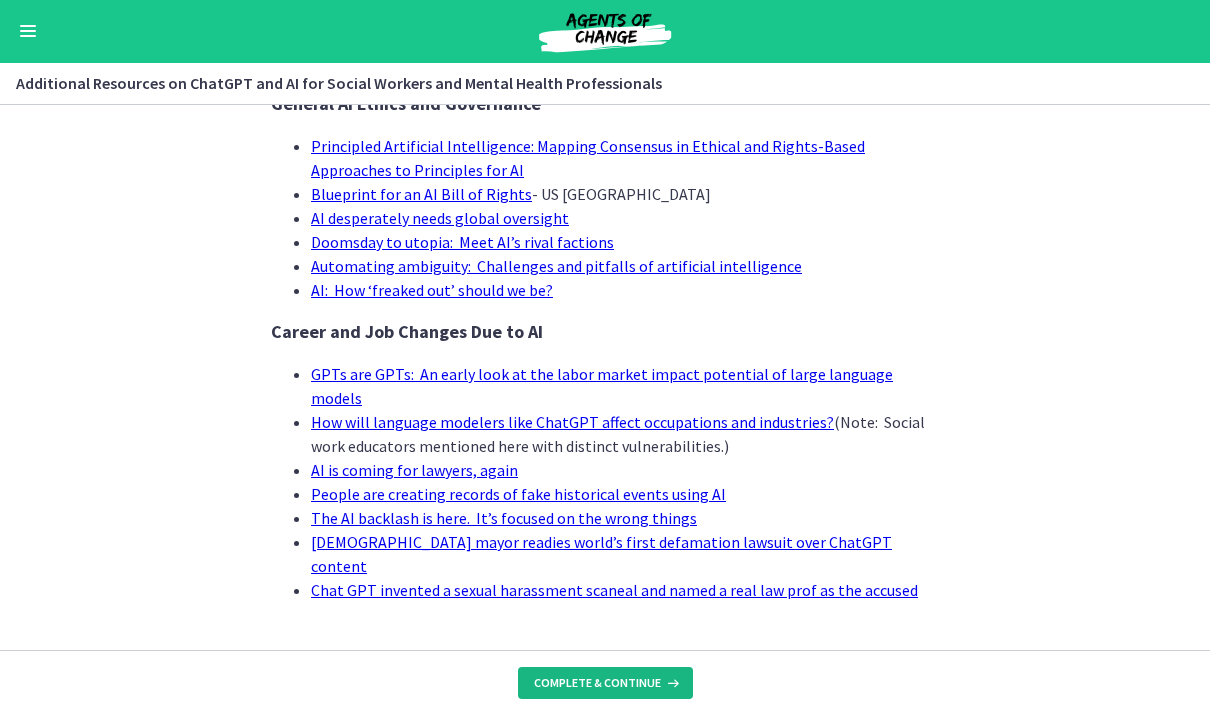 click on "Complete & continue" at bounding box center (597, 684) 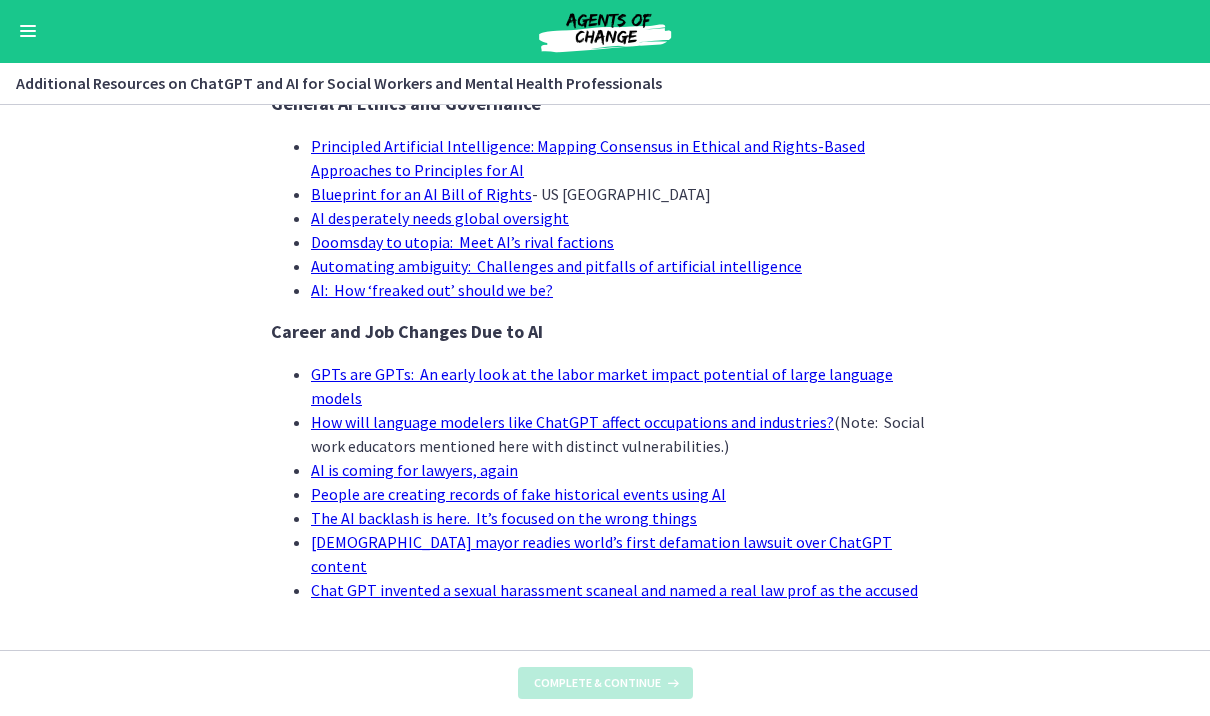 scroll, scrollTop: 0, scrollLeft: 0, axis: both 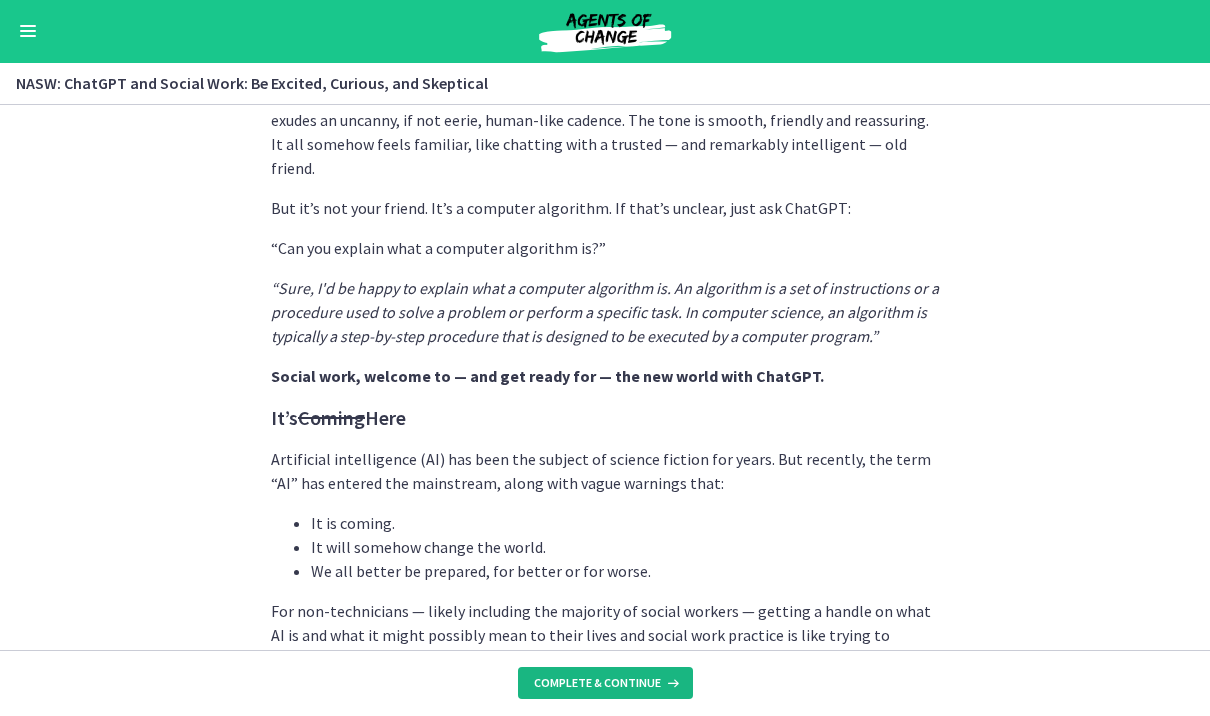 click on "Complete & continue" at bounding box center (597, 684) 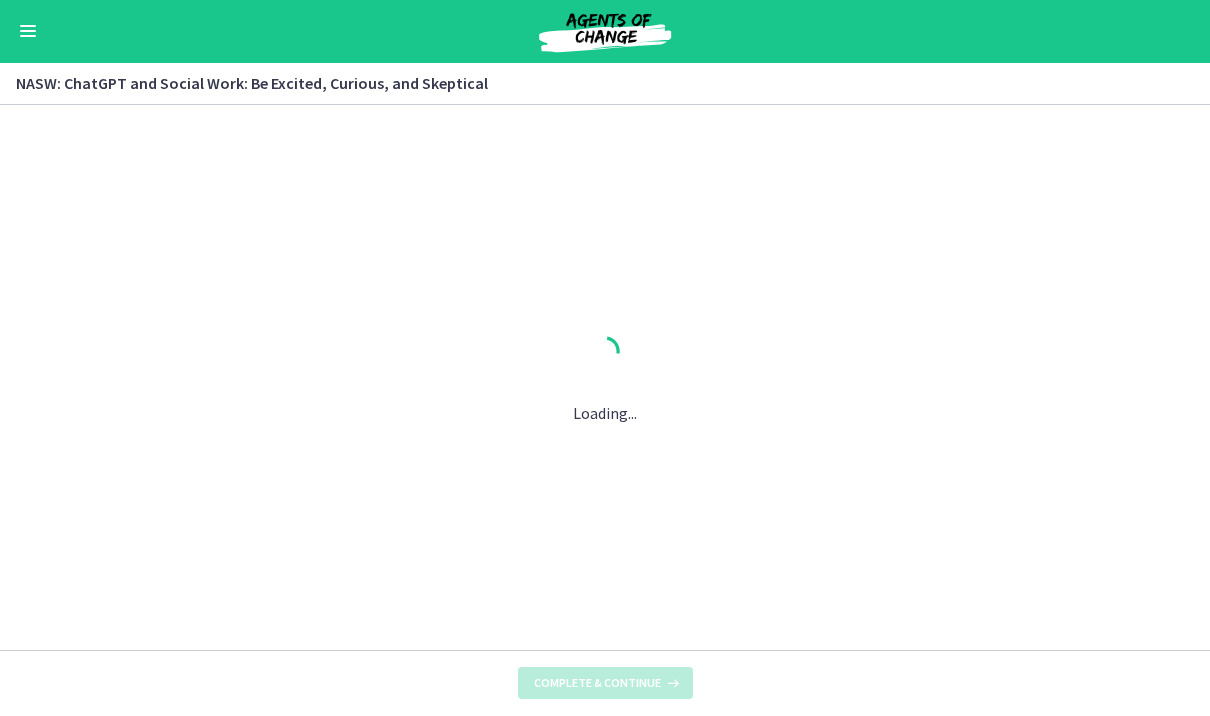 scroll, scrollTop: 0, scrollLeft: 0, axis: both 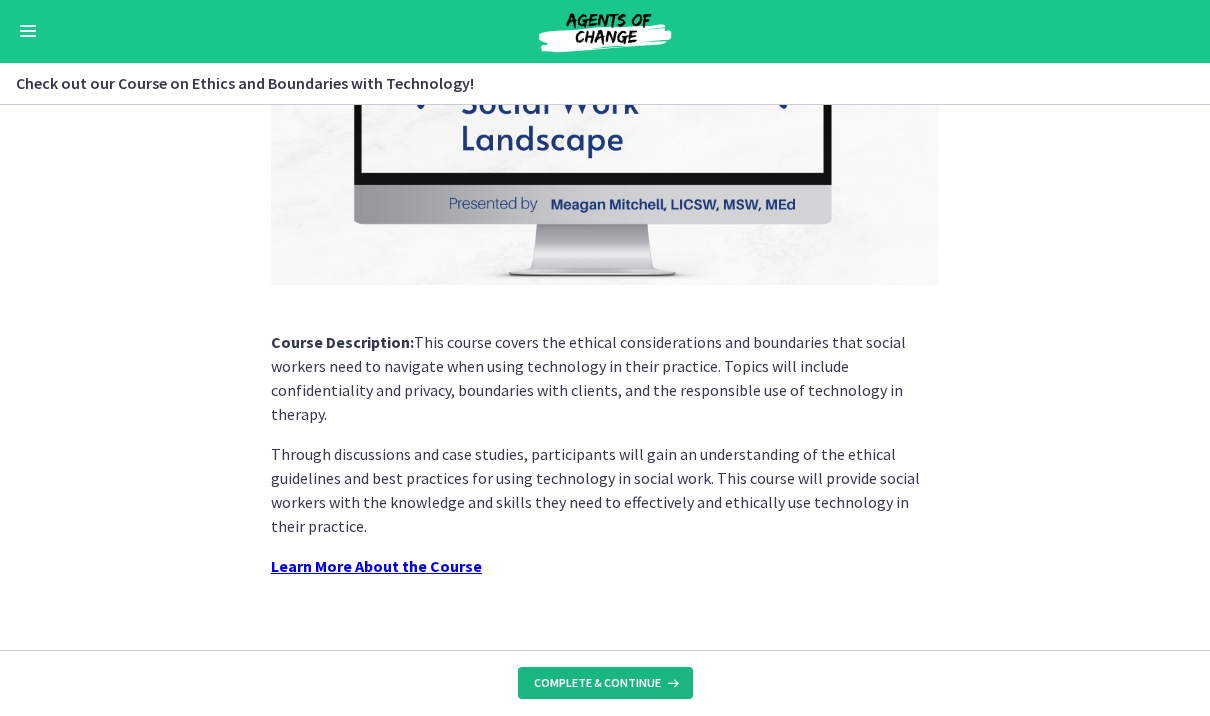 click on "Complete & continue" at bounding box center (597, 684) 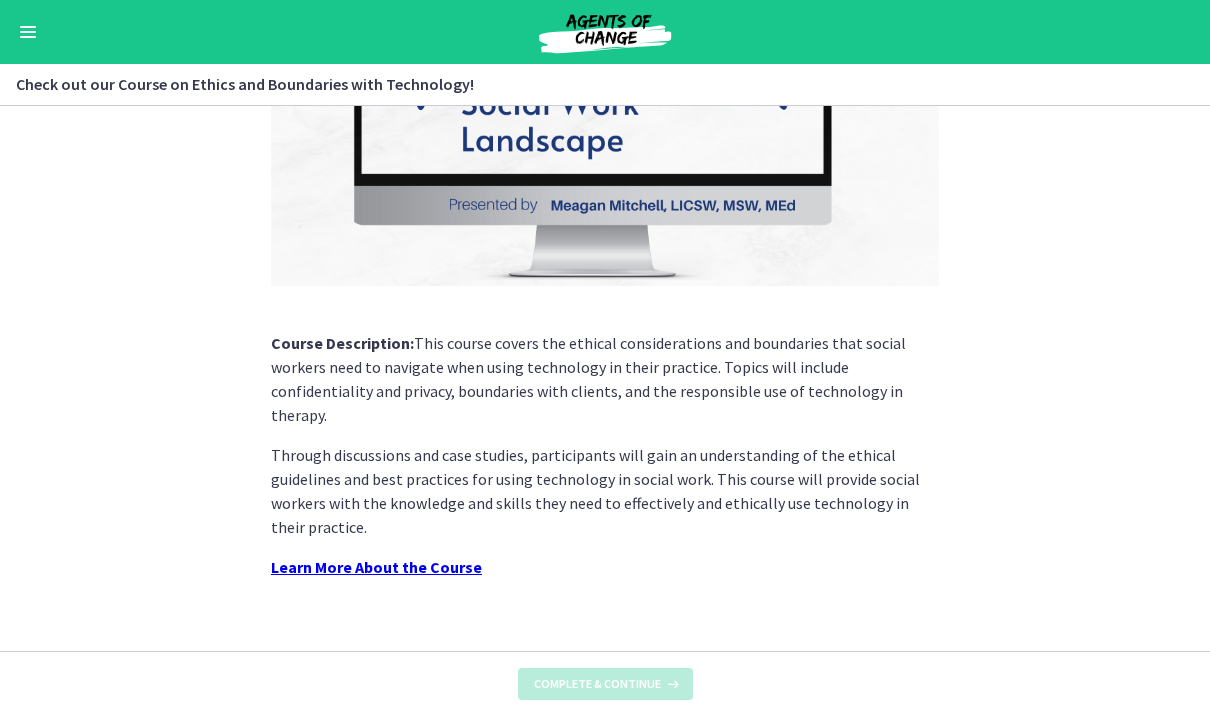 scroll, scrollTop: 0, scrollLeft: 0, axis: both 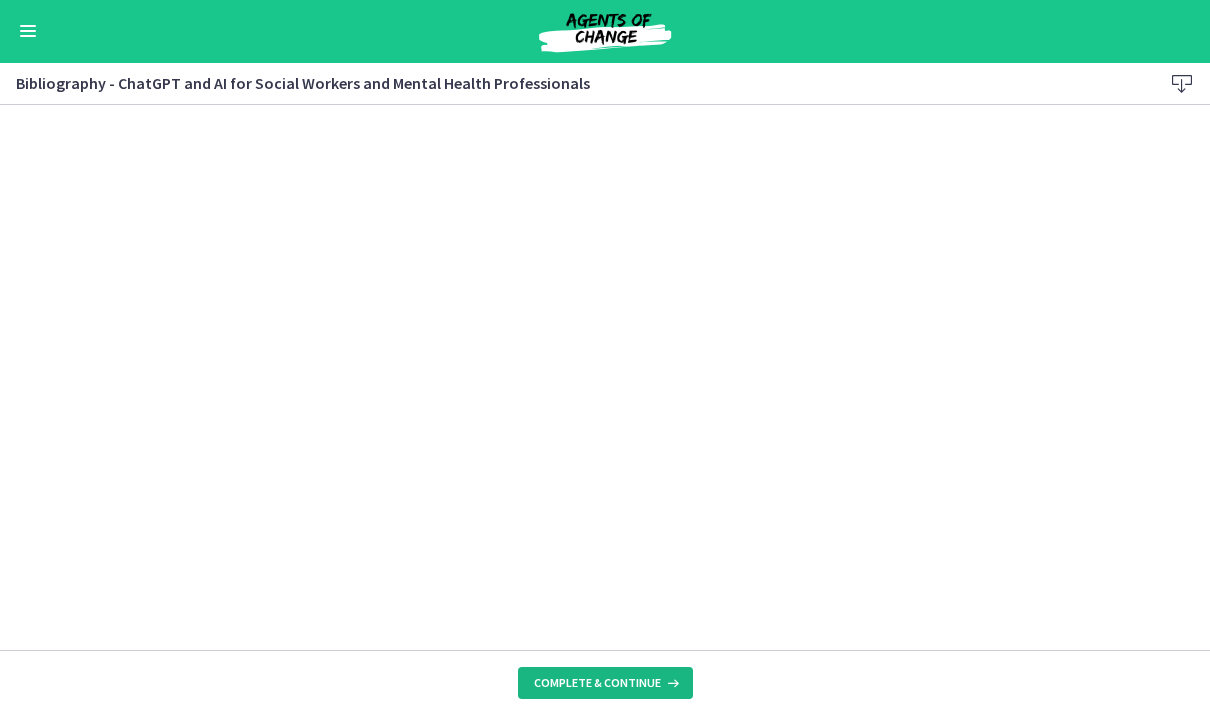click on "Complete & continue" at bounding box center (597, 684) 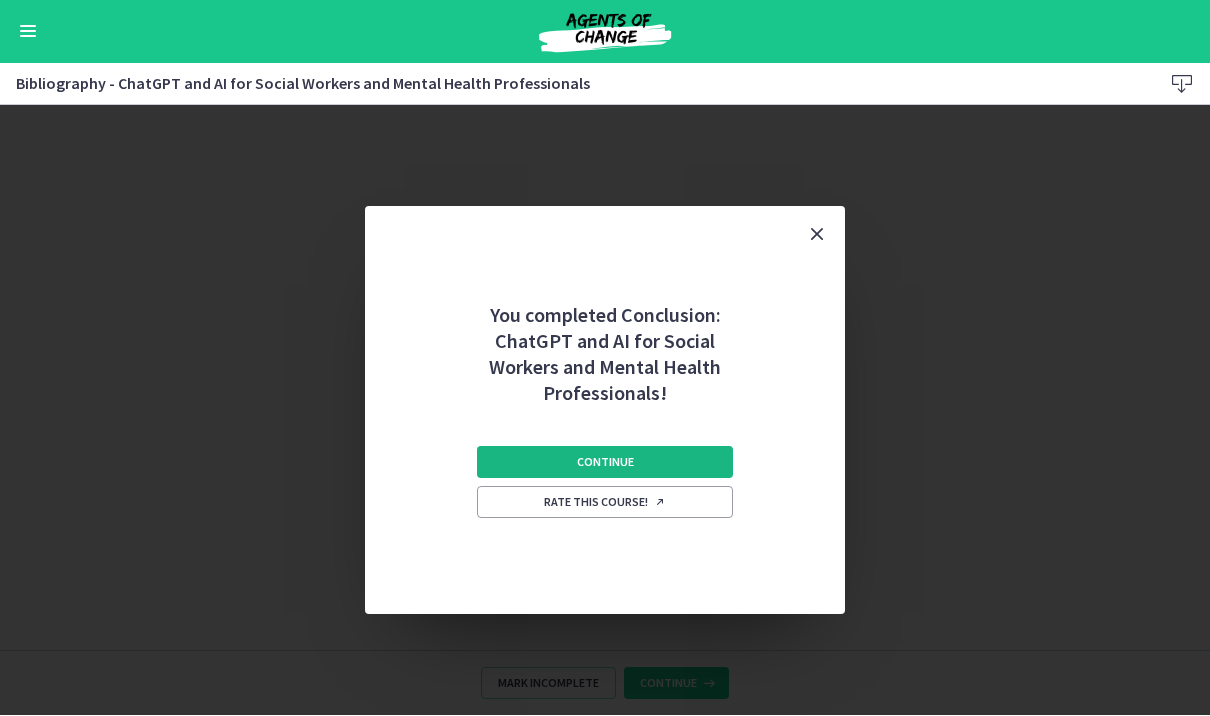 click on "Continue" at bounding box center (605, 463) 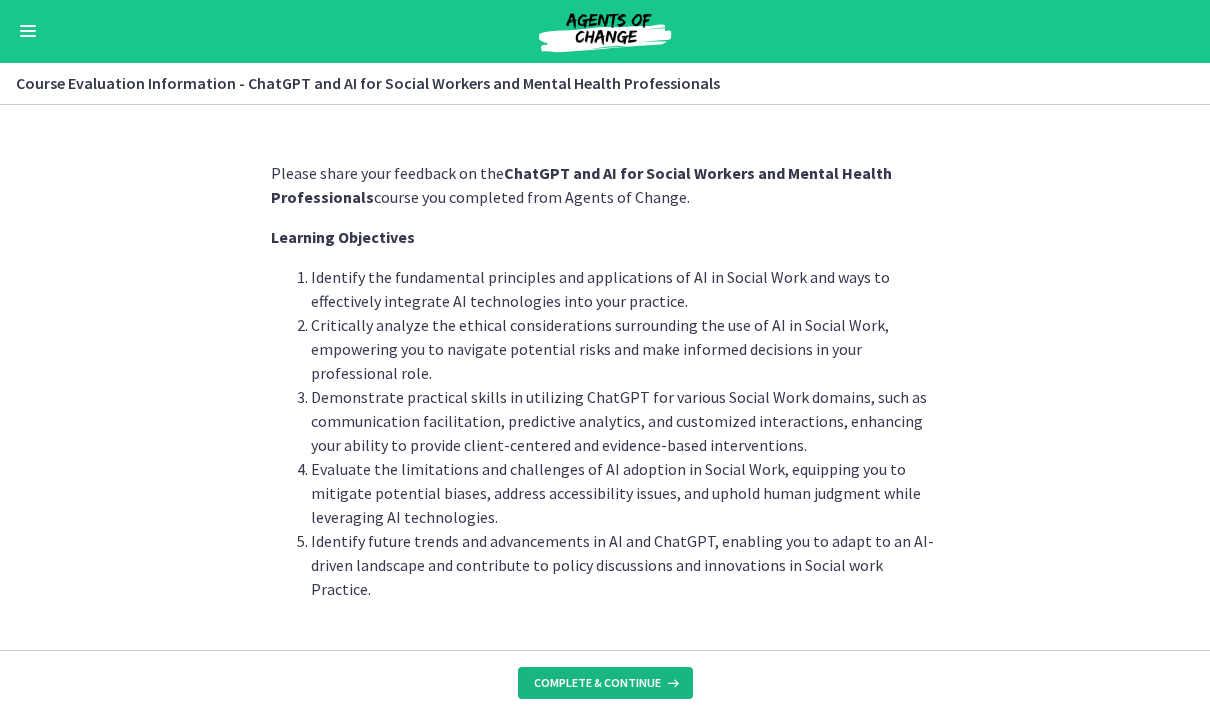click on "Complete & continue" at bounding box center (597, 684) 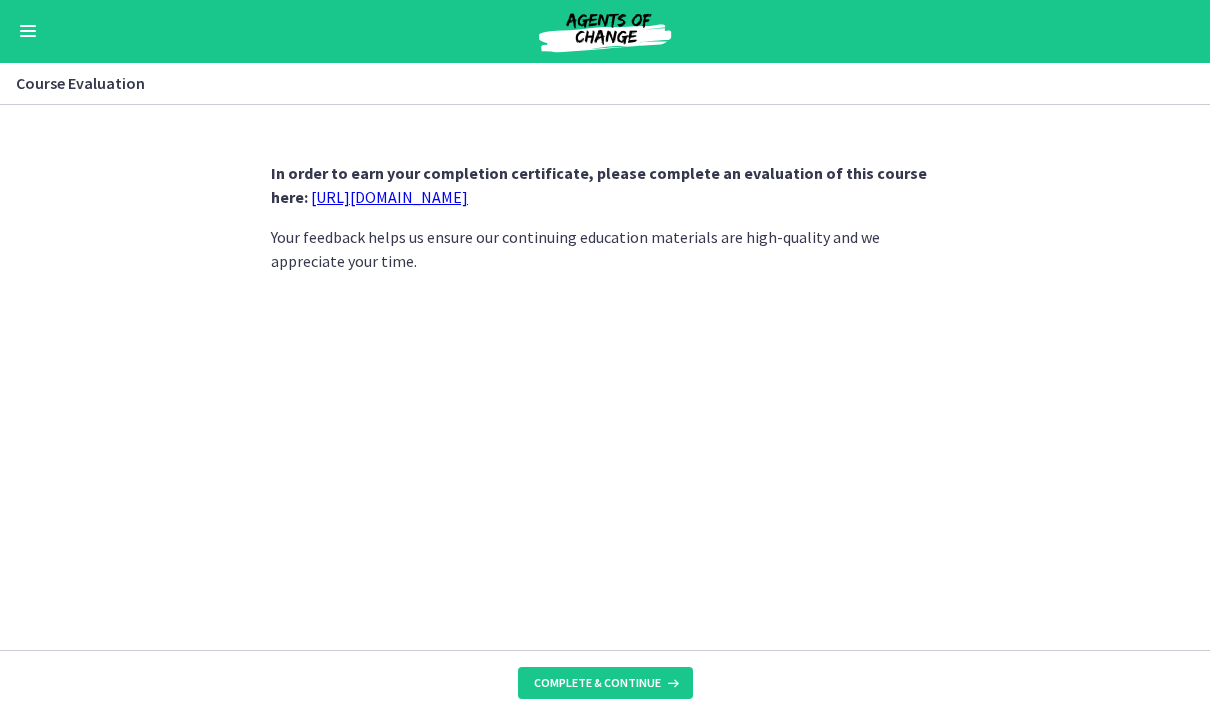click on "https://forms.gle/jm1zbfhChZ2exBv78" at bounding box center [389, 198] 